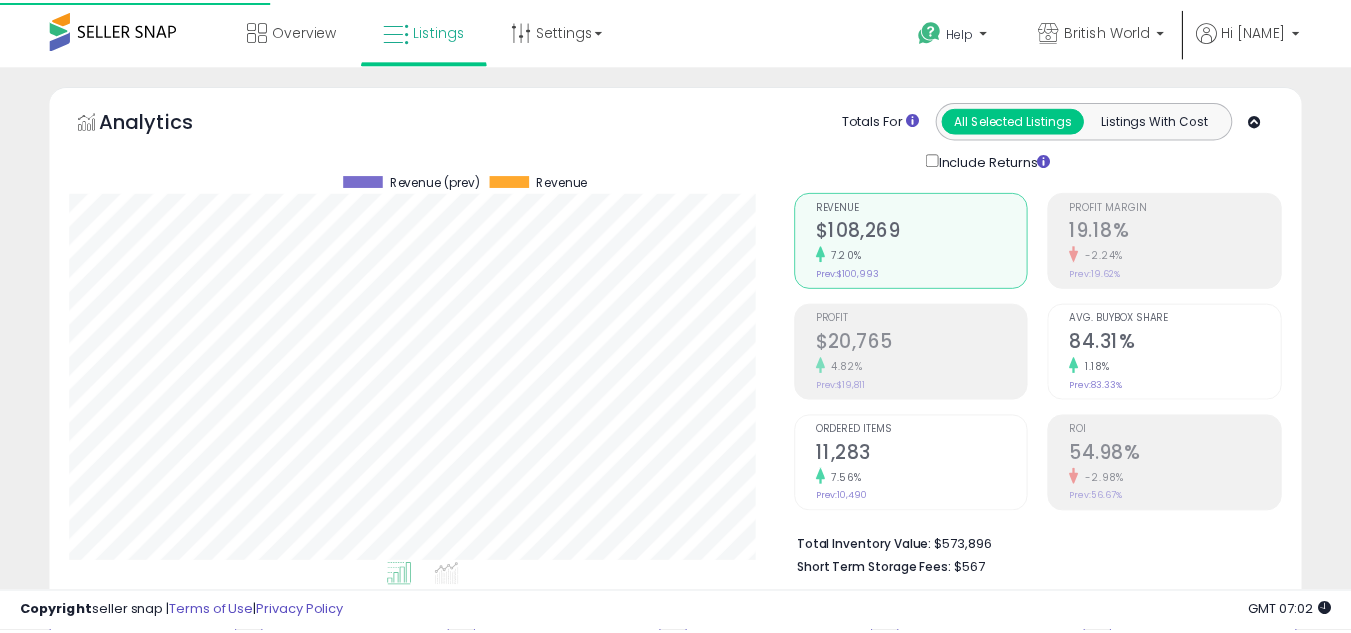 scroll, scrollTop: 0, scrollLeft: 0, axis: both 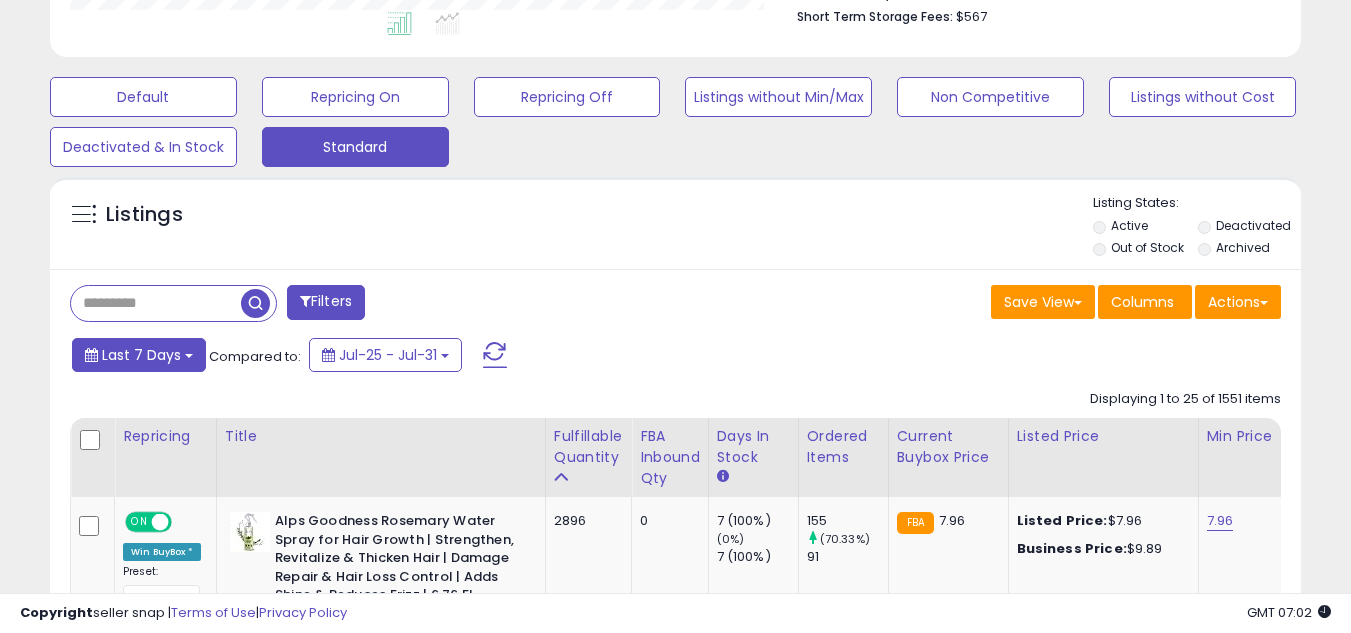 click on "Last 7 Days" at bounding box center [141, 355] 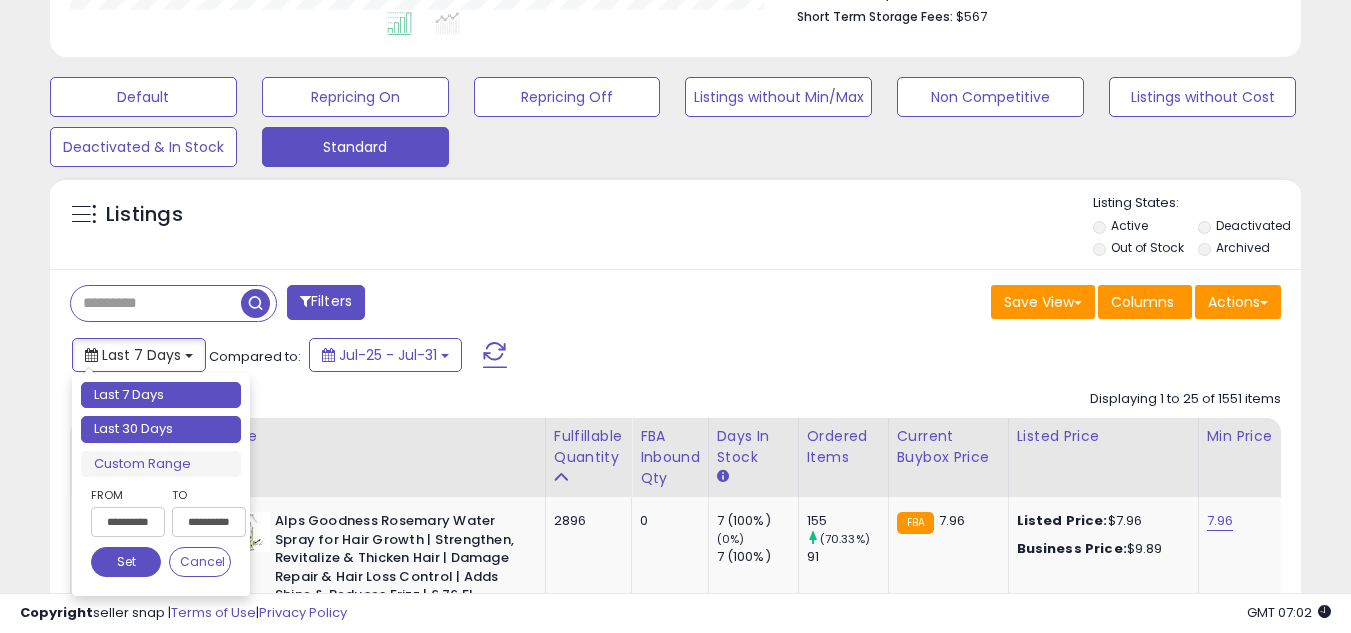 type on "**********" 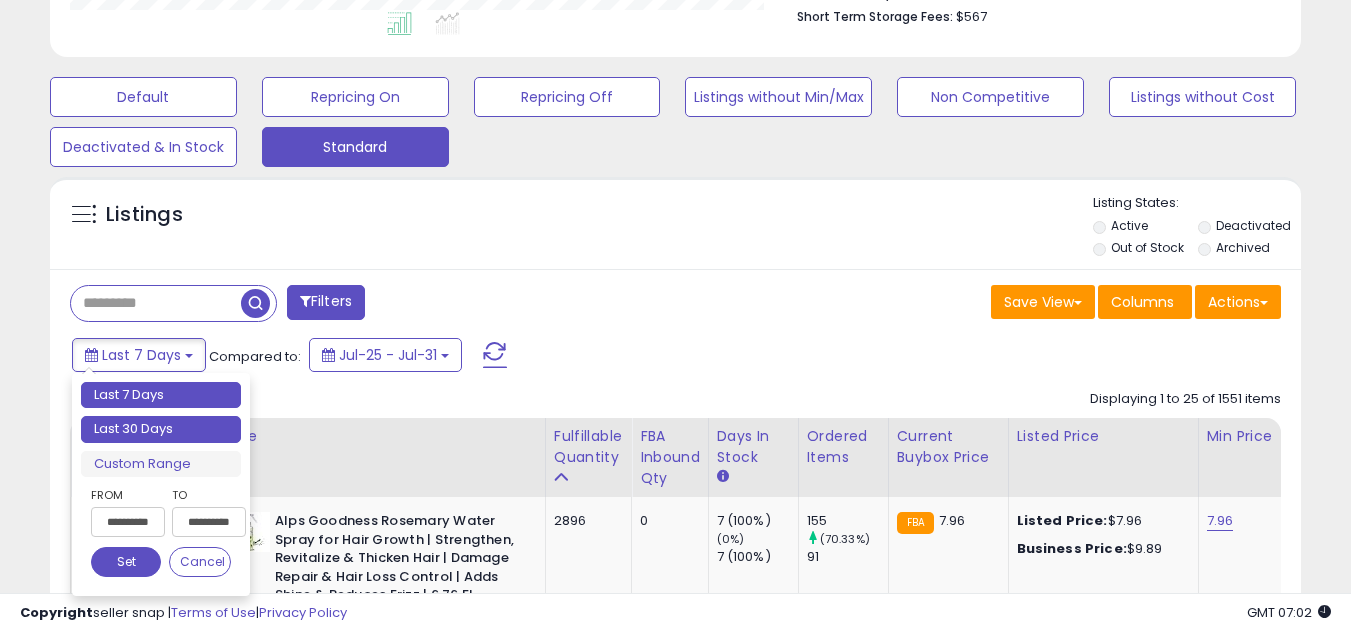 click on "Last 30 Days" at bounding box center (161, 429) 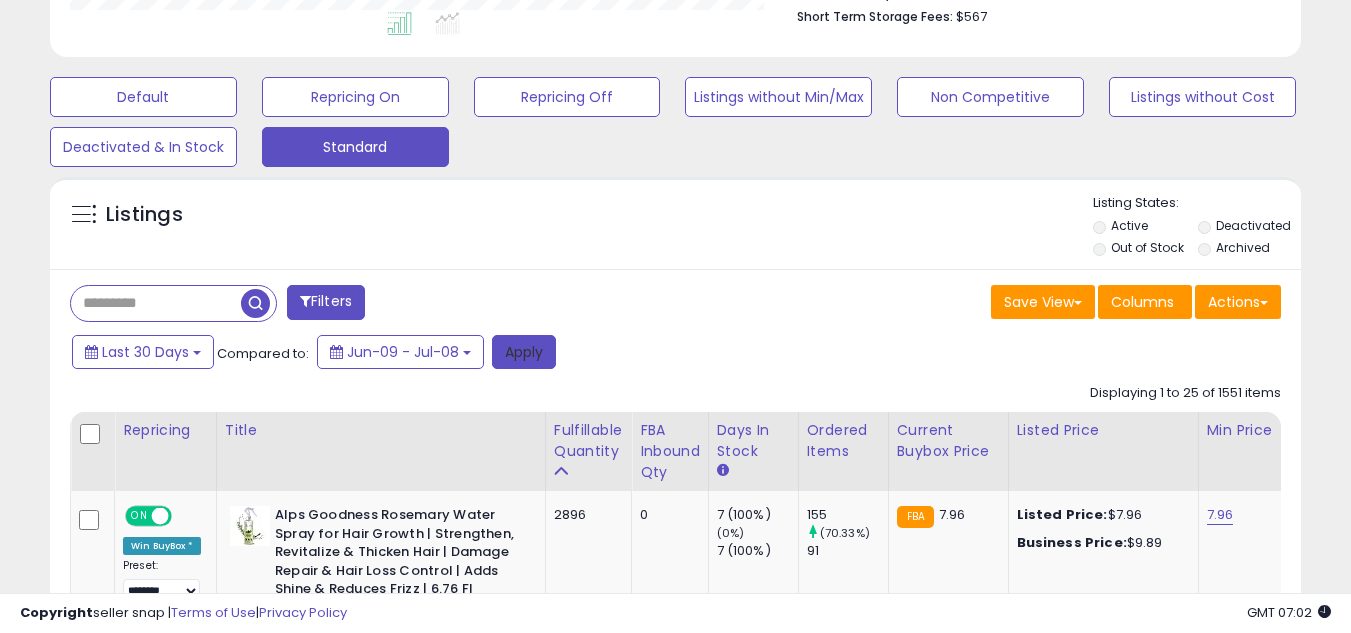 click on "Apply" at bounding box center (524, 352) 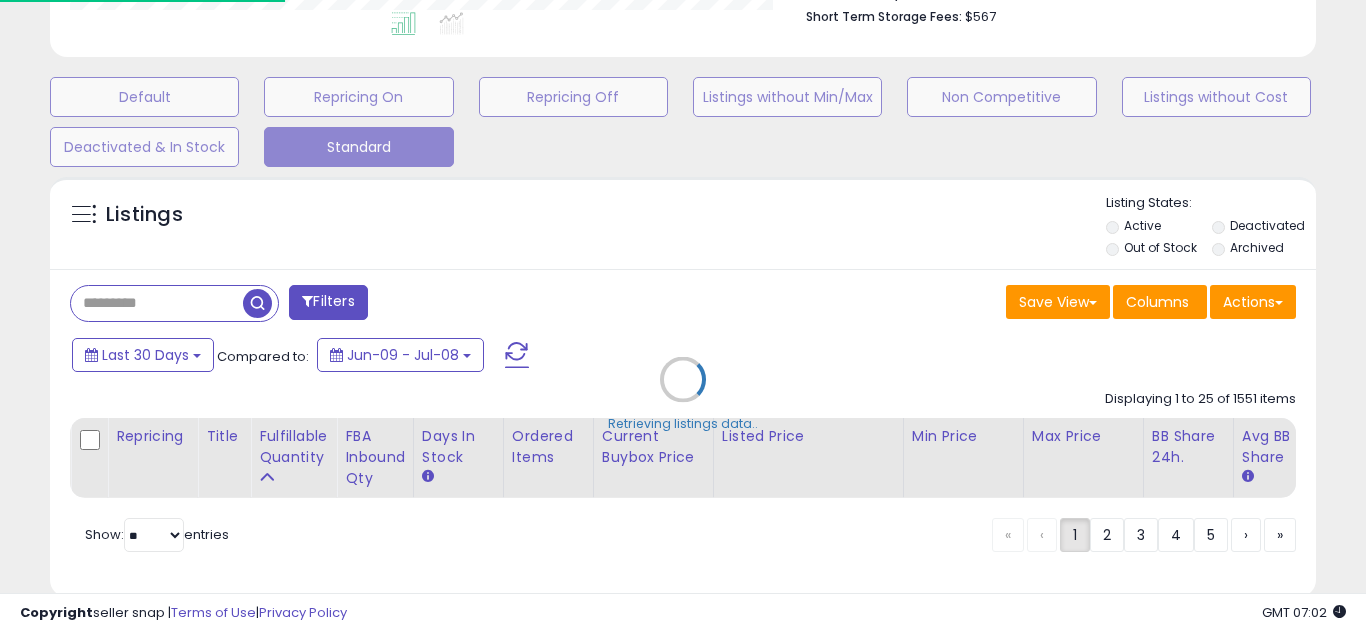 scroll, scrollTop: 999590, scrollLeft: 999267, axis: both 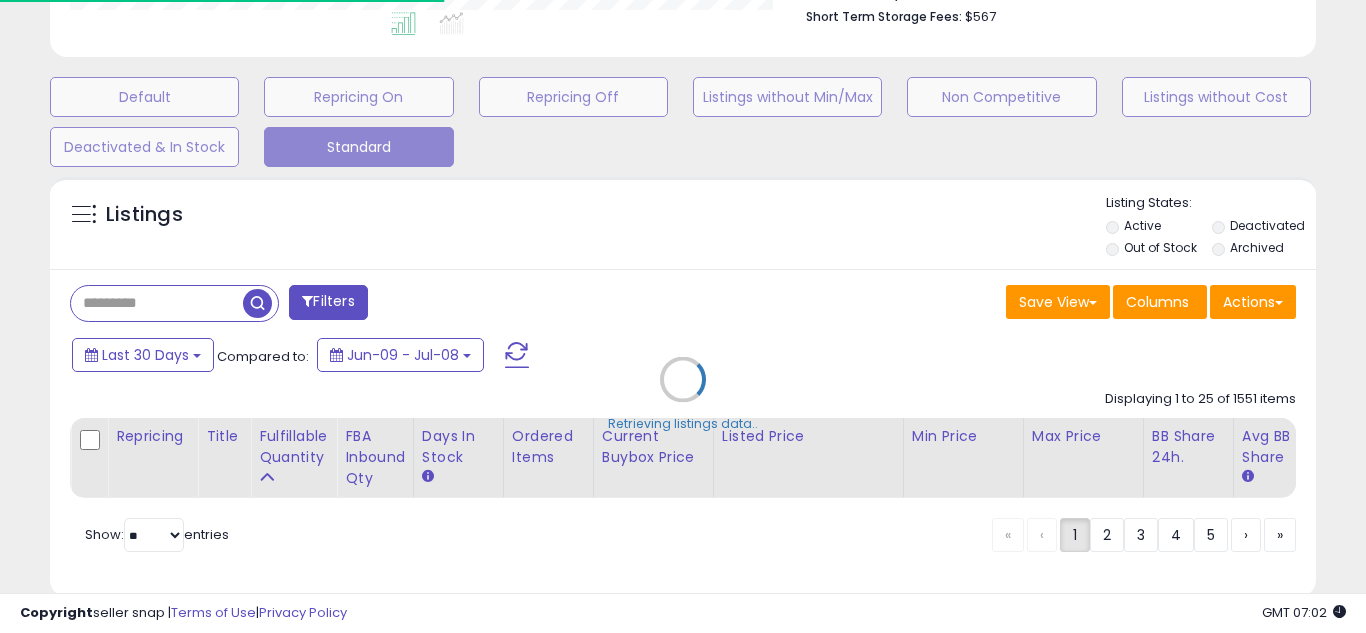 click on "Retrieving listings data.." at bounding box center [683, 394] 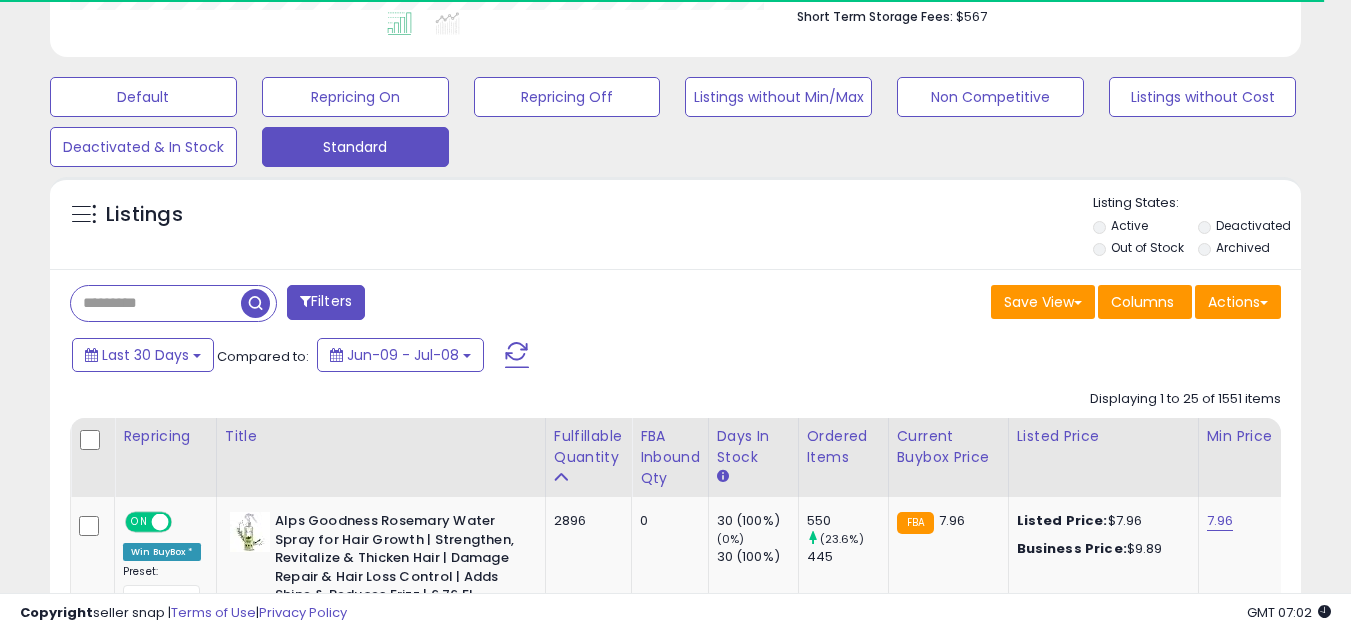 scroll, scrollTop: 410, scrollLeft: 724, axis: both 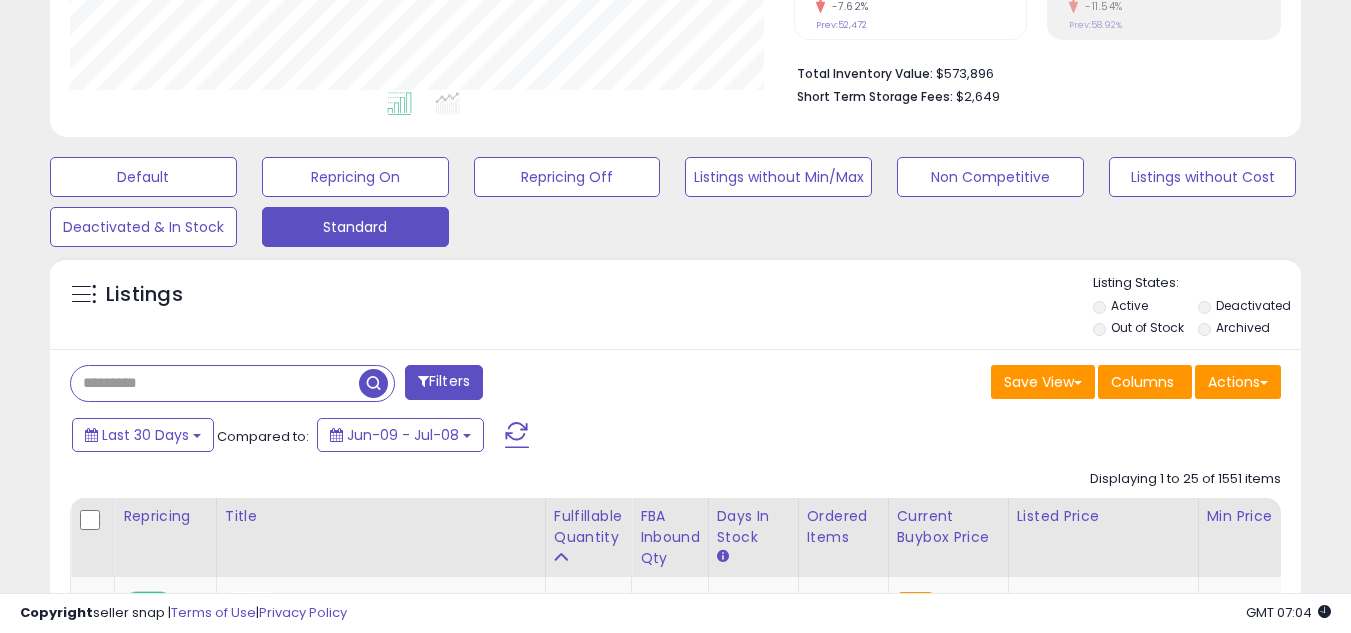 click at bounding box center [215, 383] 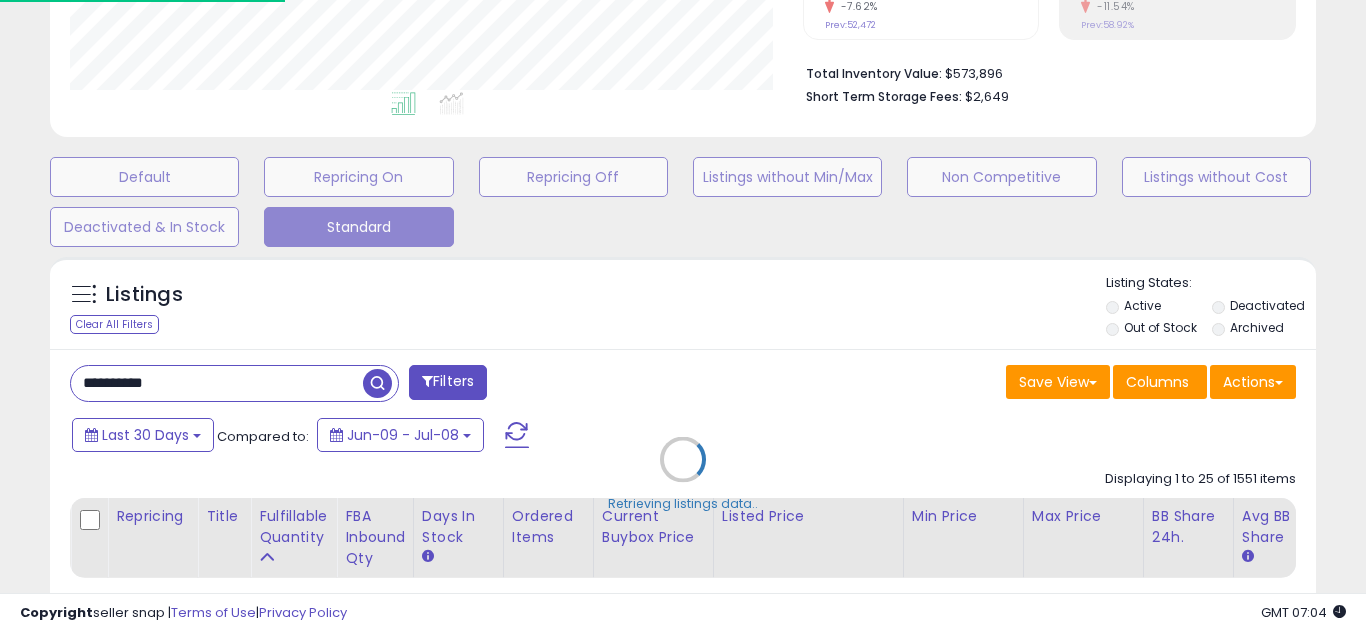 scroll, scrollTop: 999590, scrollLeft: 999267, axis: both 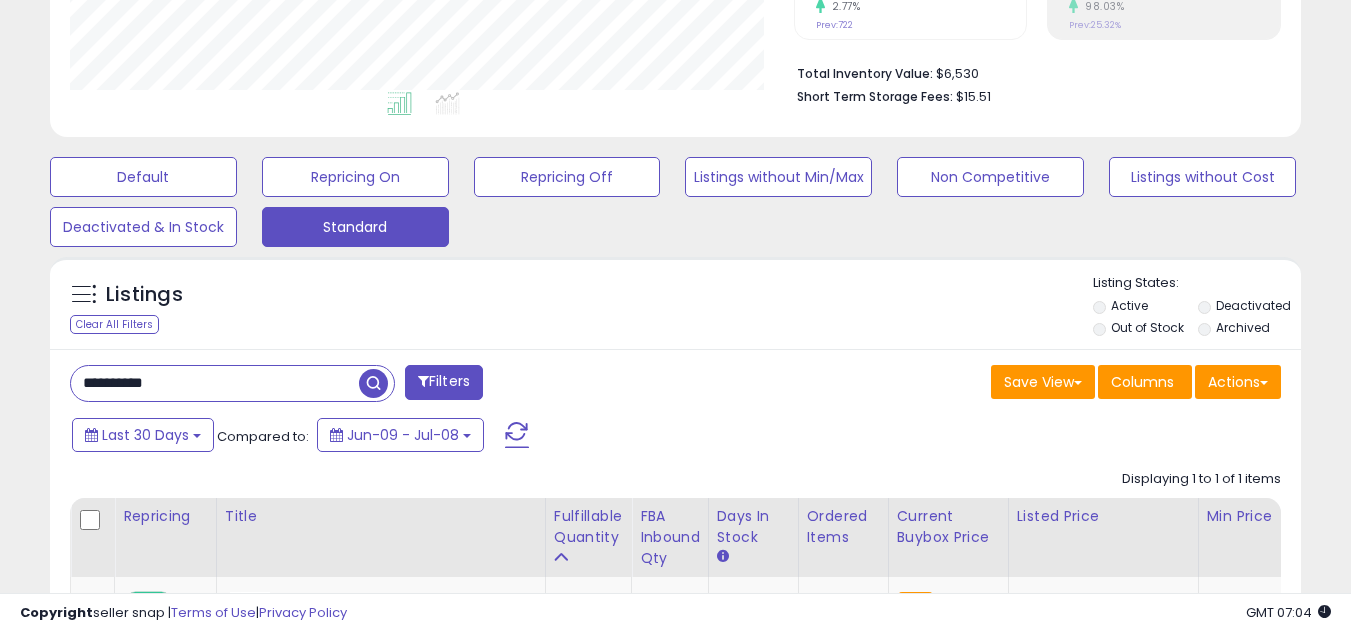 click on "**********" at bounding box center [675, 592] 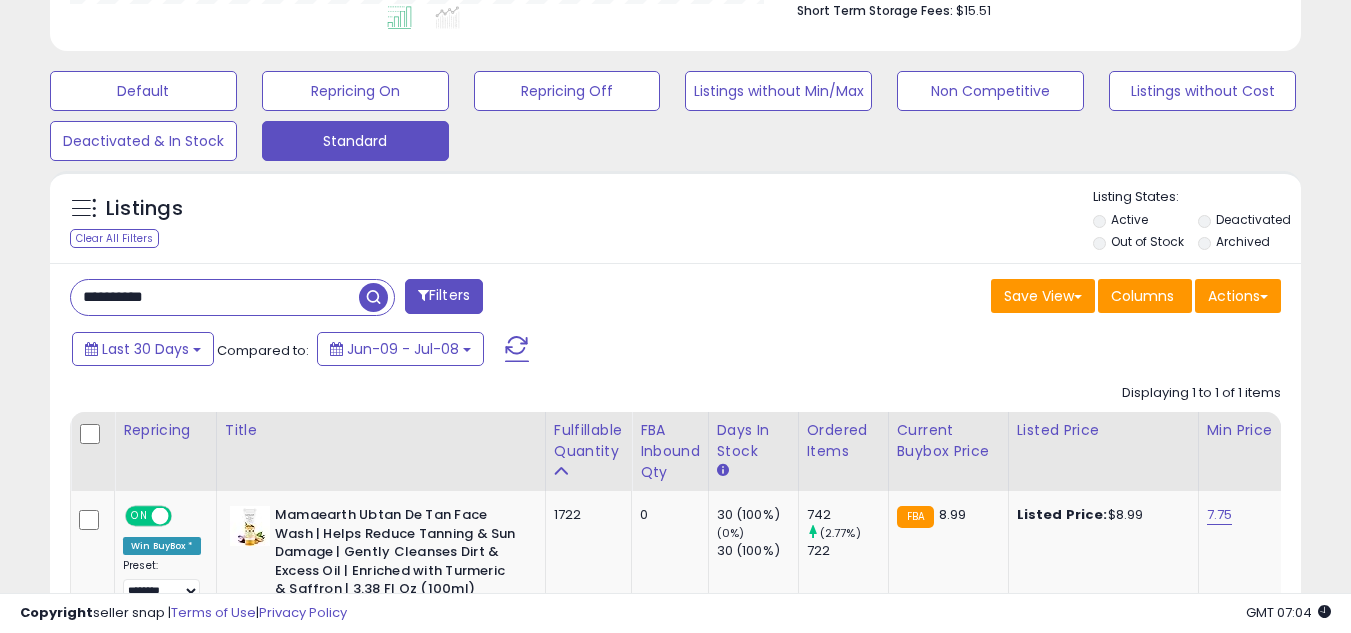 scroll, scrollTop: 633, scrollLeft: 0, axis: vertical 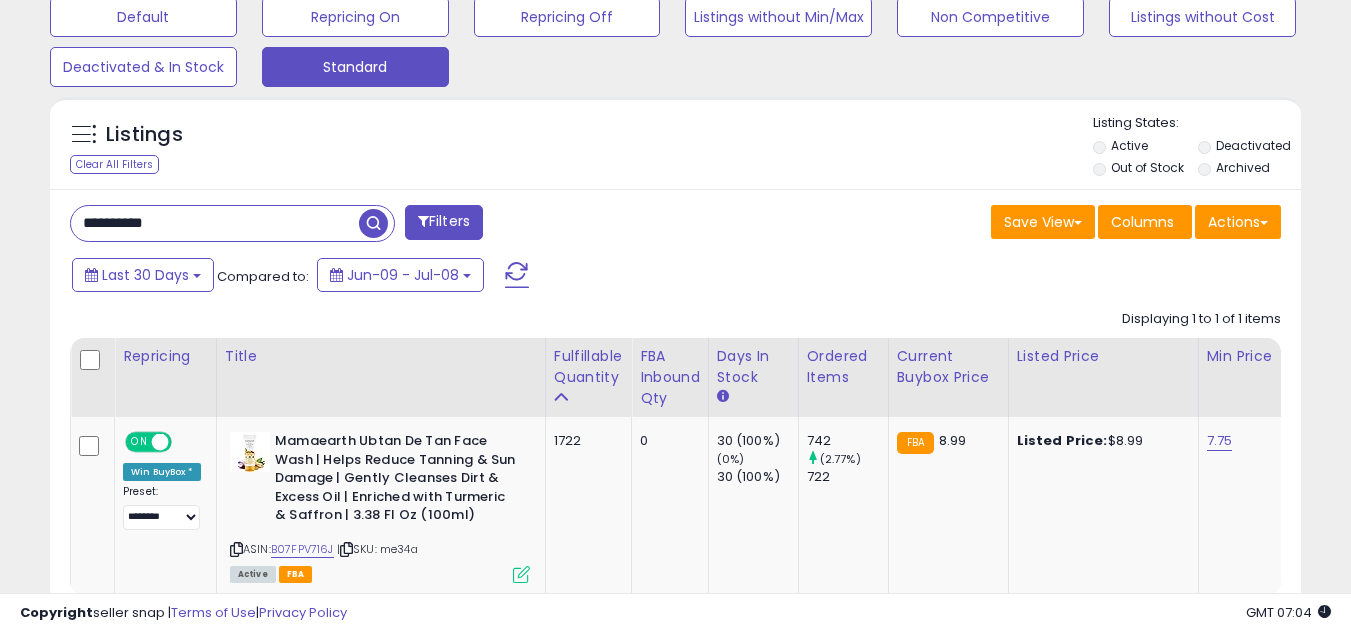 click on "**********" at bounding box center (215, 223) 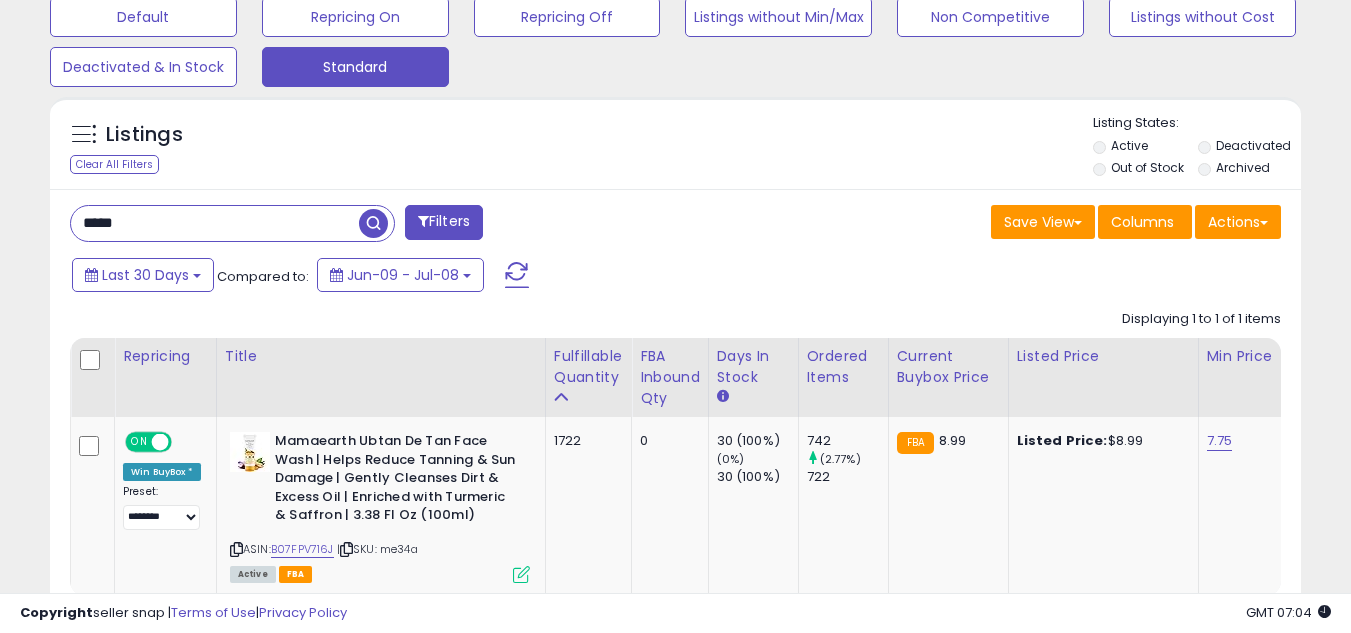 type on "*****" 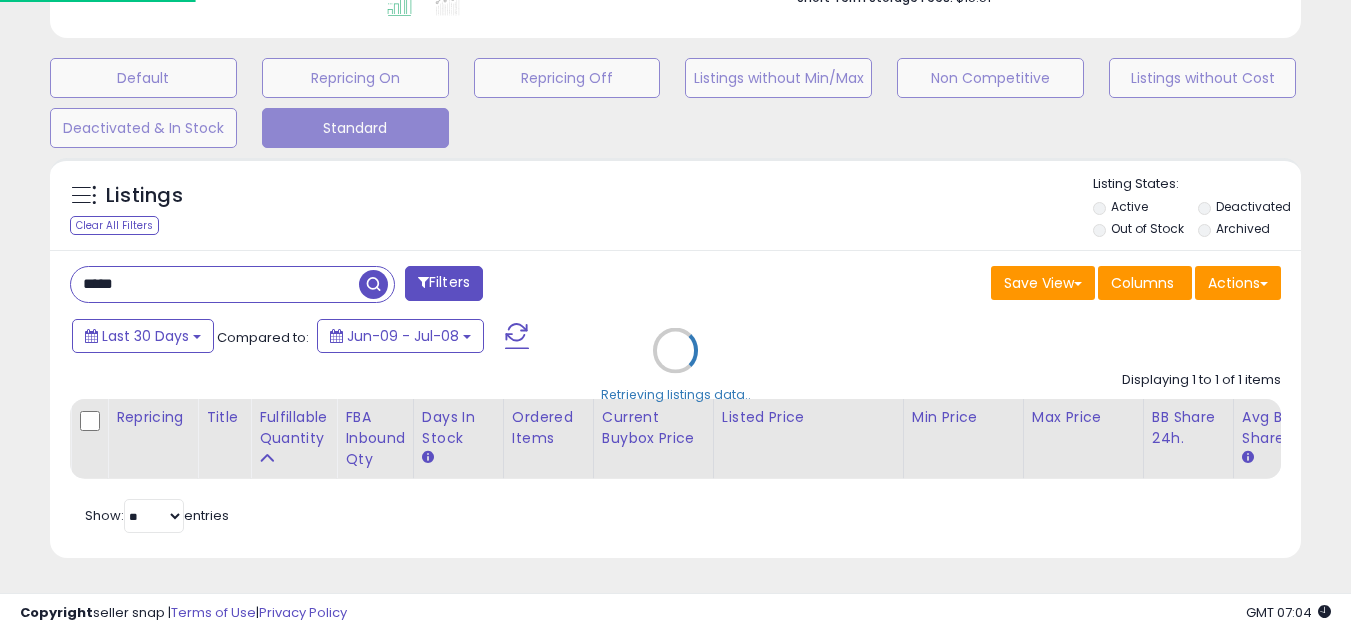 scroll, scrollTop: 999590, scrollLeft: 999267, axis: both 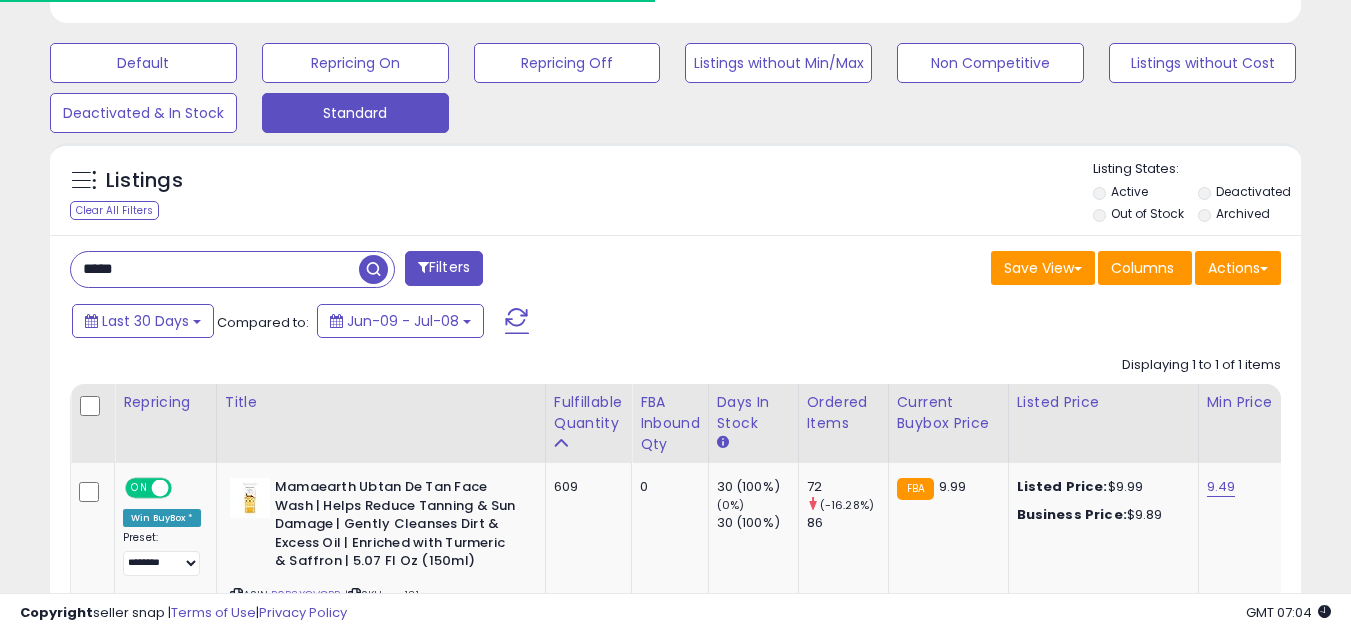 click on "Listings
Clear All Filters
Listing States:" at bounding box center (675, 194) 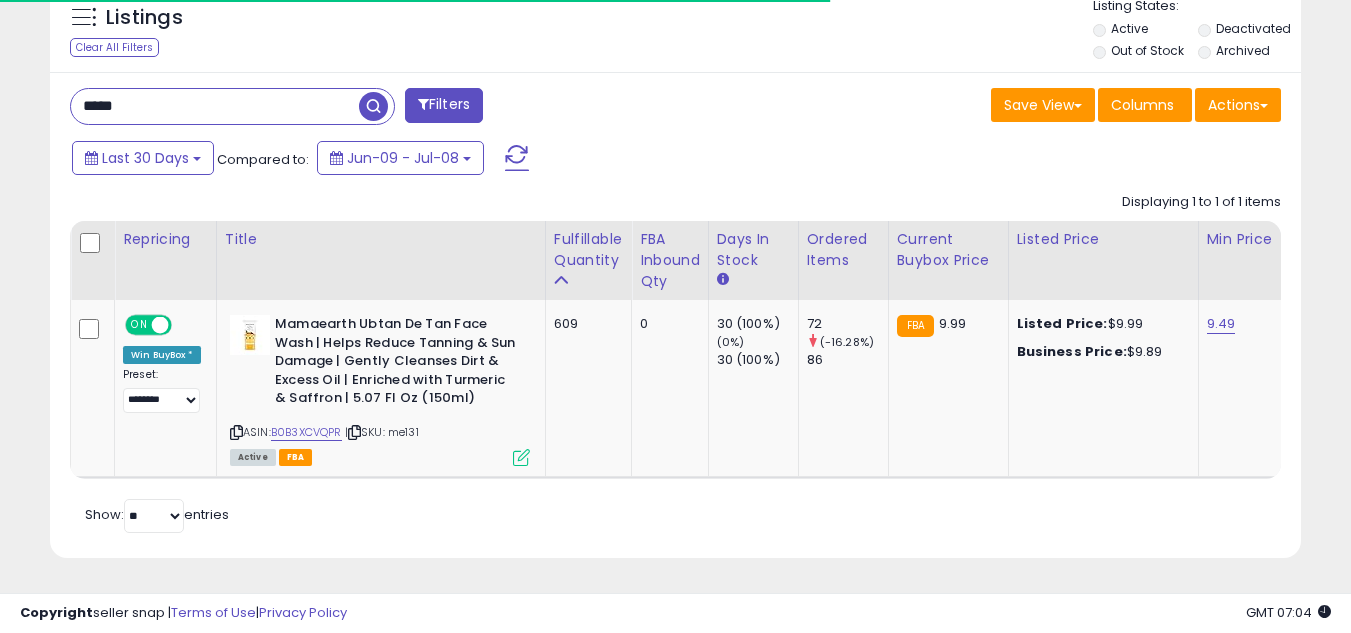 scroll, scrollTop: 783, scrollLeft: 0, axis: vertical 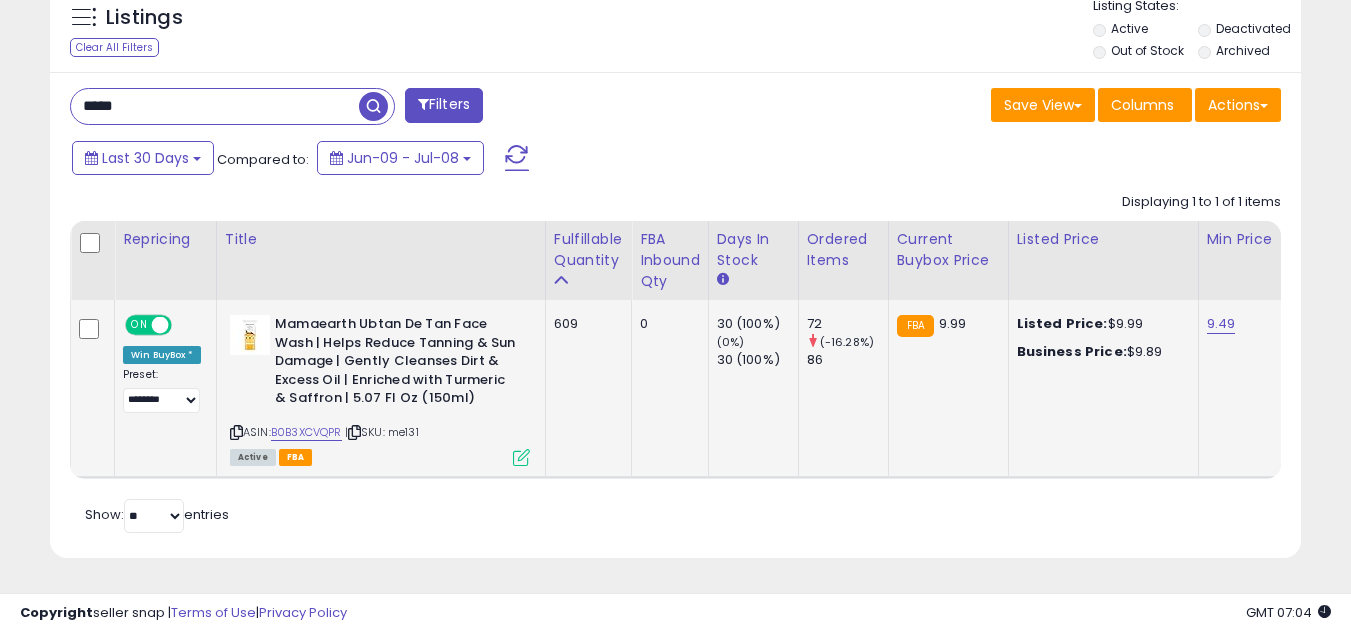 click at bounding box center [521, 457] 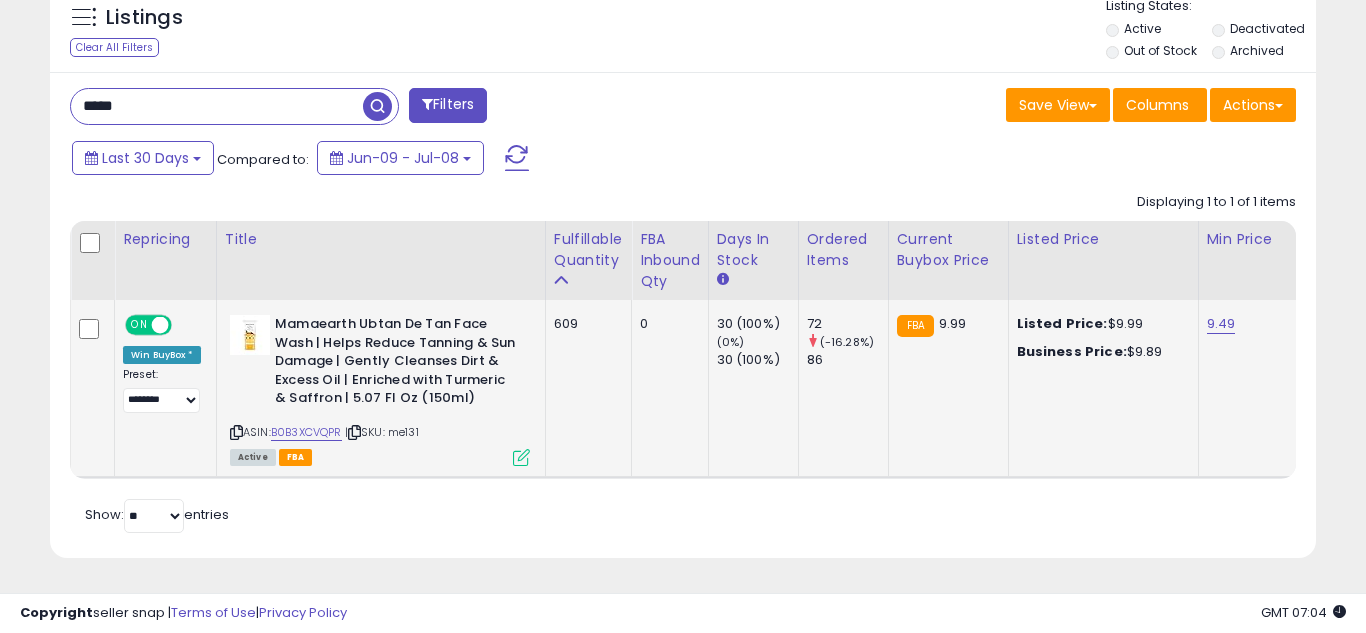 scroll, scrollTop: 999590, scrollLeft: 999267, axis: both 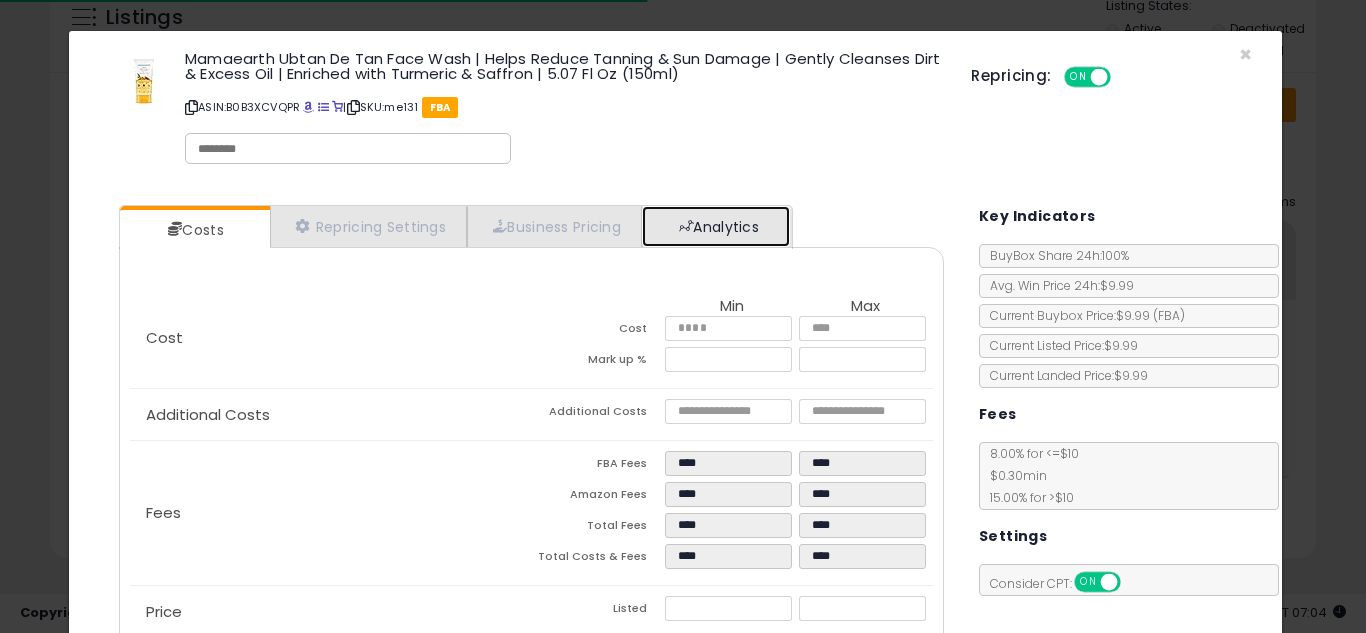 click on "Analytics" at bounding box center [716, 226] 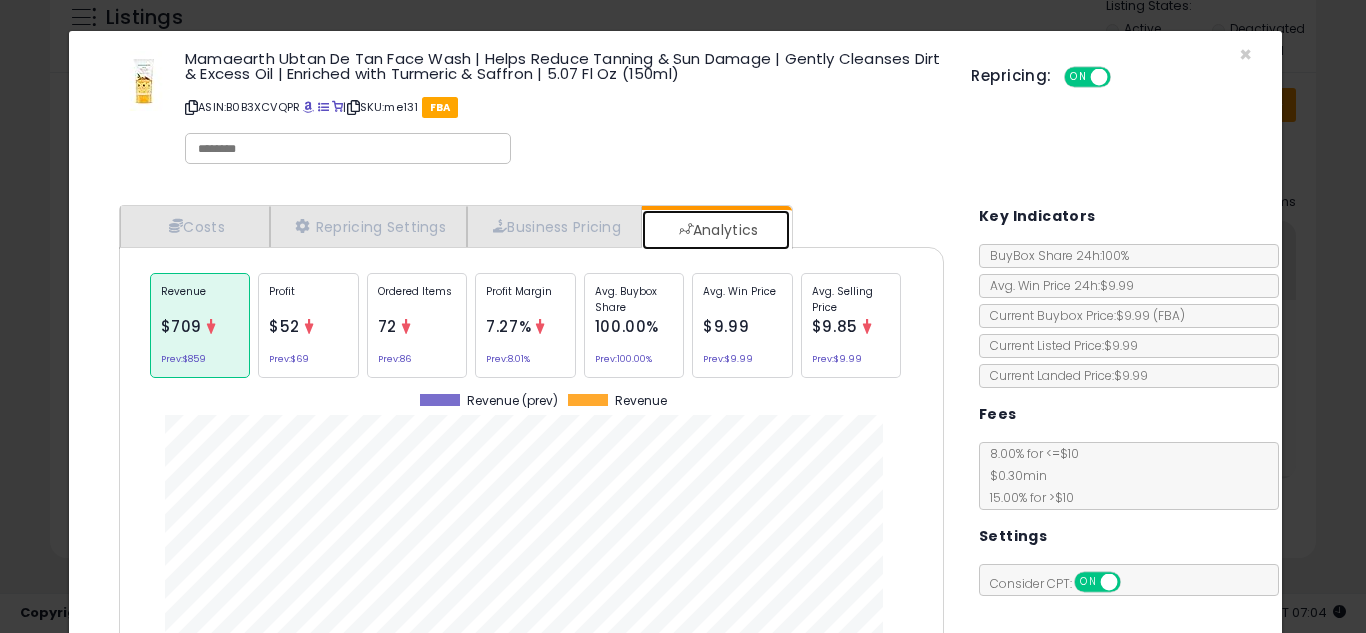 scroll, scrollTop: 999384, scrollLeft: 999145, axis: both 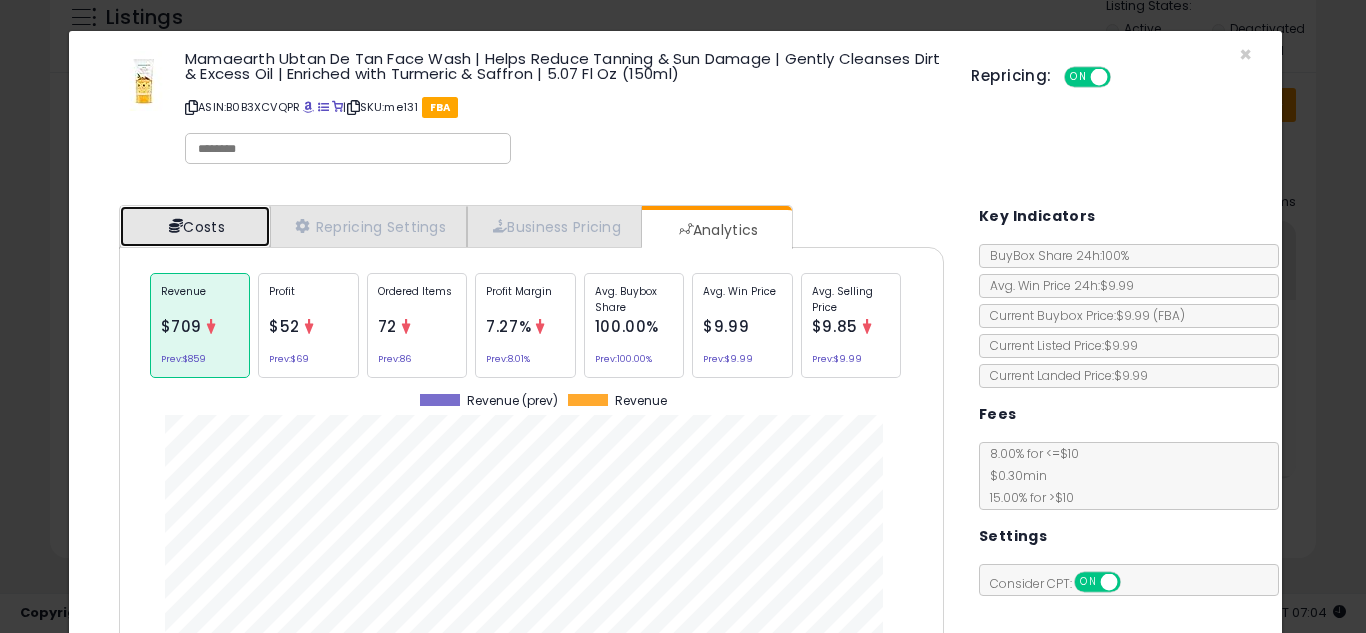 click on "Costs" at bounding box center (195, 226) 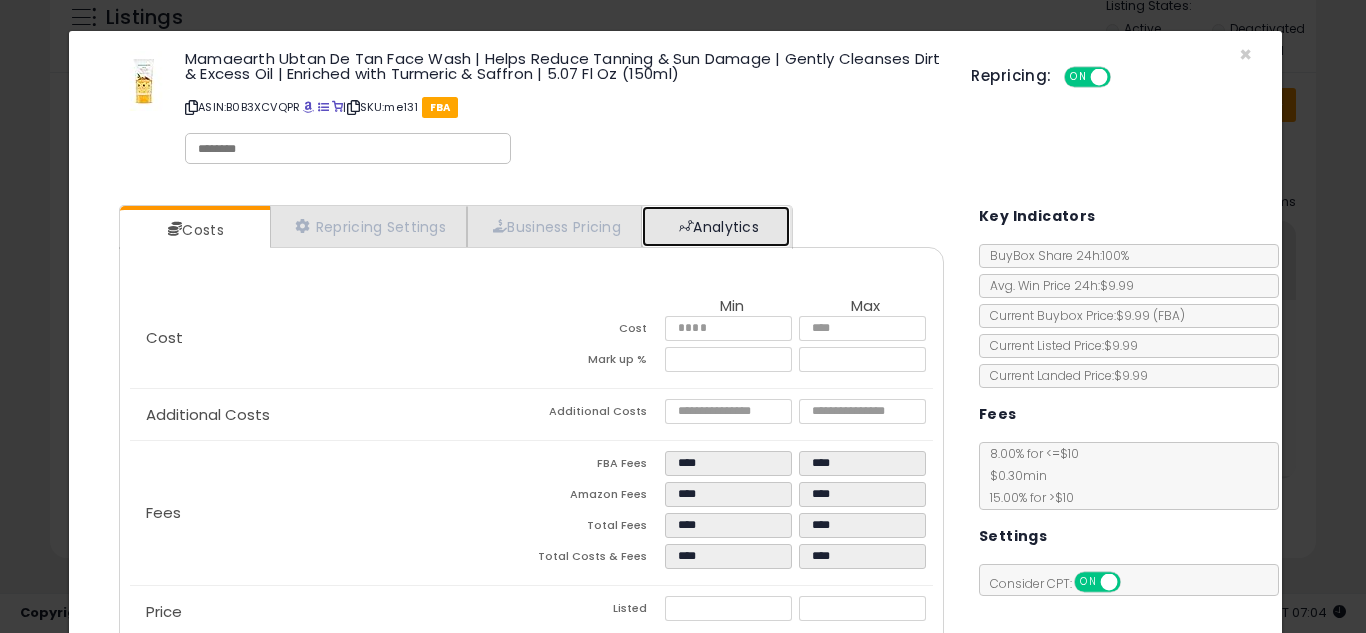 click on "Analytics" at bounding box center (716, 226) 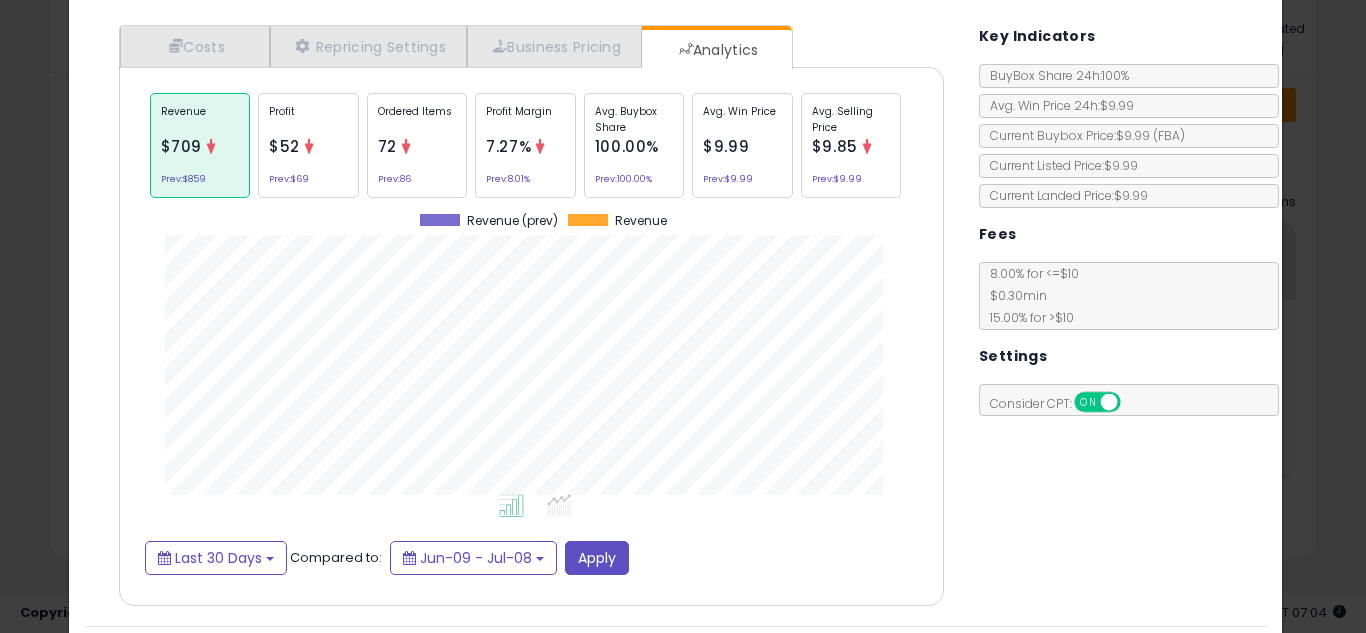 scroll, scrollTop: 238, scrollLeft: 0, axis: vertical 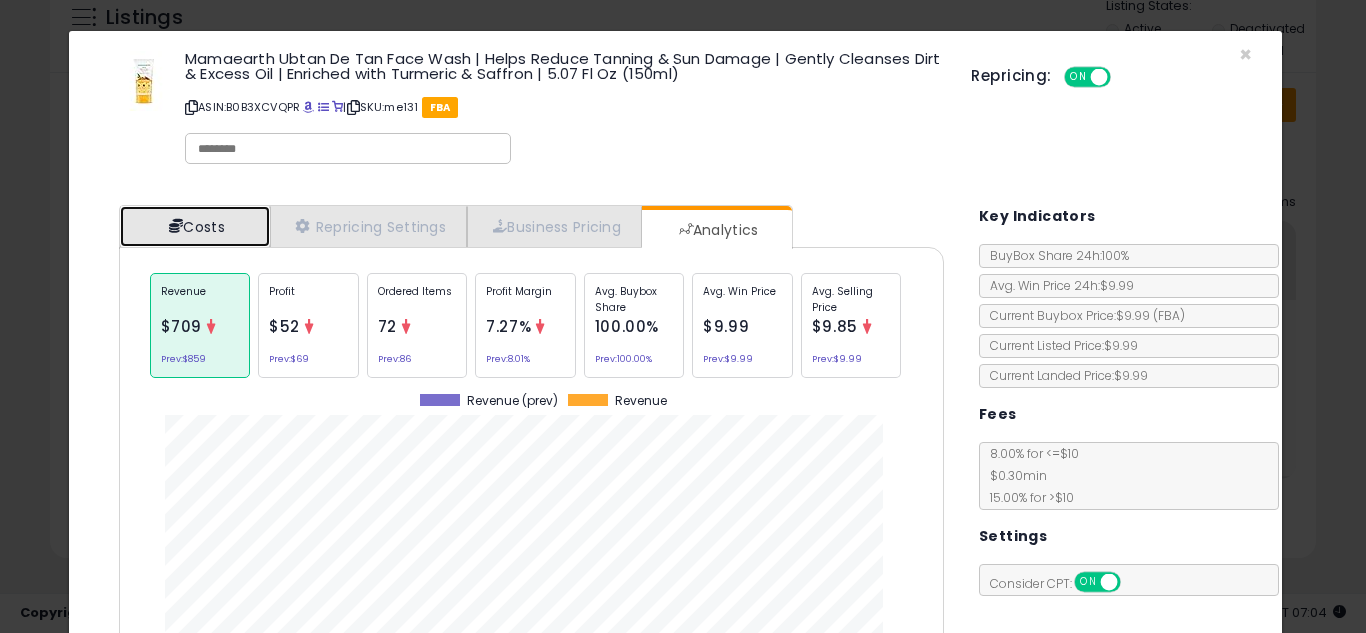 click on "Costs" at bounding box center [195, 226] 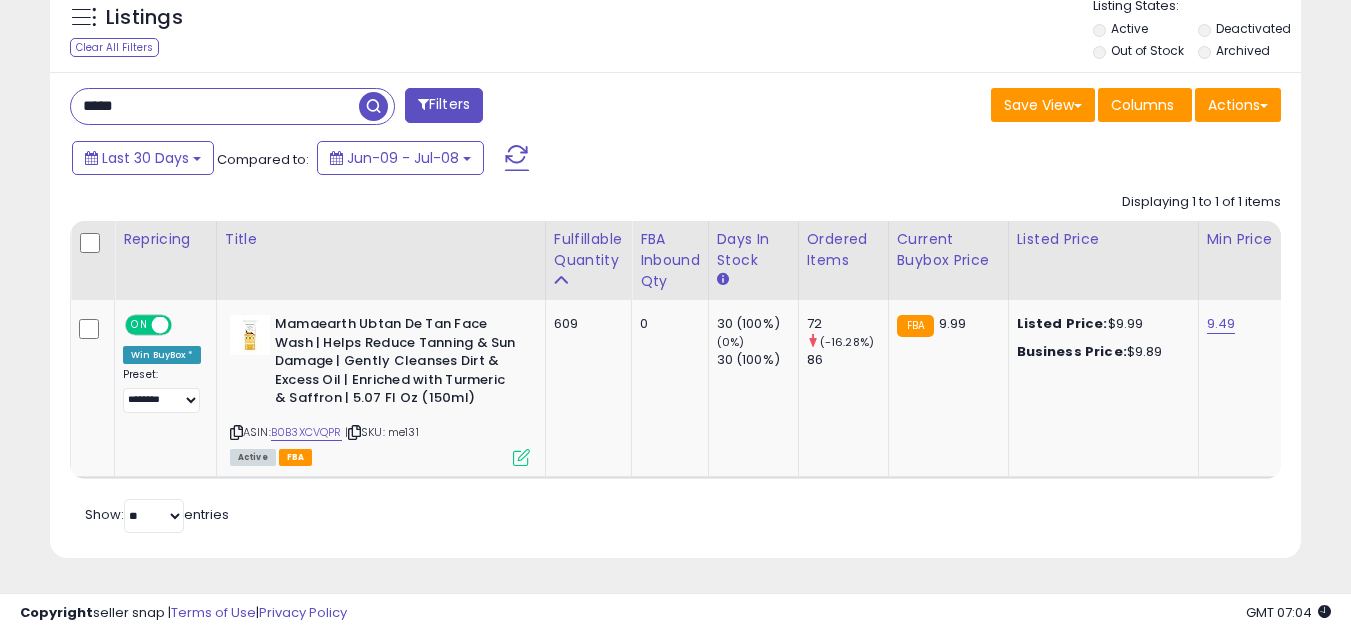 scroll, scrollTop: 410, scrollLeft: 724, axis: both 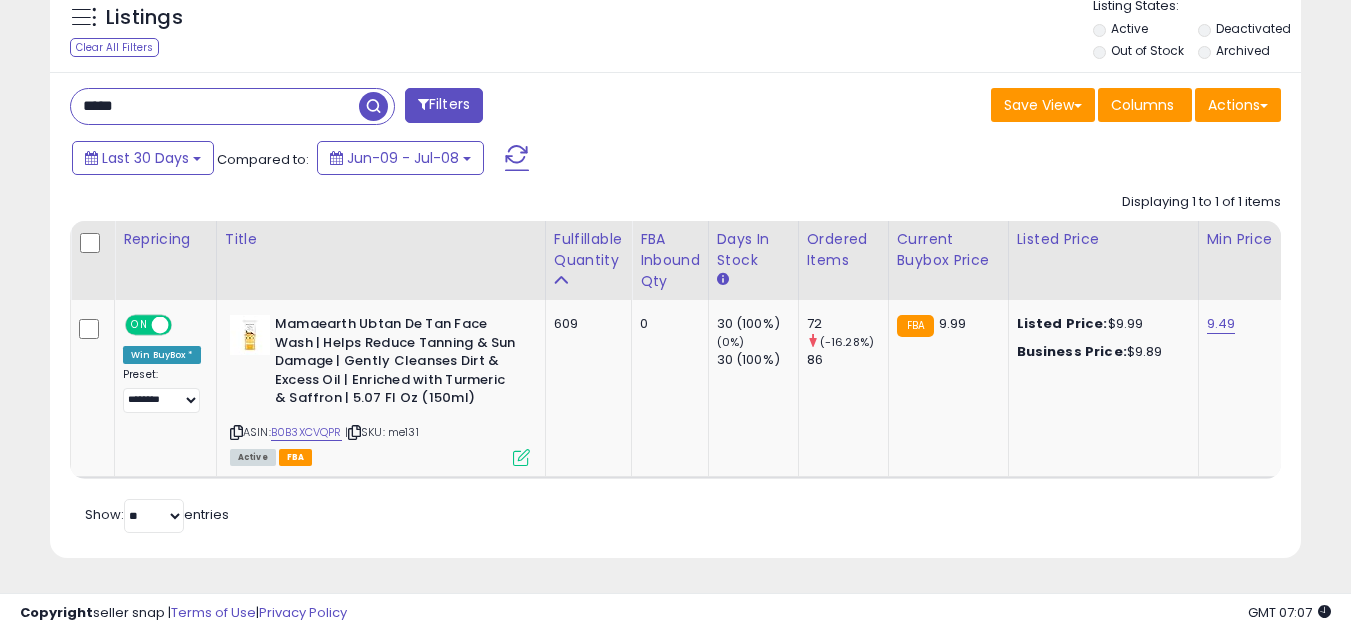 click on "*****" at bounding box center (215, 106) 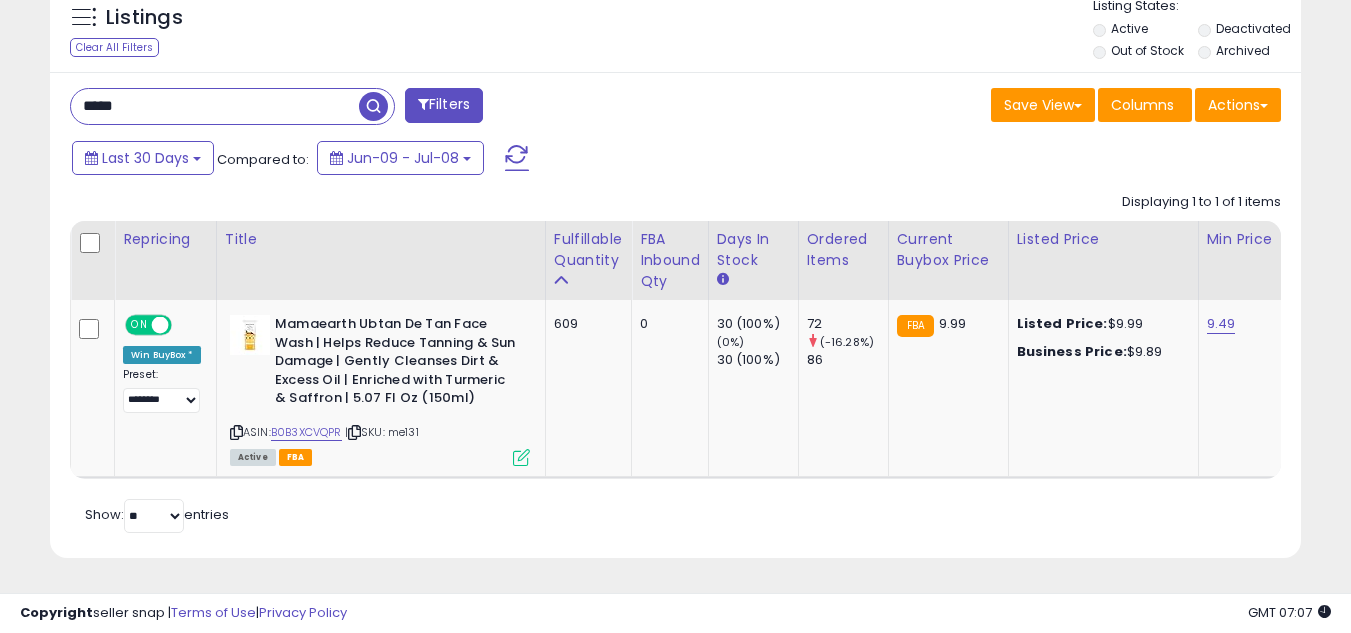 click on "*****" at bounding box center (215, 106) 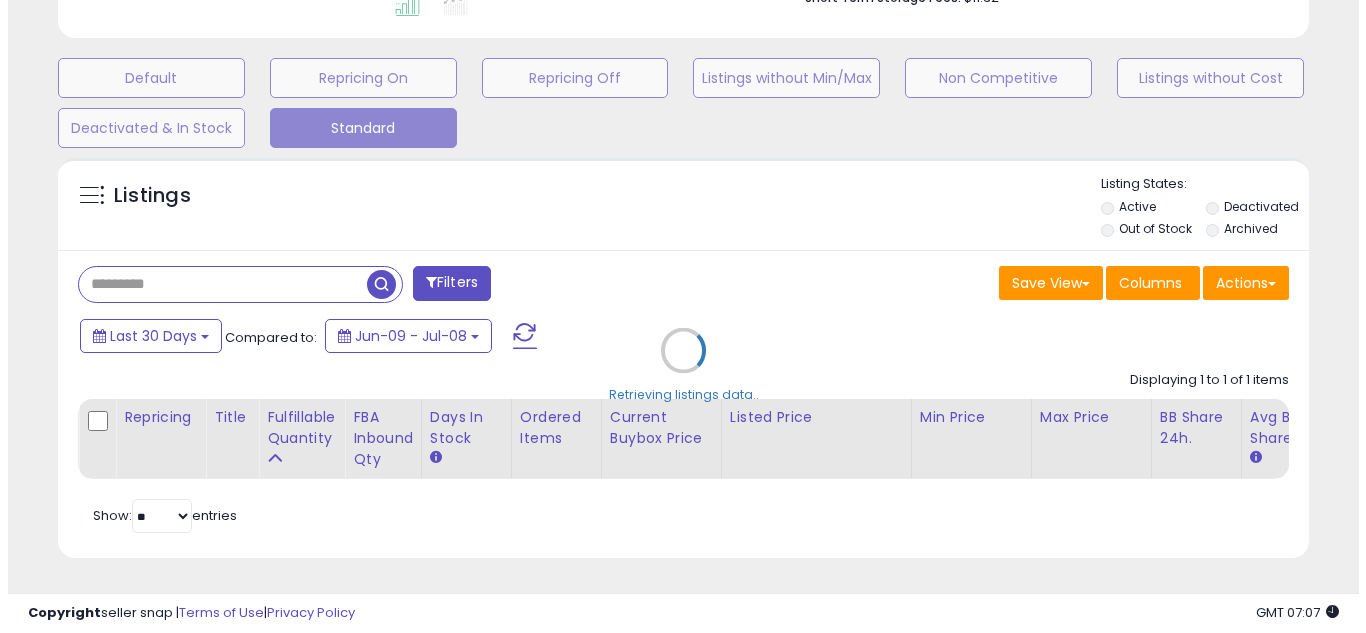 scroll, scrollTop: 587, scrollLeft: 0, axis: vertical 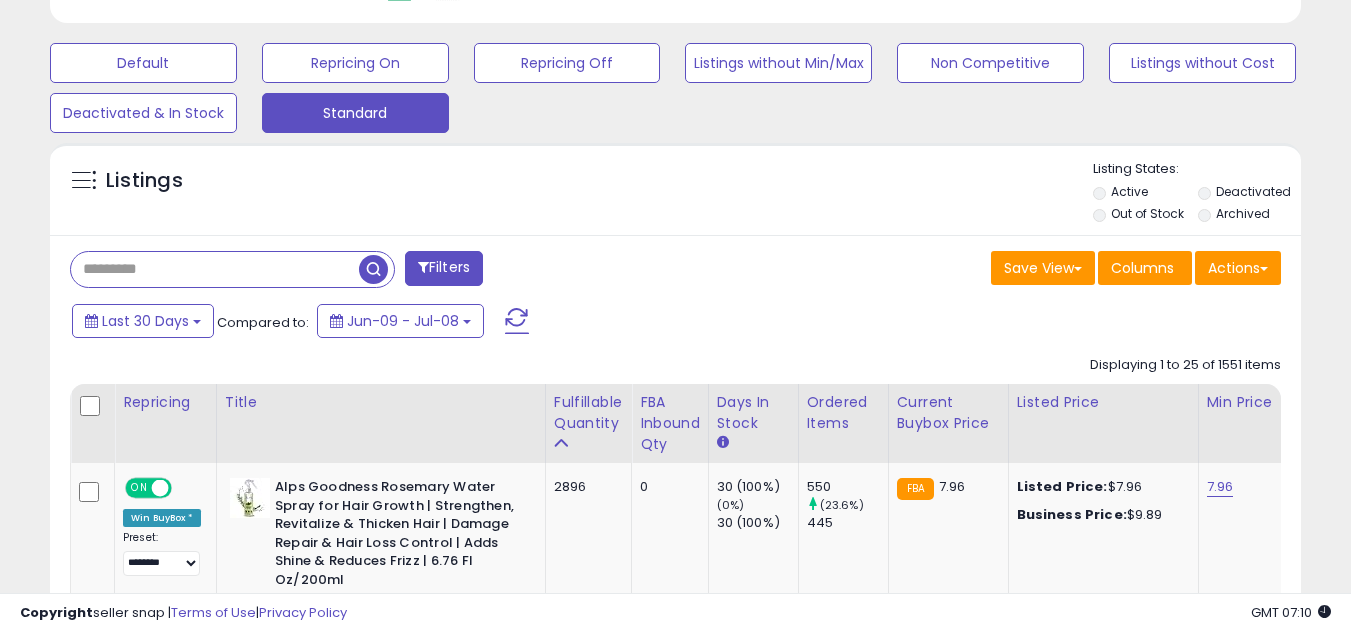 click on "Displaying 1 to 25 of 1551 items
Repricing
Title
ON" 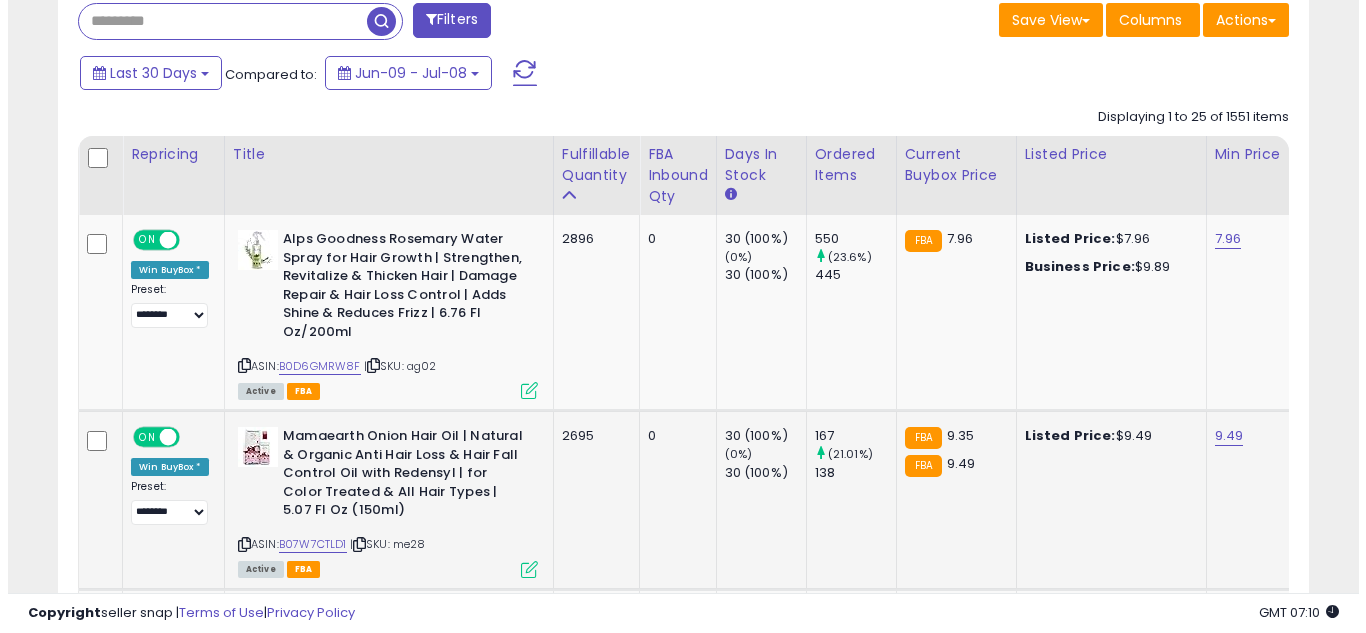 scroll, scrollTop: 867, scrollLeft: 0, axis: vertical 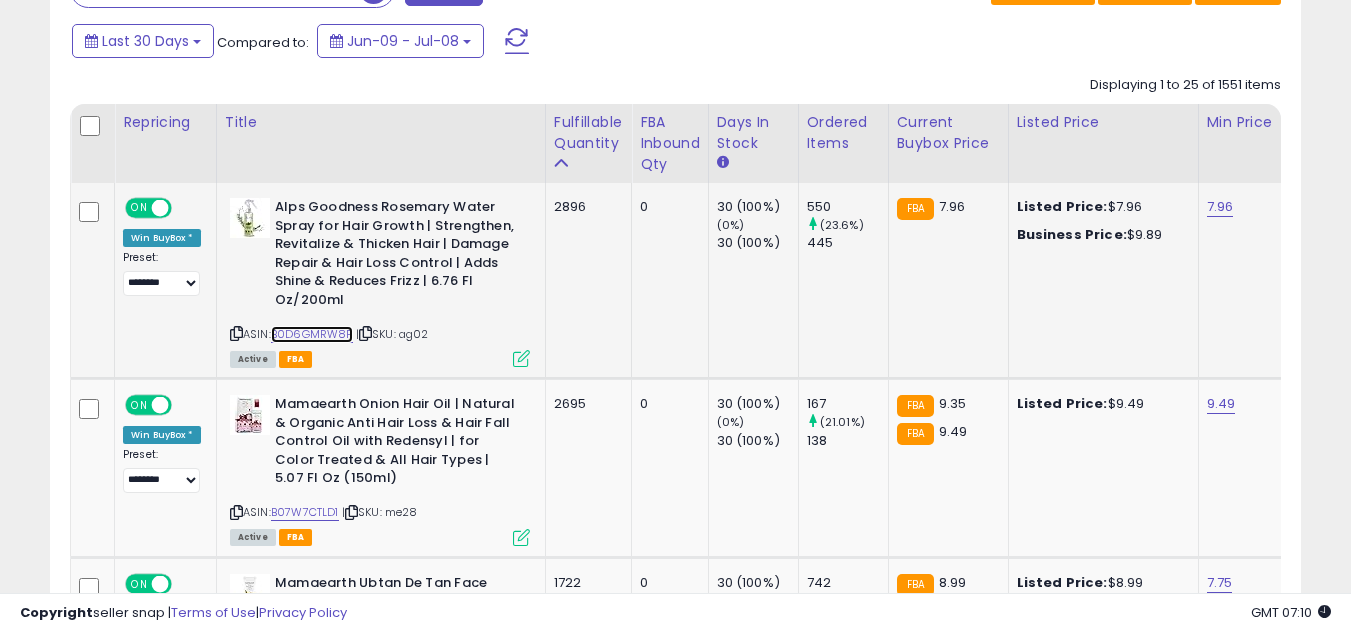 click on "B0D6GMRW8F" at bounding box center [312, 334] 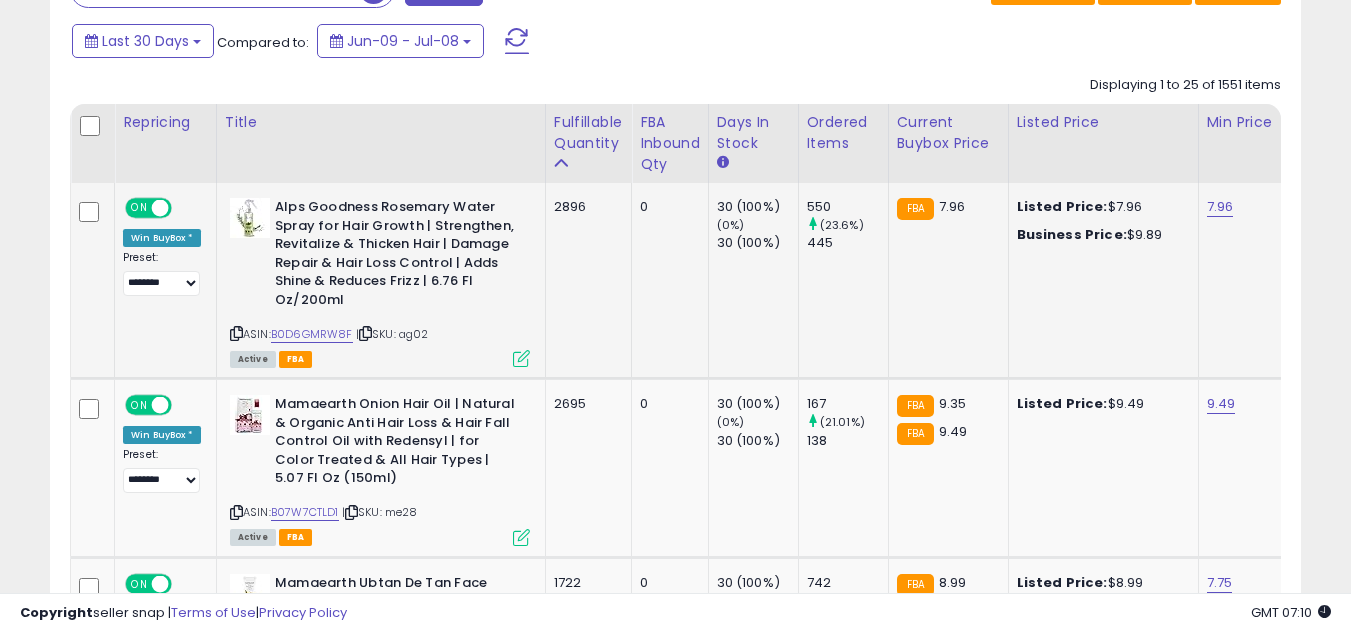 click at bounding box center [521, 358] 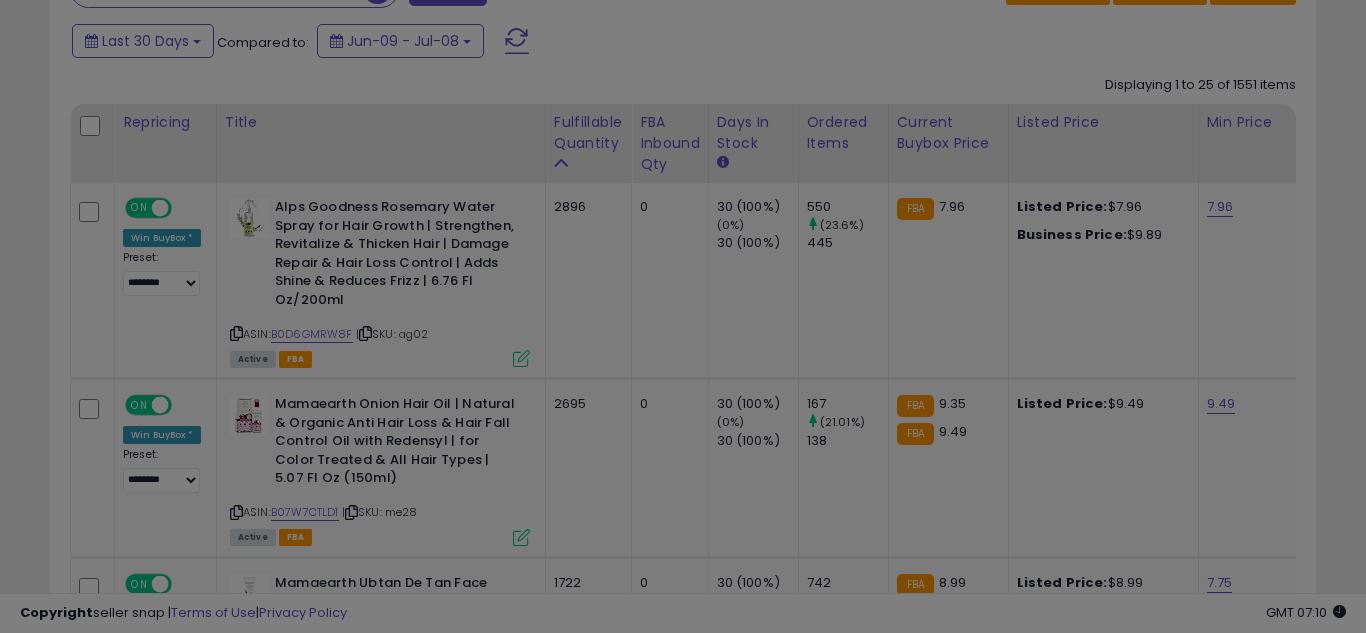 scroll, scrollTop: 999590, scrollLeft: 999267, axis: both 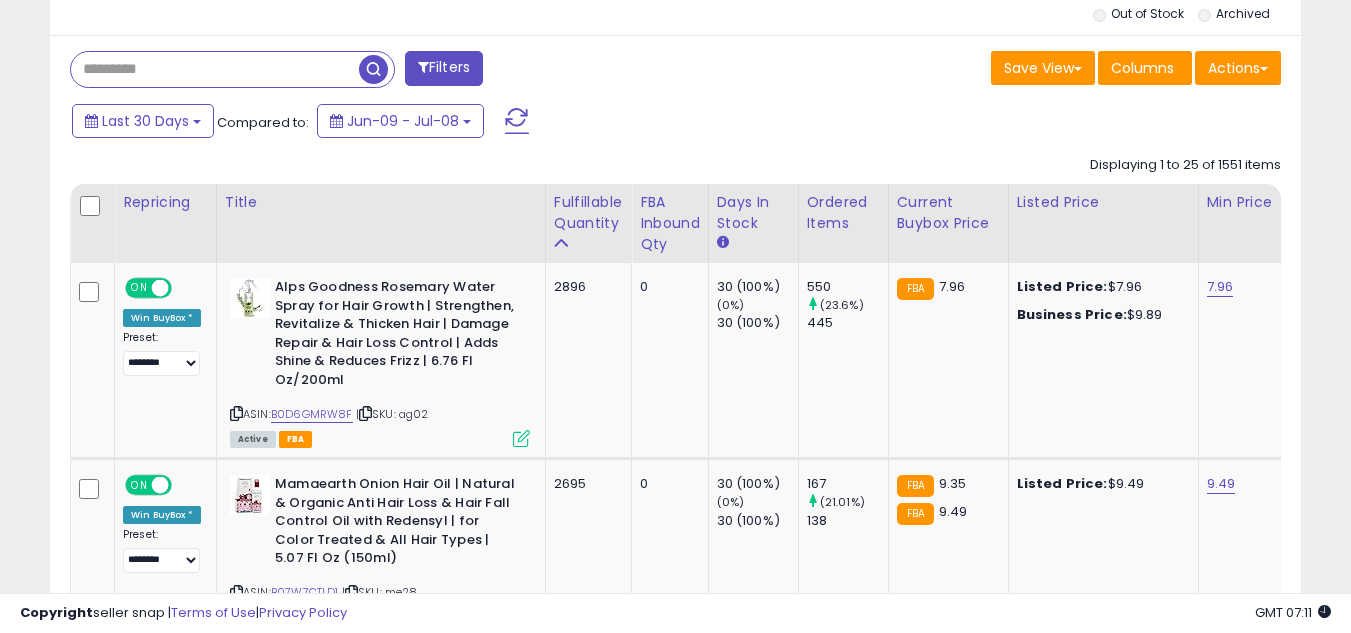 click at bounding box center (215, 69) 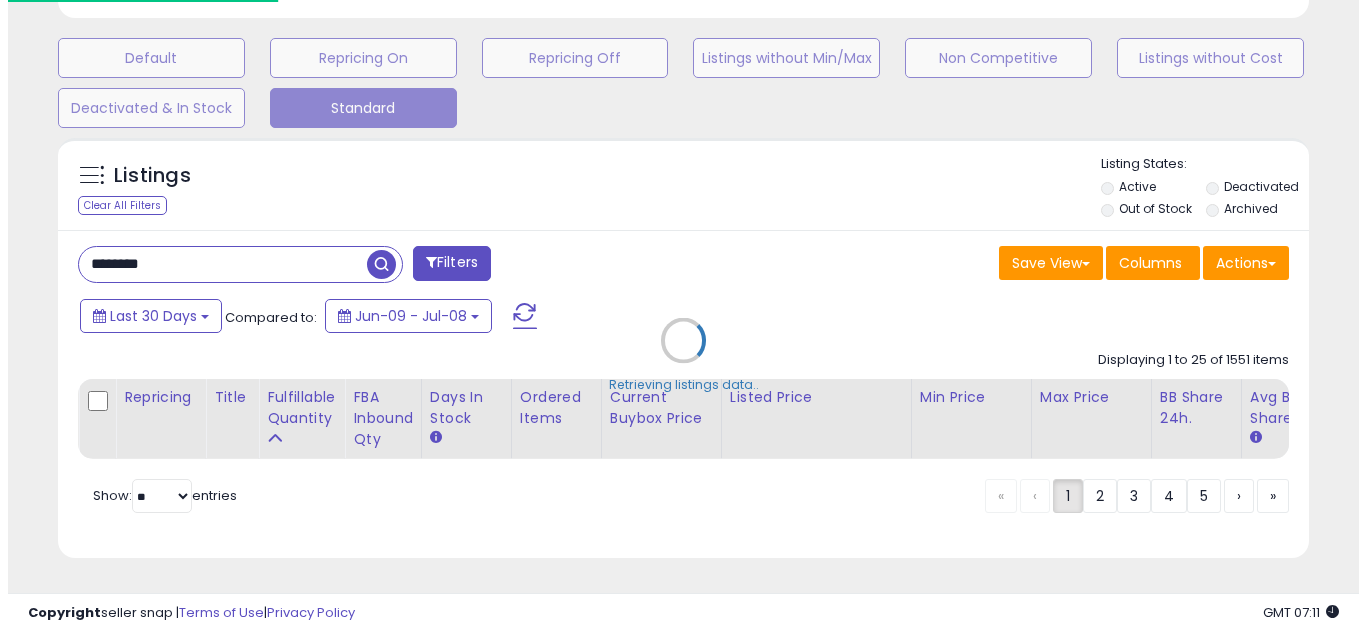 scroll, scrollTop: 607, scrollLeft: 0, axis: vertical 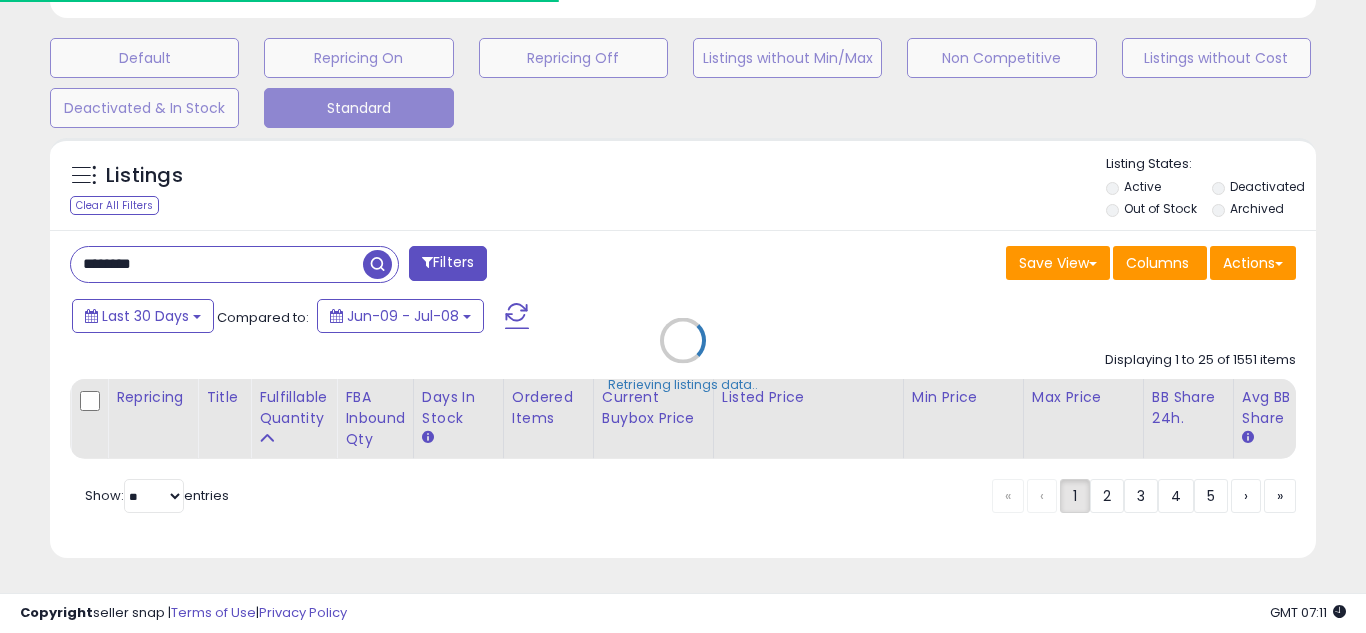click on "Retrieving listings data.." at bounding box center (683, 355) 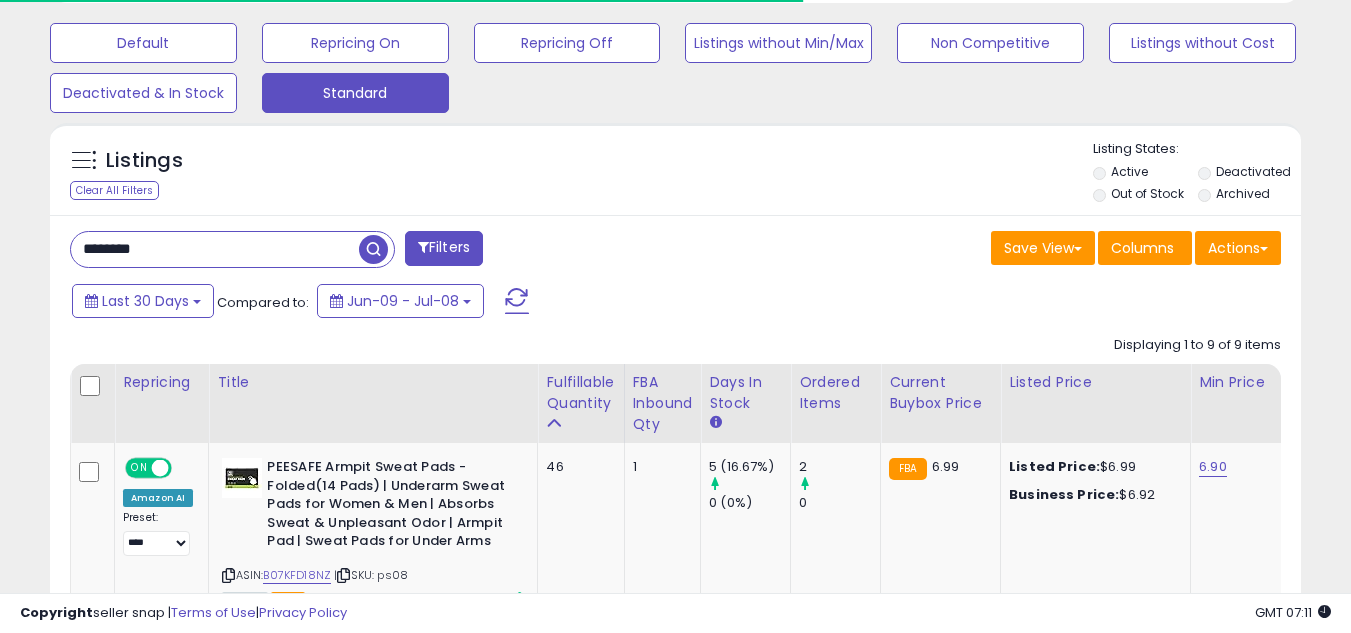 scroll, scrollTop: 410, scrollLeft: 724, axis: both 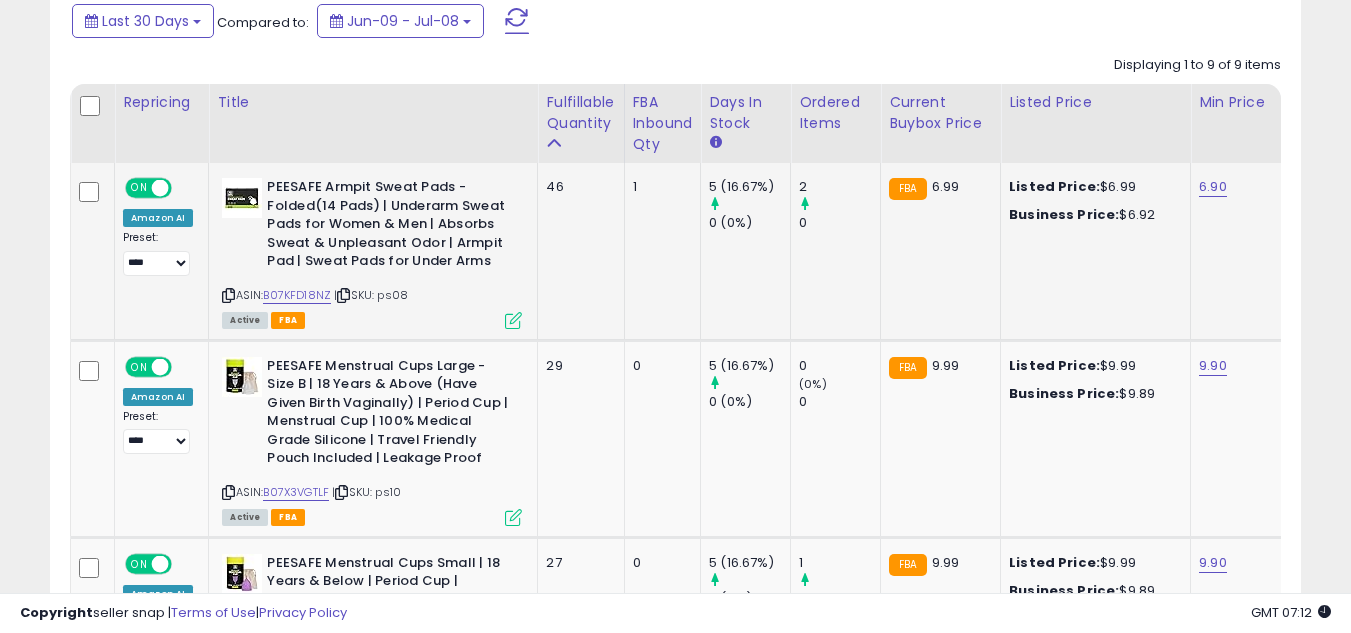 click at bounding box center [513, 320] 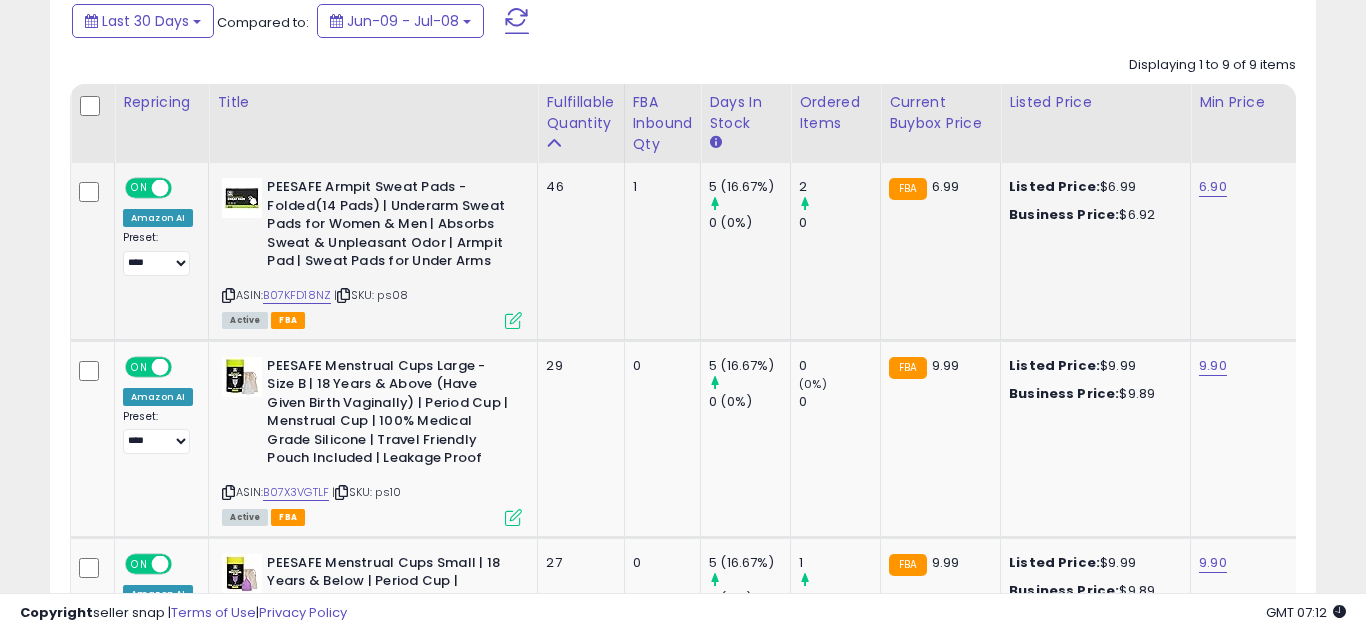scroll, scrollTop: 999590, scrollLeft: 999267, axis: both 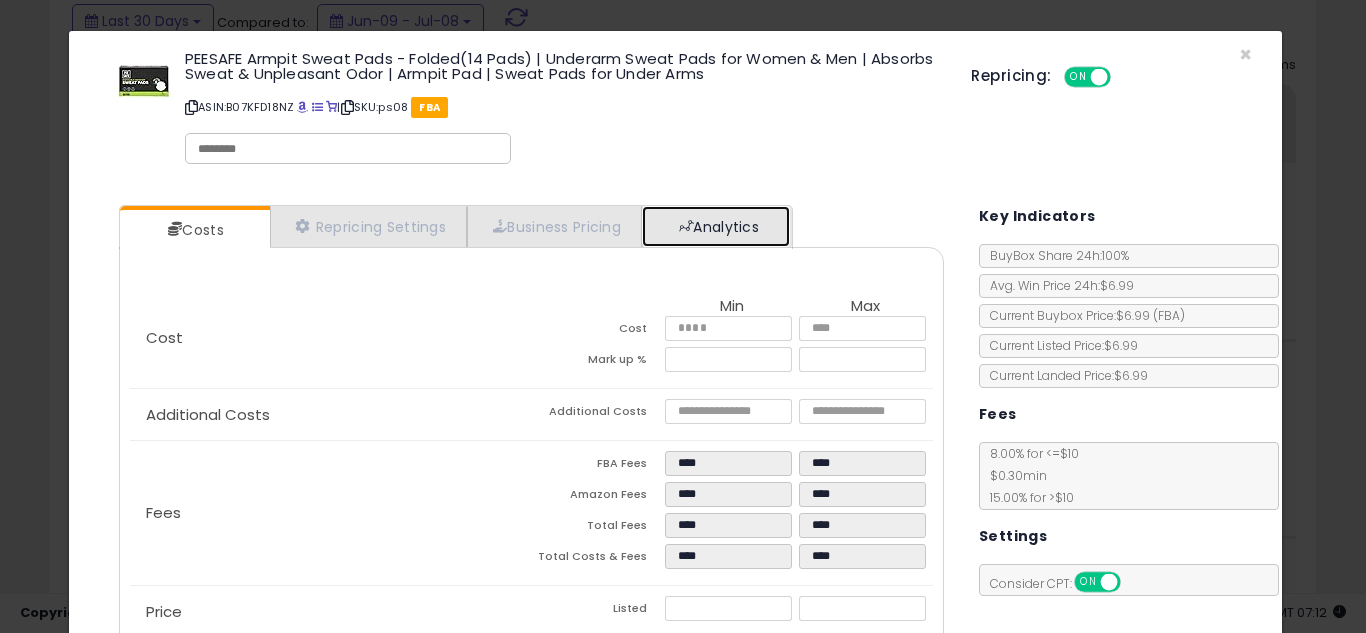 click on "Analytics" at bounding box center [716, 226] 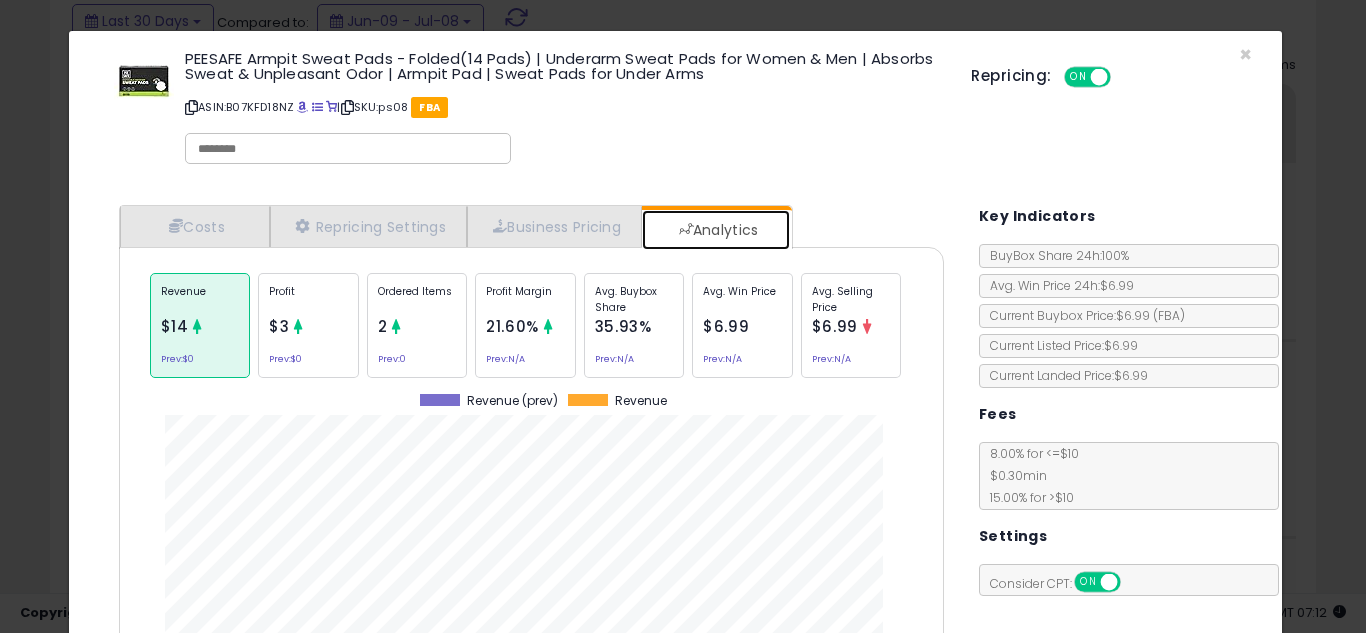 scroll, scrollTop: 999384, scrollLeft: 999145, axis: both 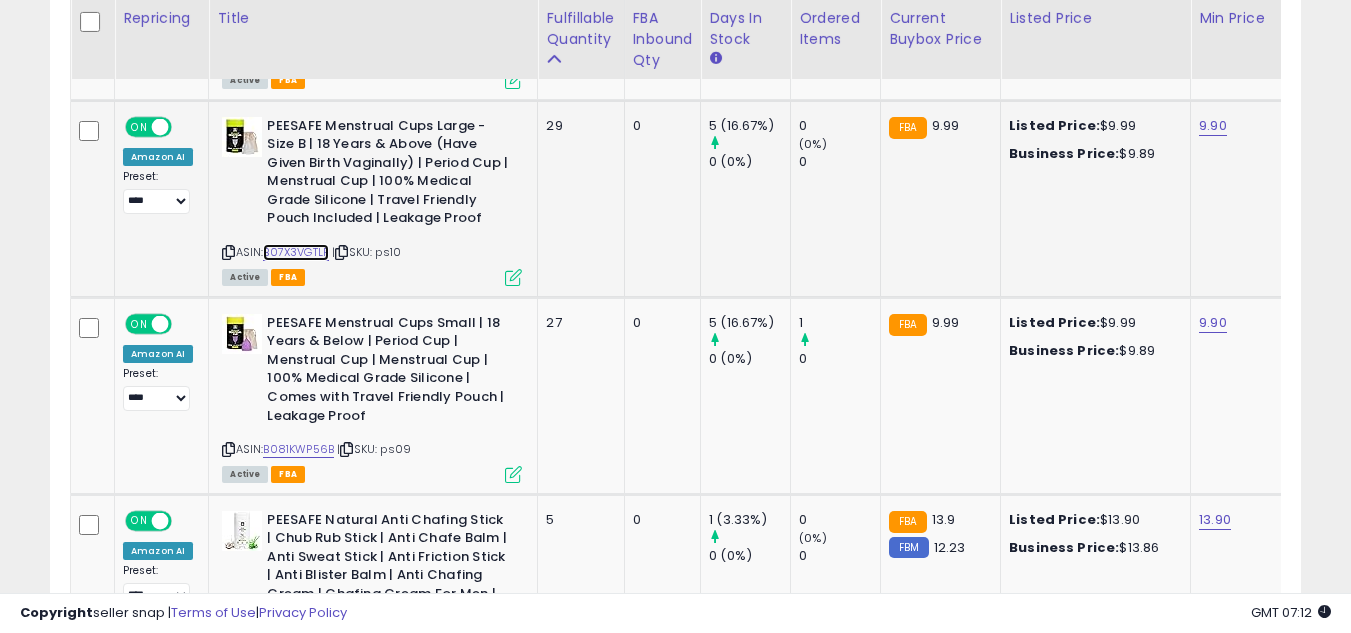 click on "B07X3VGTLF" at bounding box center [296, 252] 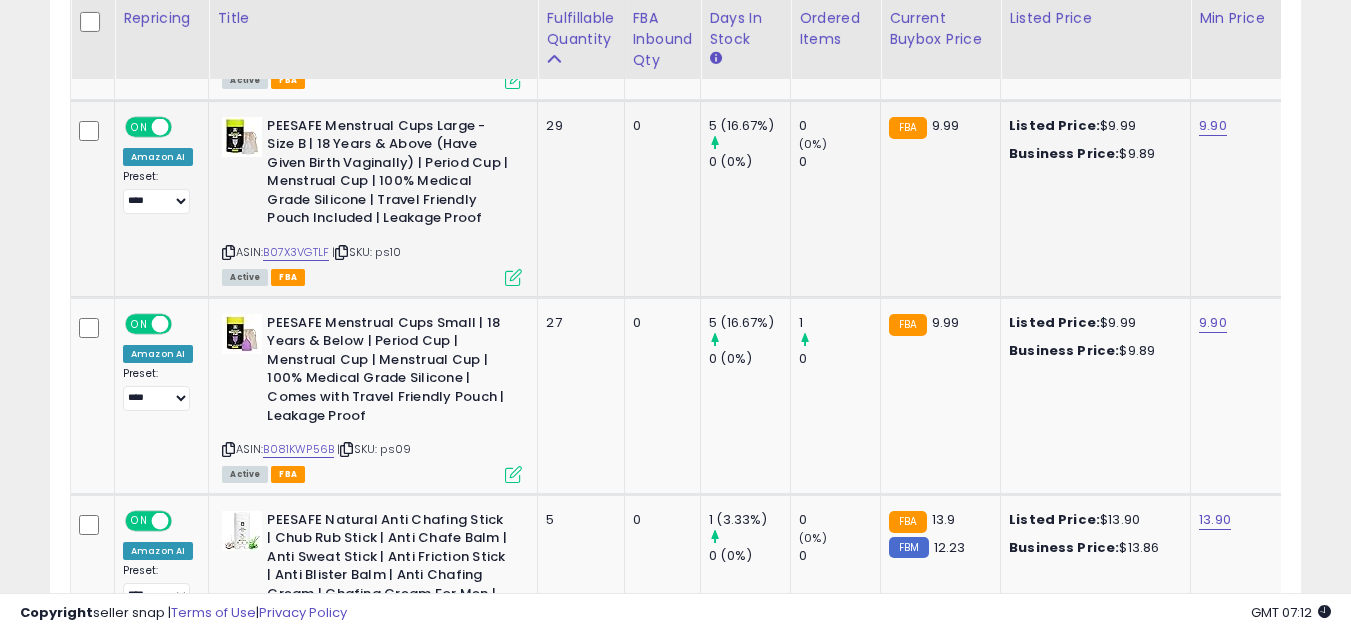 click at bounding box center [513, 277] 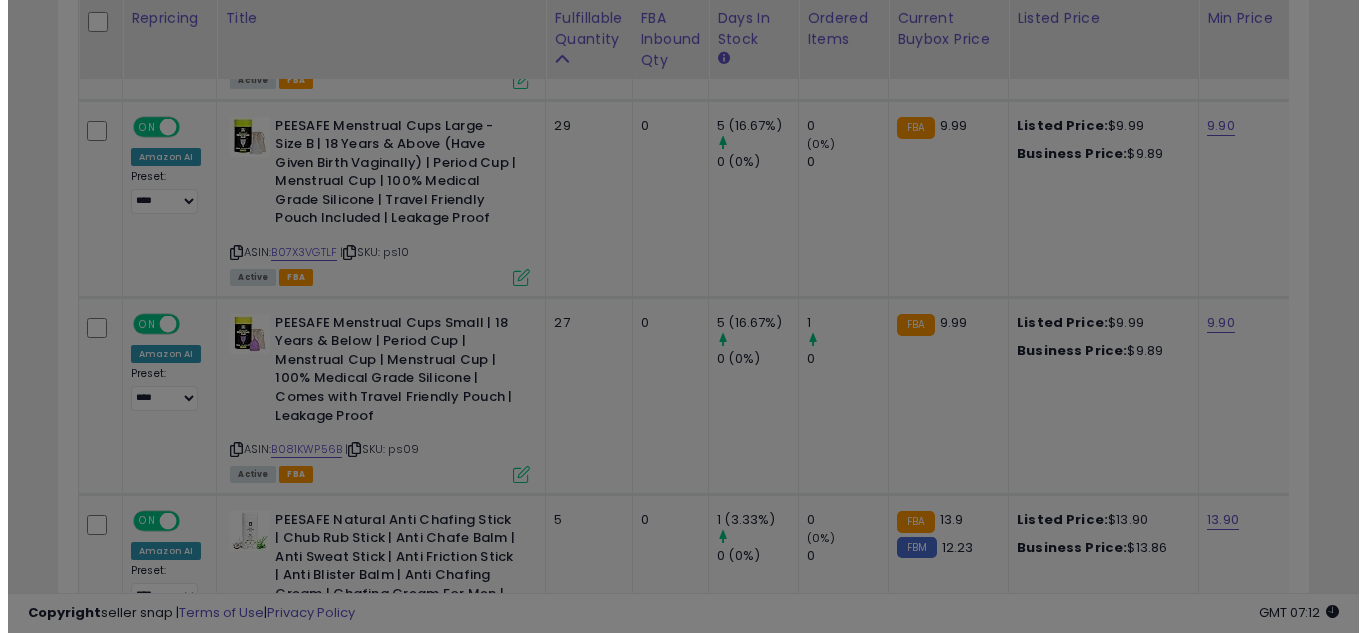 scroll, scrollTop: 999590, scrollLeft: 999267, axis: both 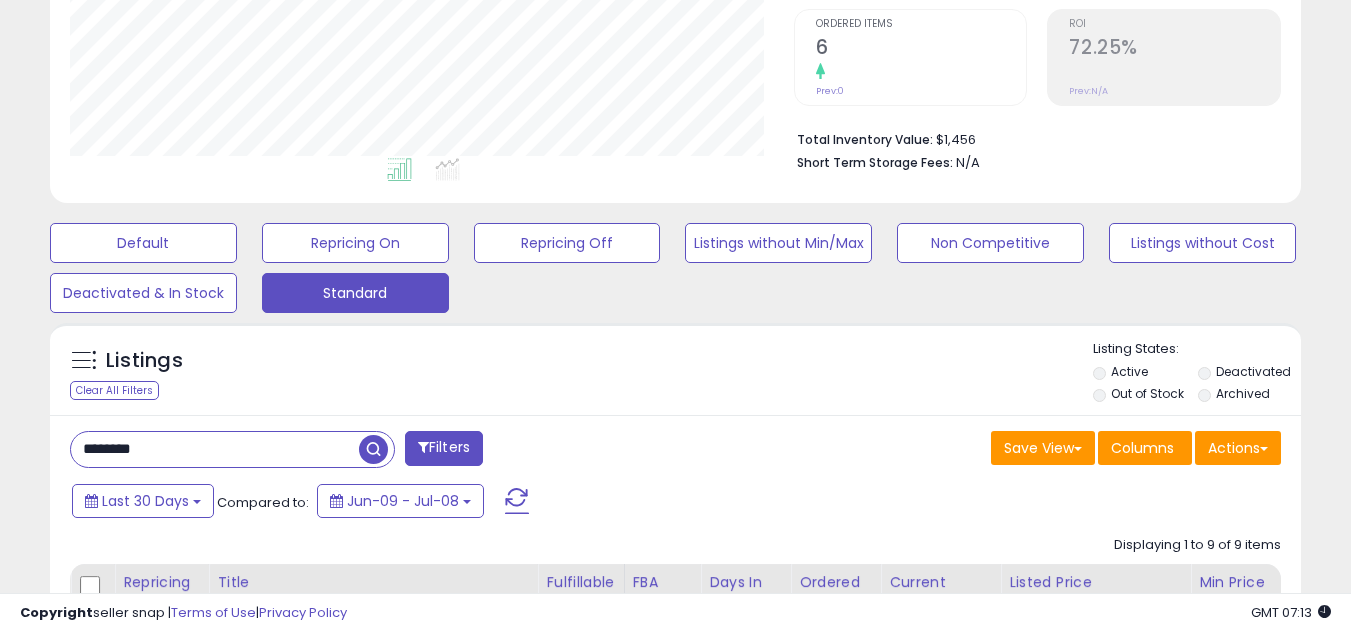 click on "********" at bounding box center (215, 449) 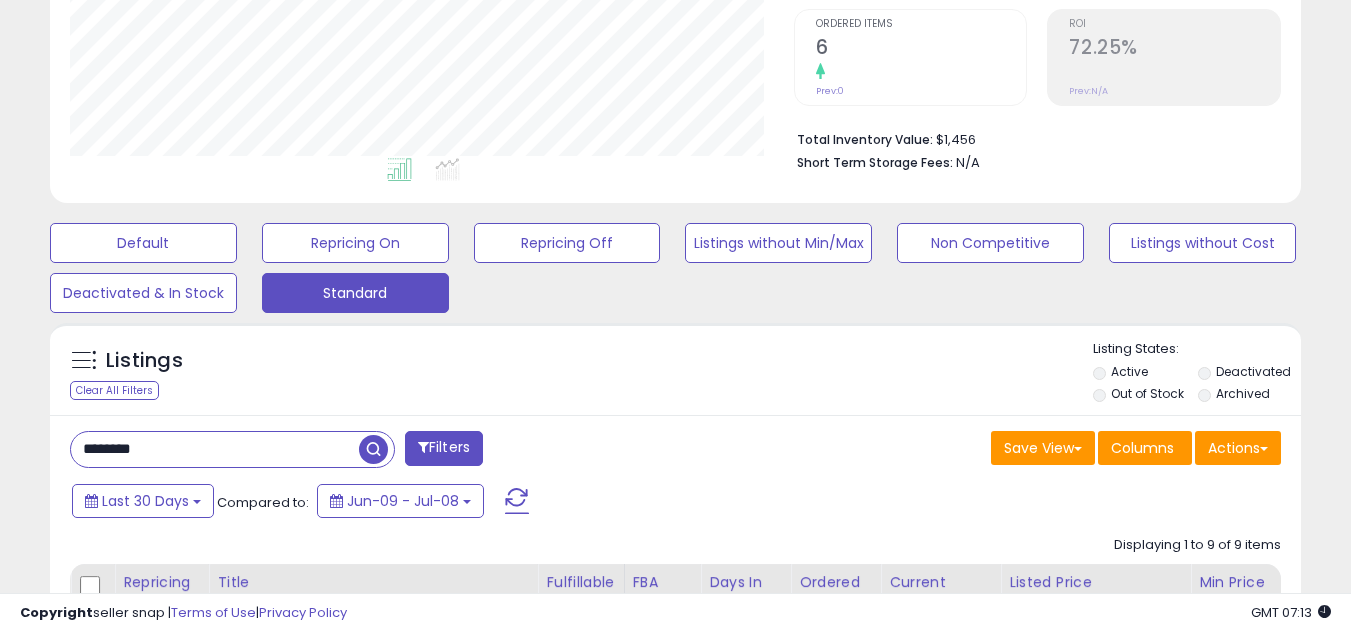 click on "********" at bounding box center (215, 449) 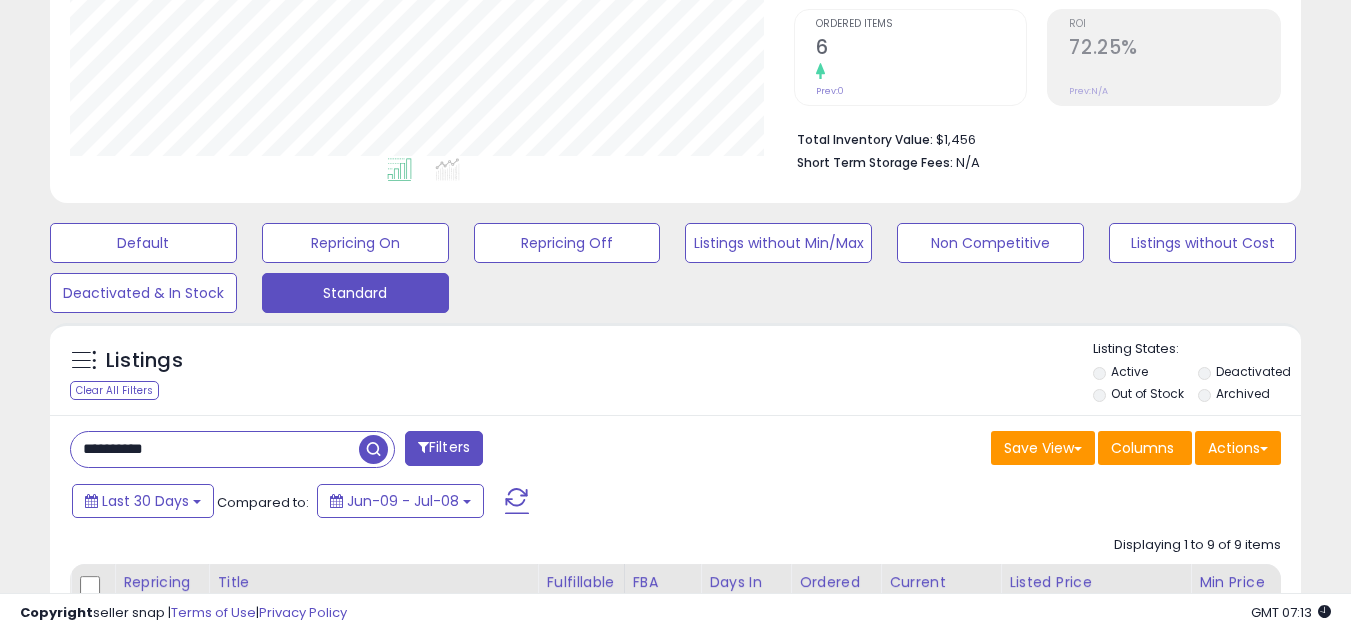 type on "**********" 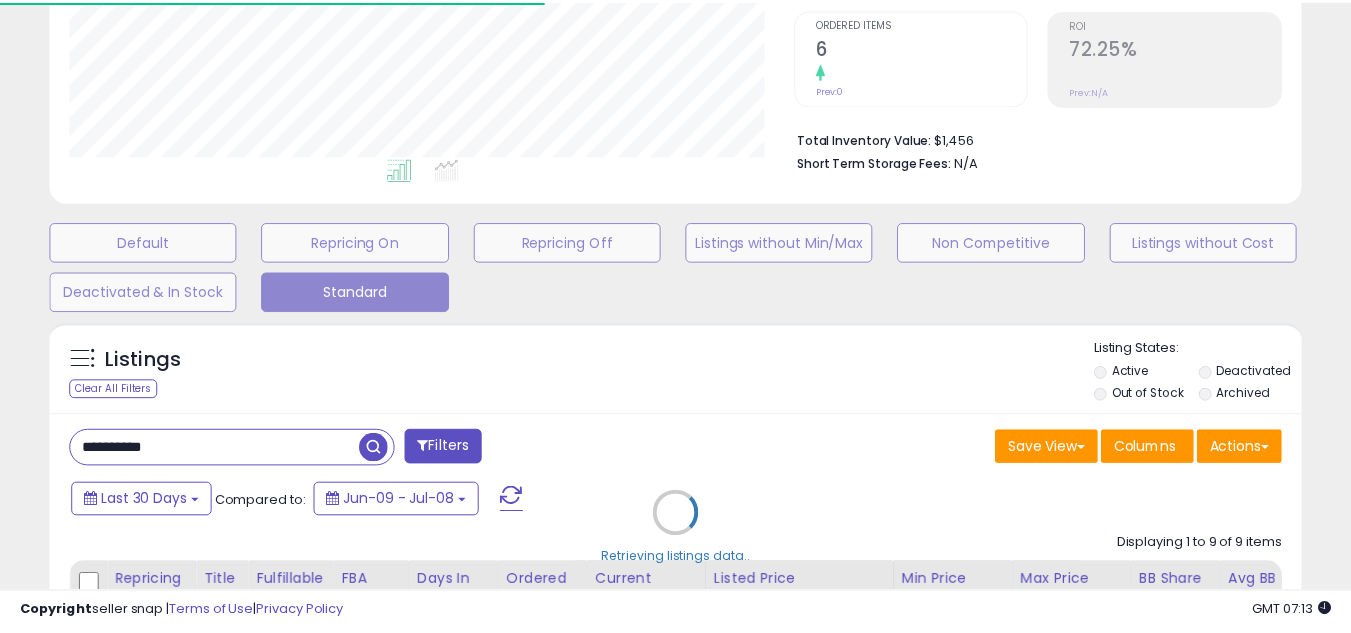 scroll, scrollTop: 410, scrollLeft: 724, axis: both 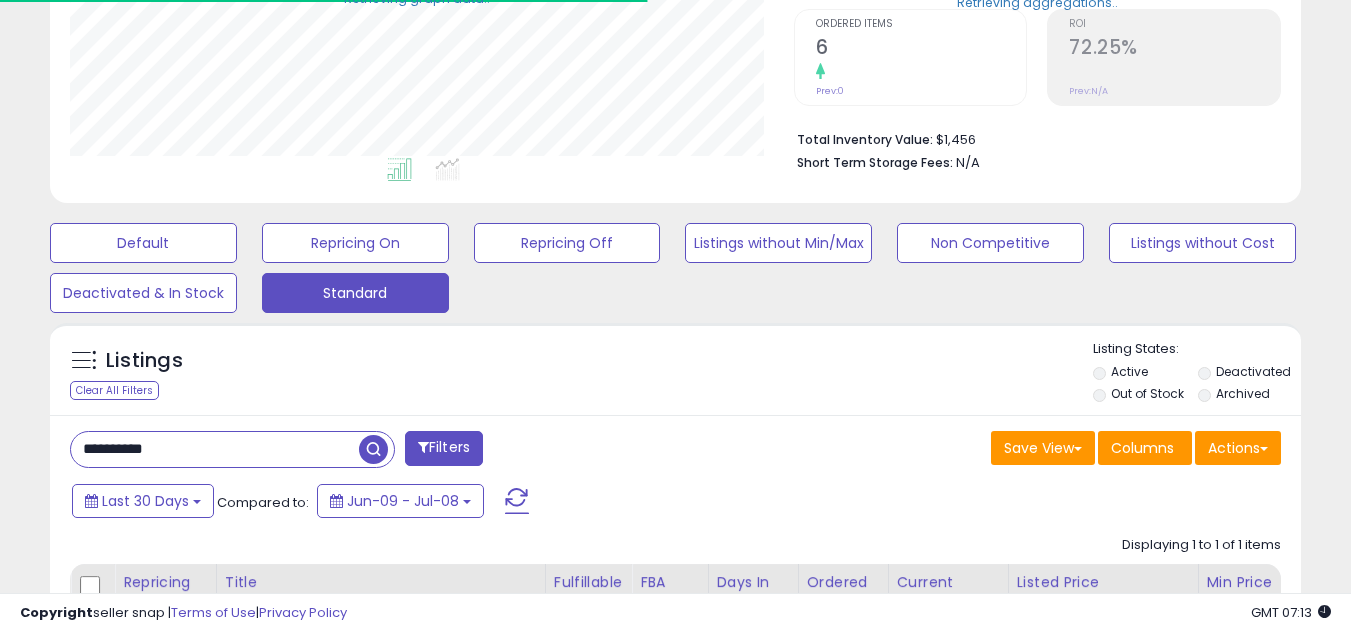 click on "Save View
Save As New View
Update Current View
Columns
Actions
Import  Export Visible Columns" at bounding box center (986, 450) 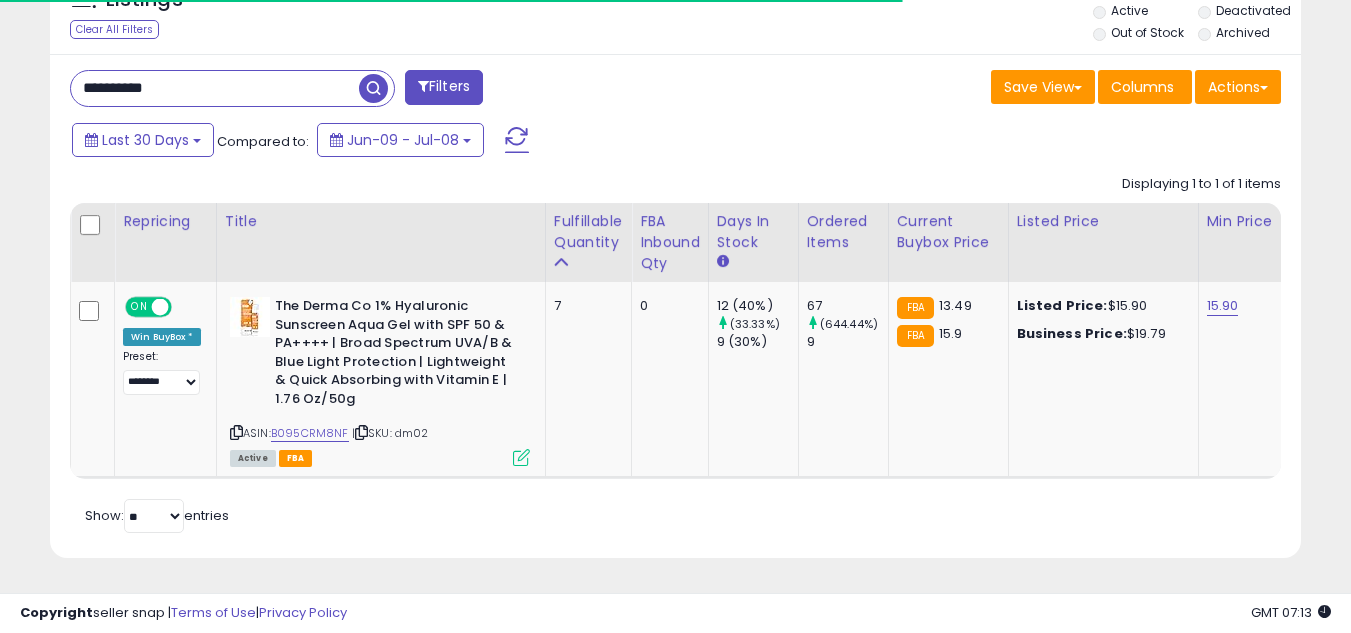scroll, scrollTop: 783, scrollLeft: 0, axis: vertical 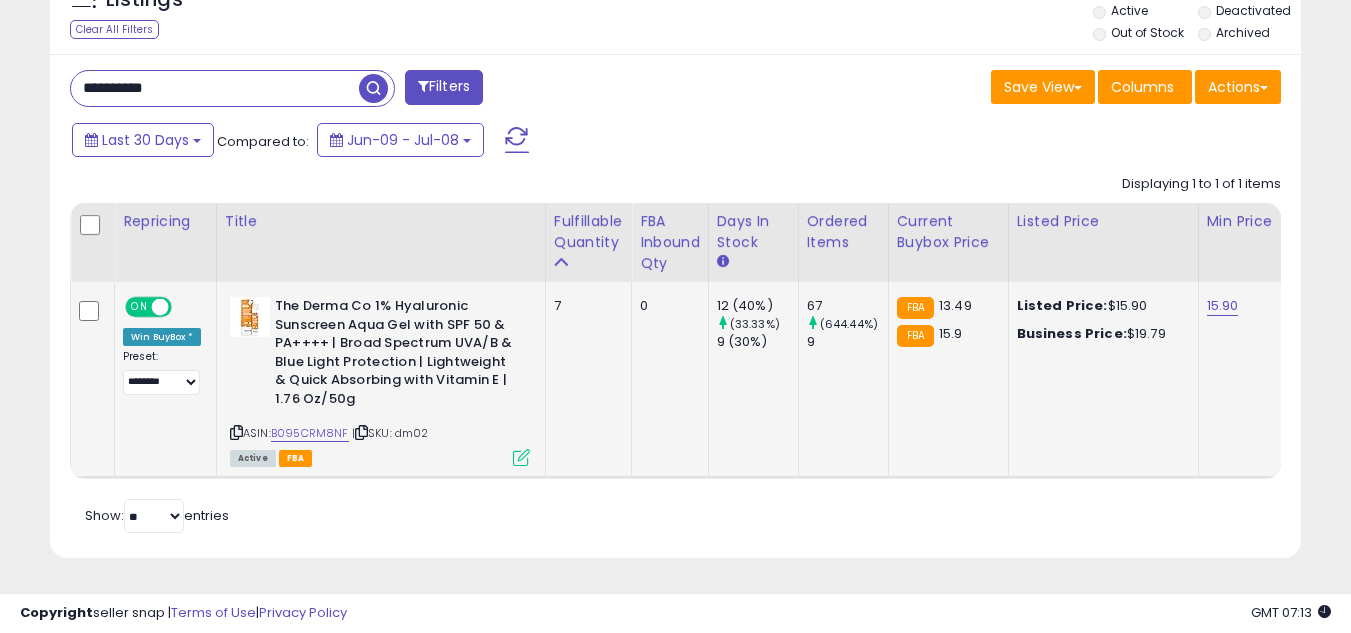 click at bounding box center (521, 457) 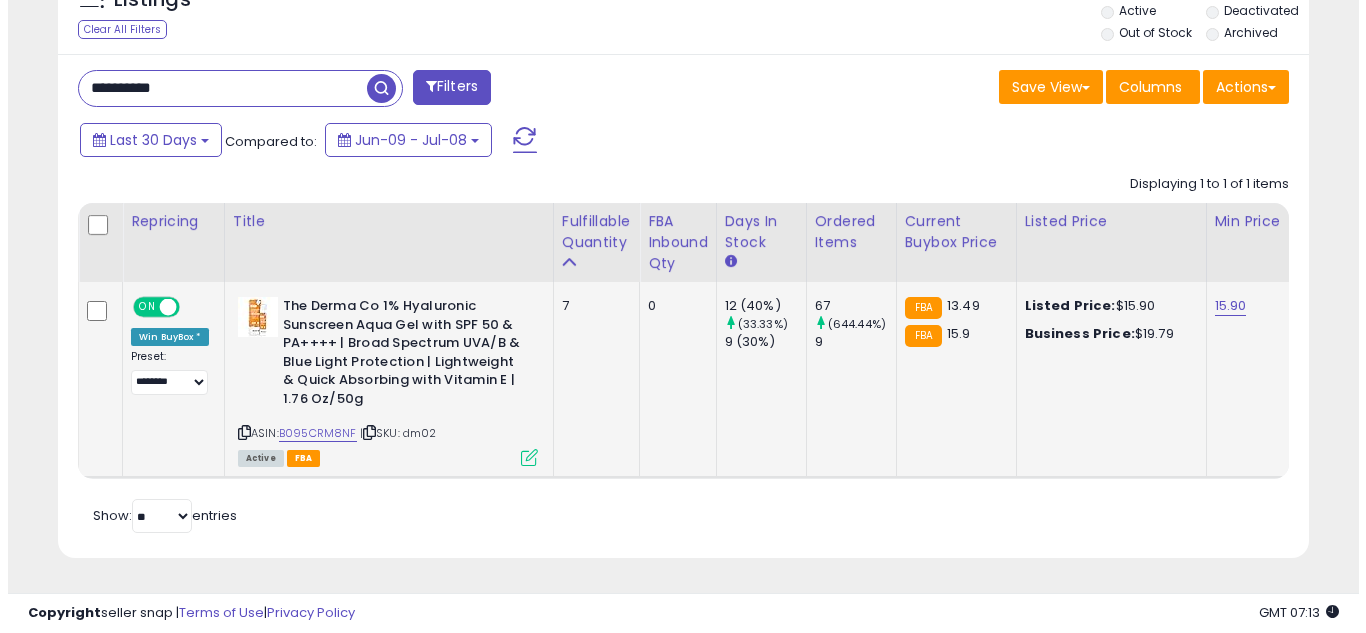 scroll, scrollTop: 999590, scrollLeft: 999267, axis: both 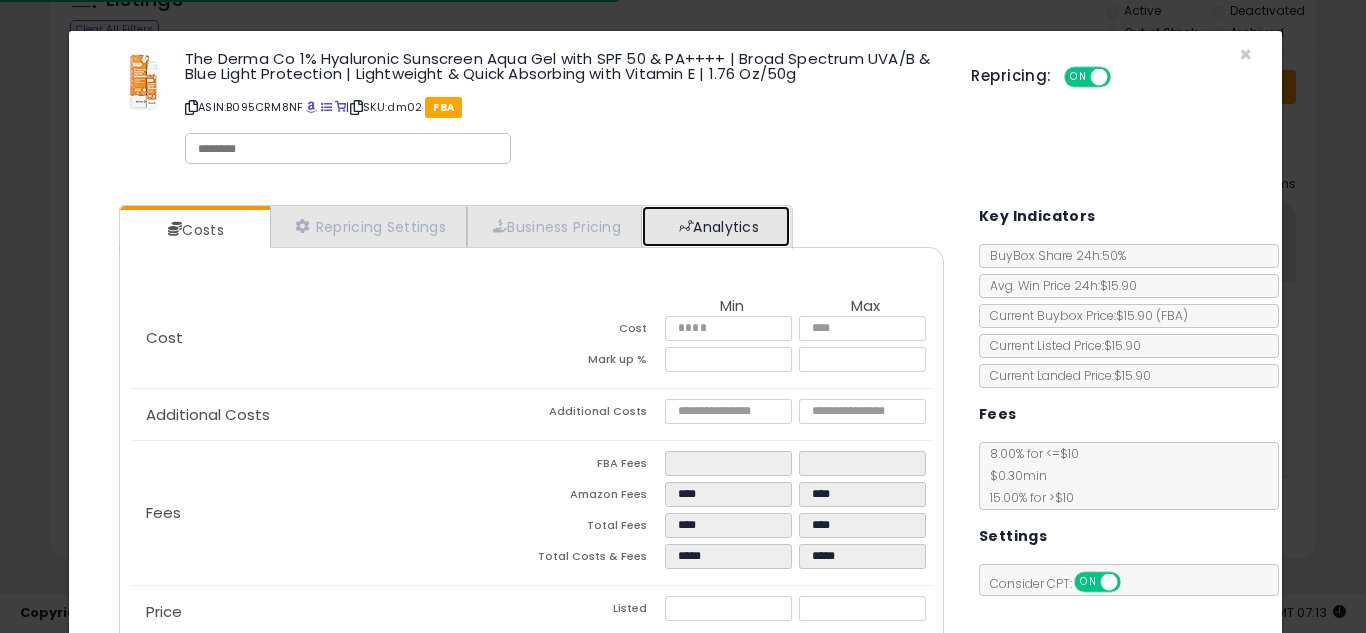 click on "Analytics" at bounding box center (716, 226) 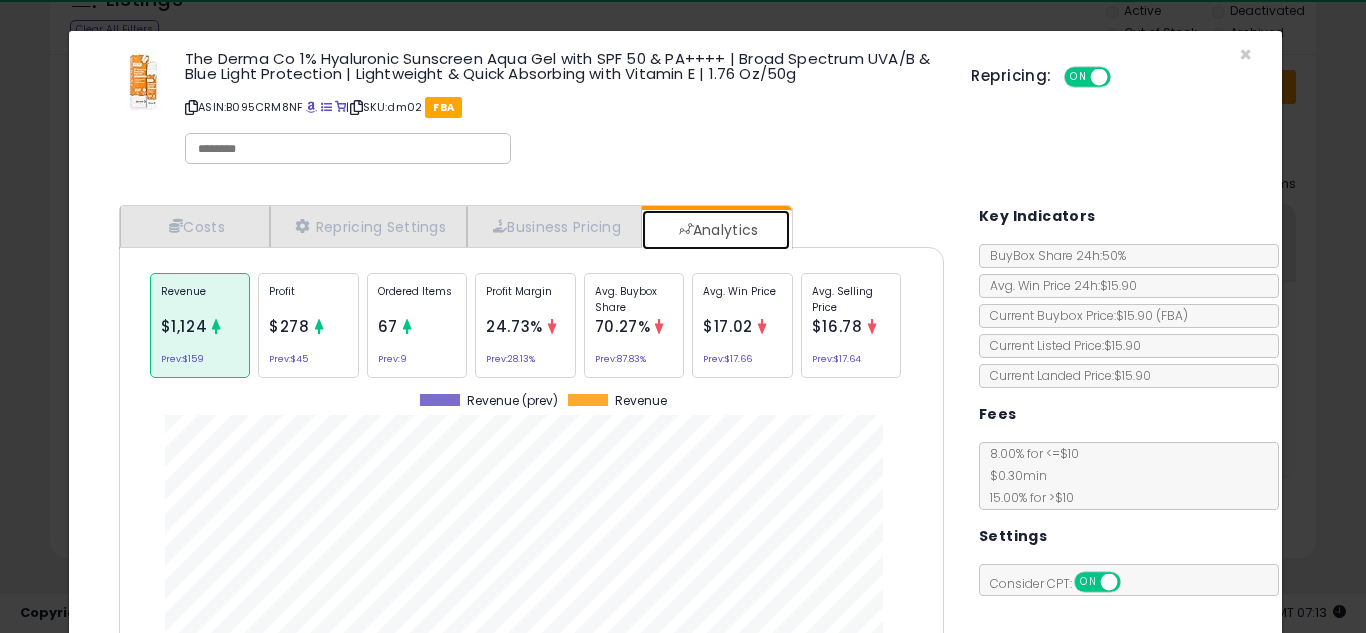 scroll, scrollTop: 999384, scrollLeft: 999145, axis: both 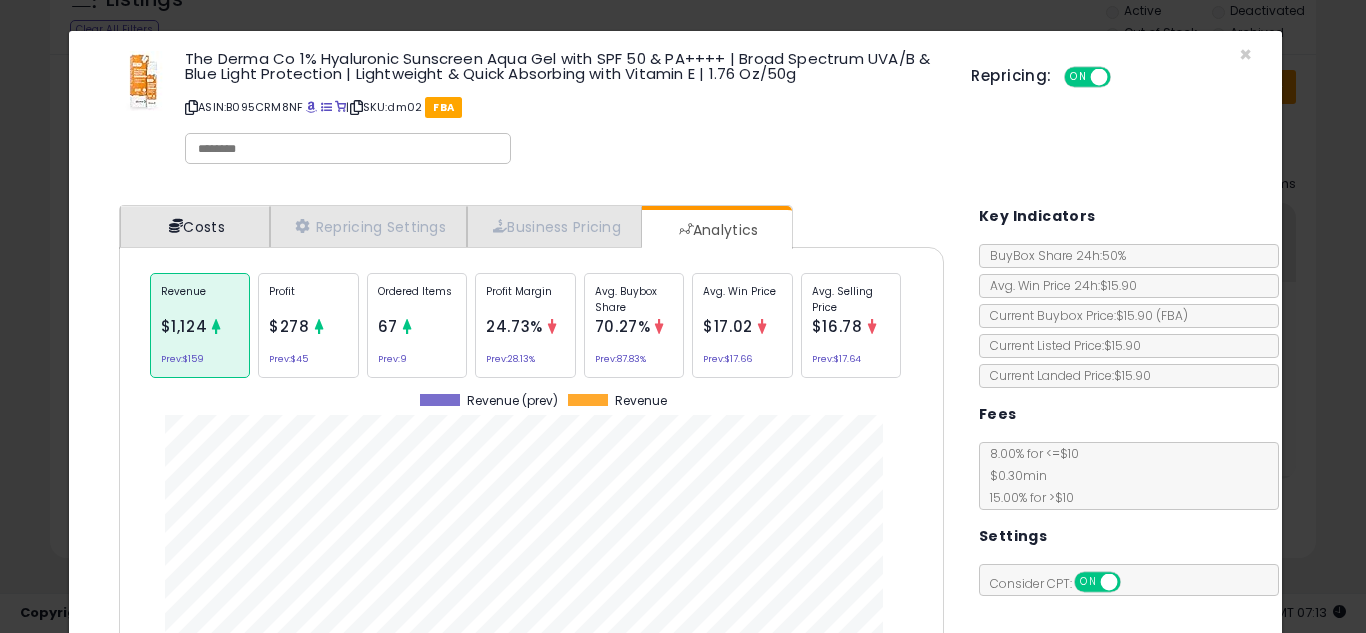 drag, startPoint x: 223, startPoint y: 190, endPoint x: 225, endPoint y: 208, distance: 18.110771 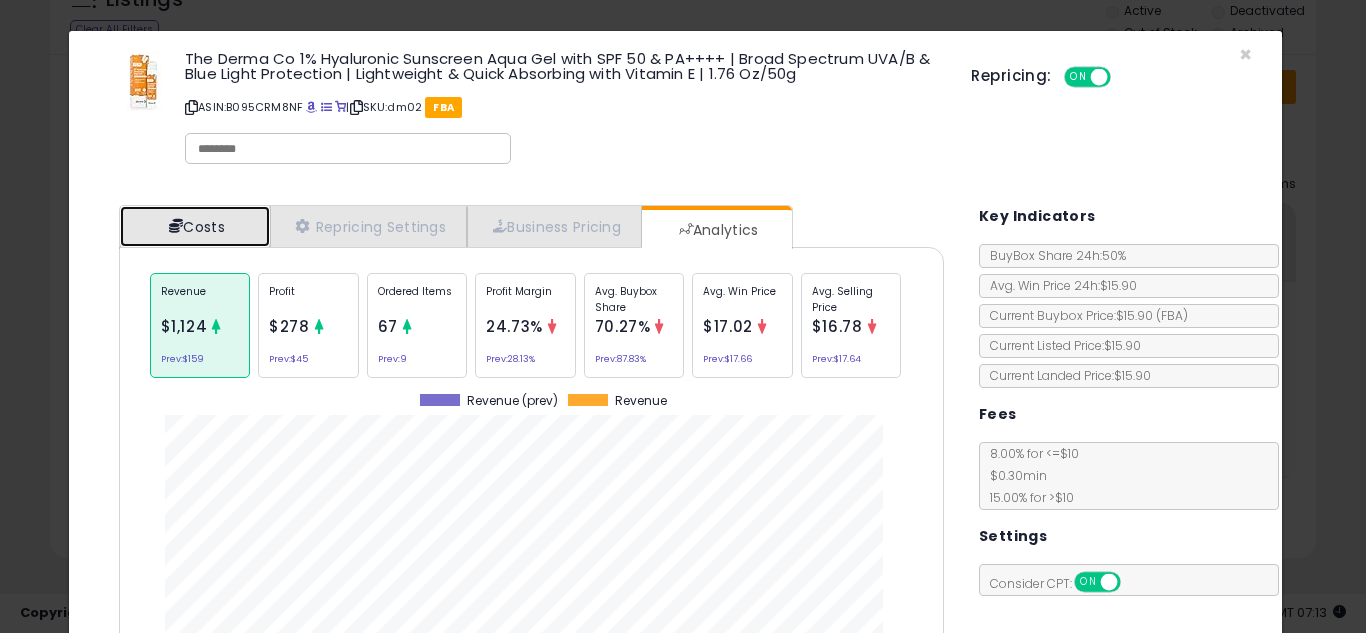 click on "Costs" at bounding box center (195, 226) 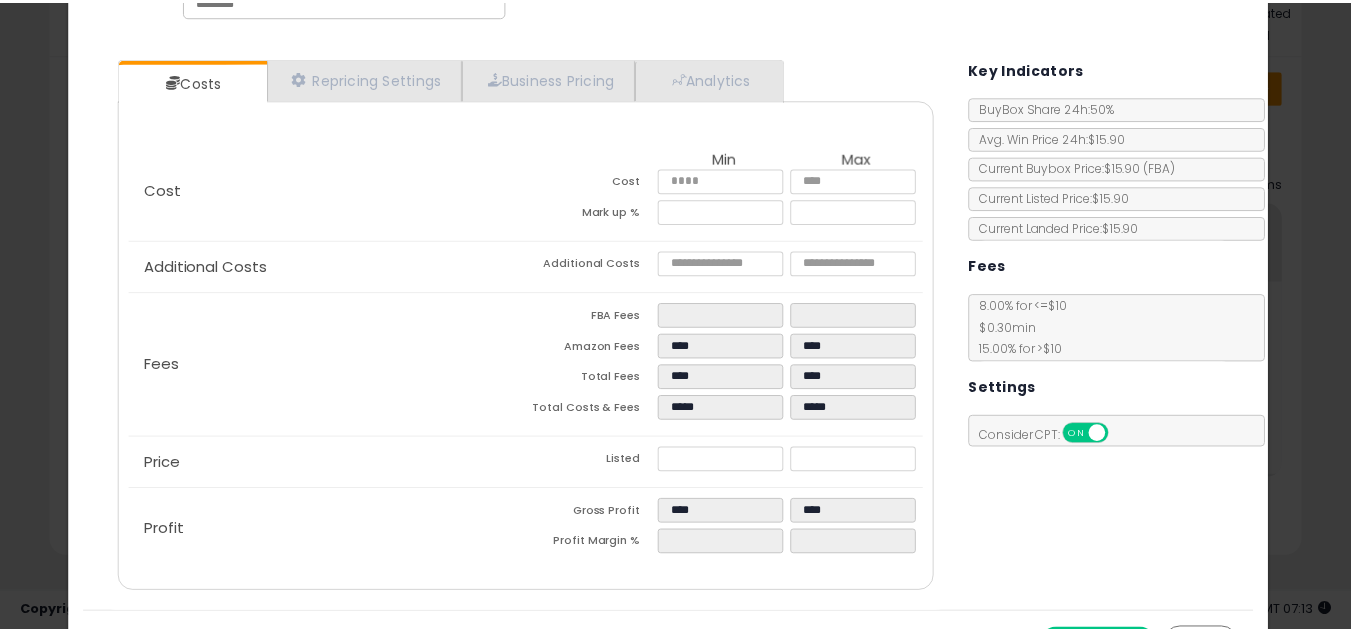 scroll, scrollTop: 193, scrollLeft: 0, axis: vertical 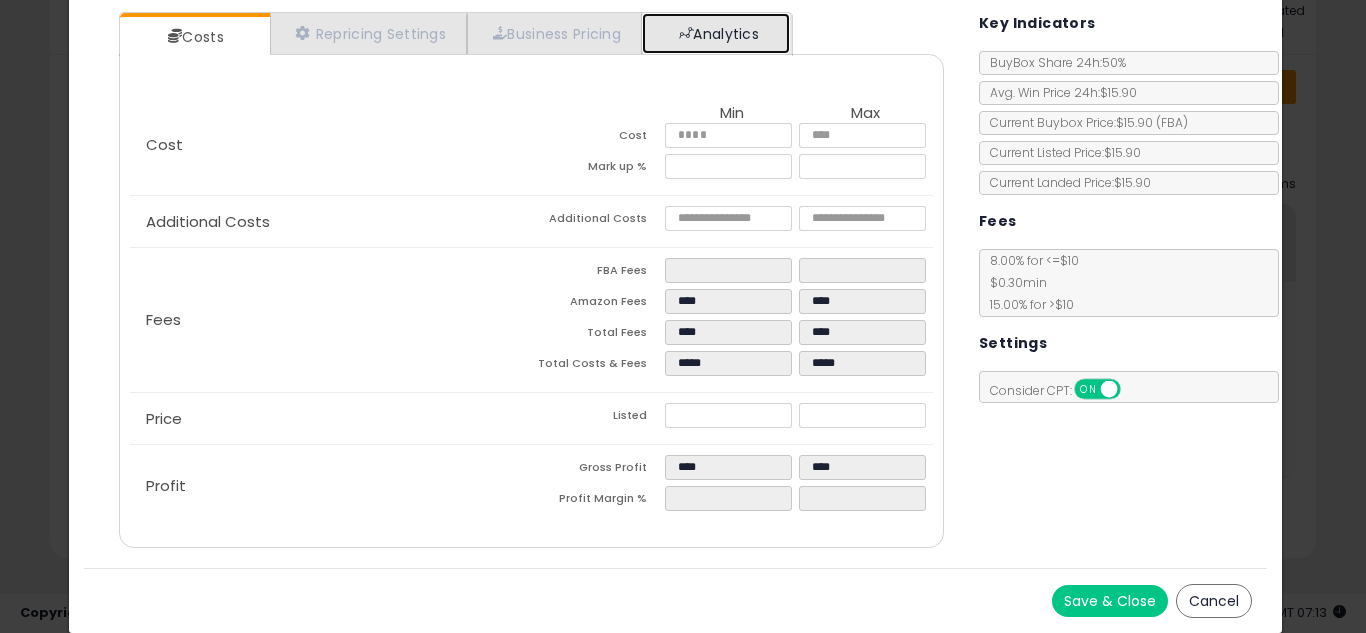 click on "Analytics" at bounding box center (716, 33) 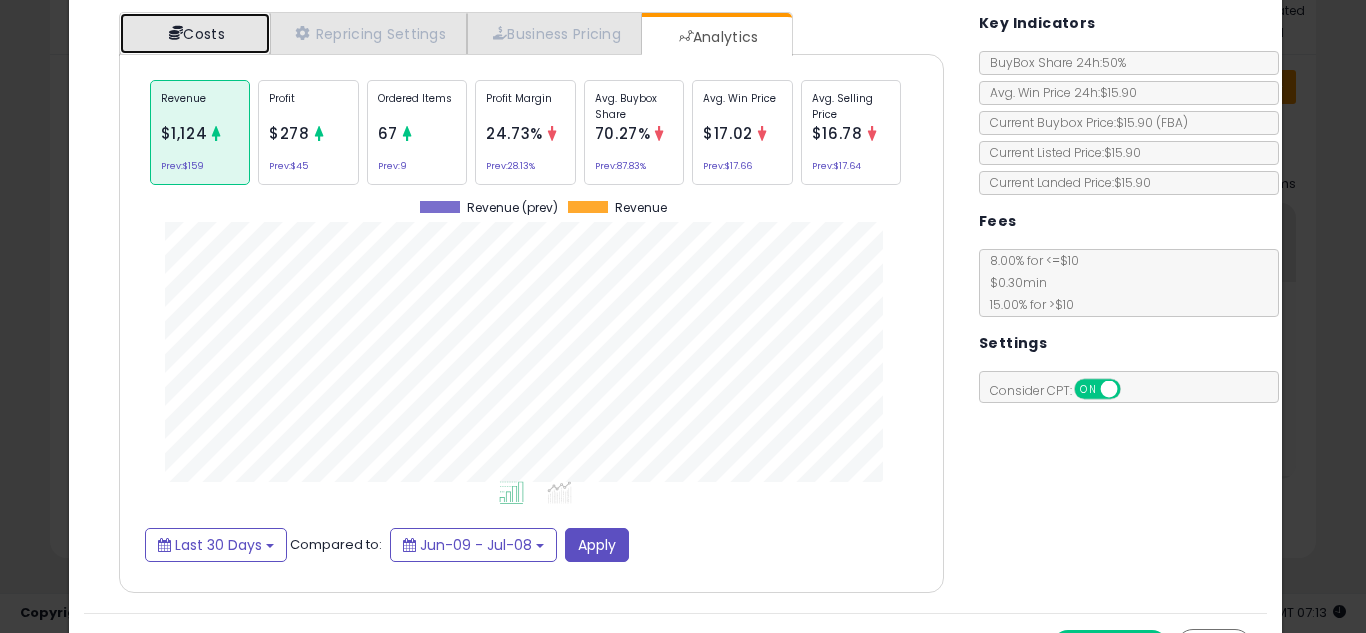 click on "Costs" at bounding box center (195, 33) 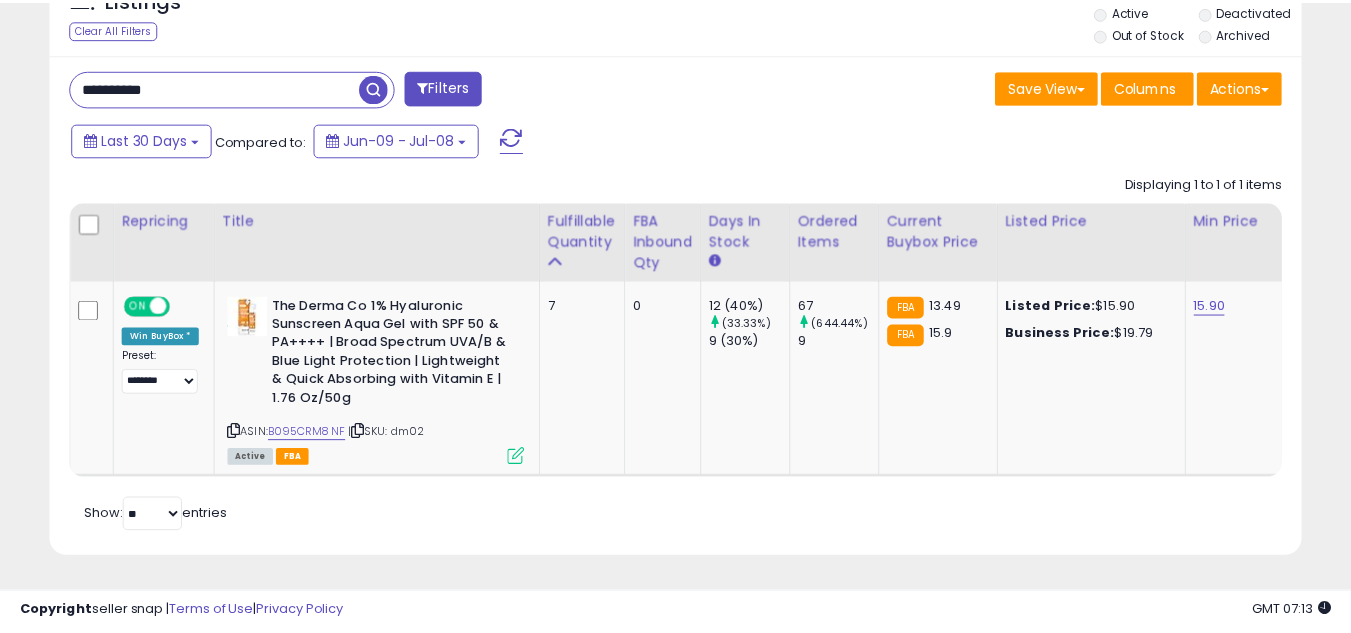 scroll, scrollTop: 410, scrollLeft: 724, axis: both 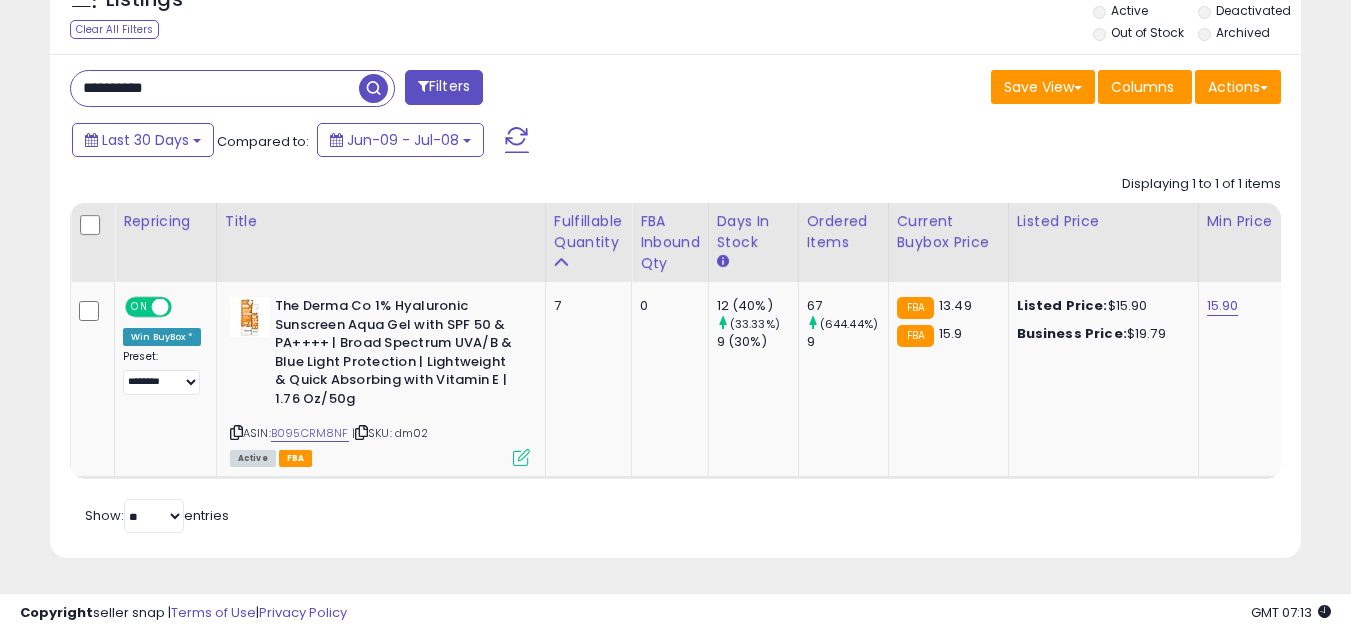 click on "**********" at bounding box center (215, 88) 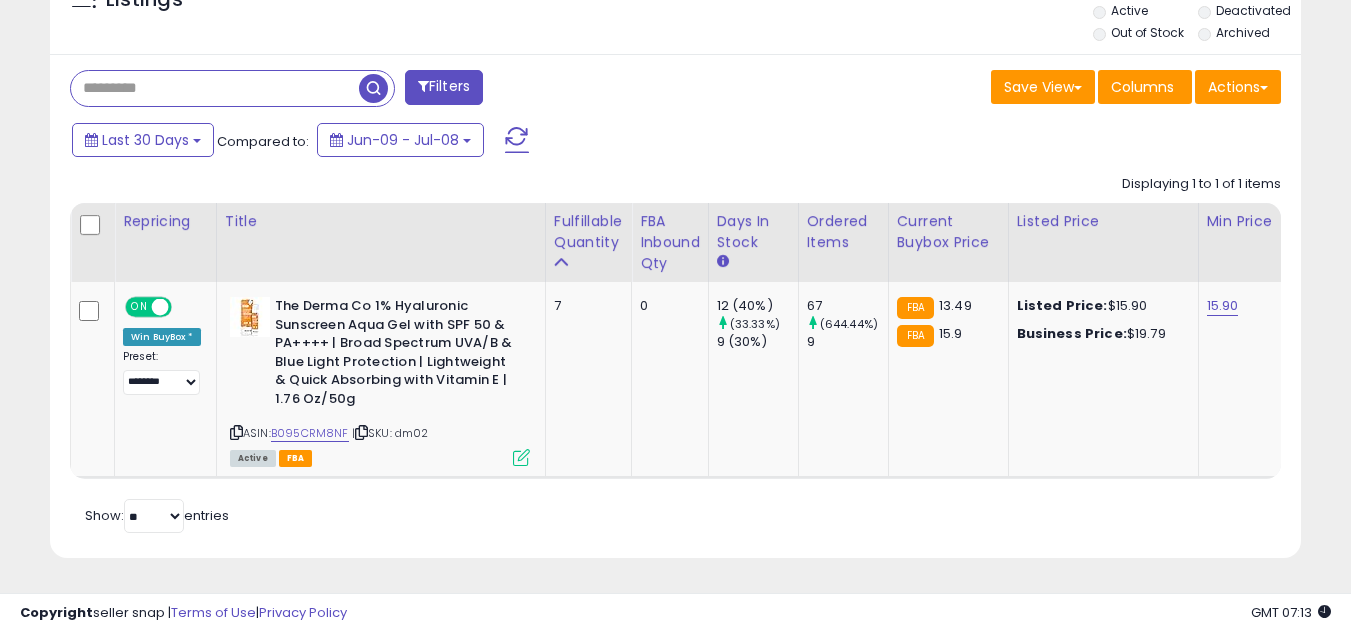 scroll, scrollTop: 999590, scrollLeft: 999267, axis: both 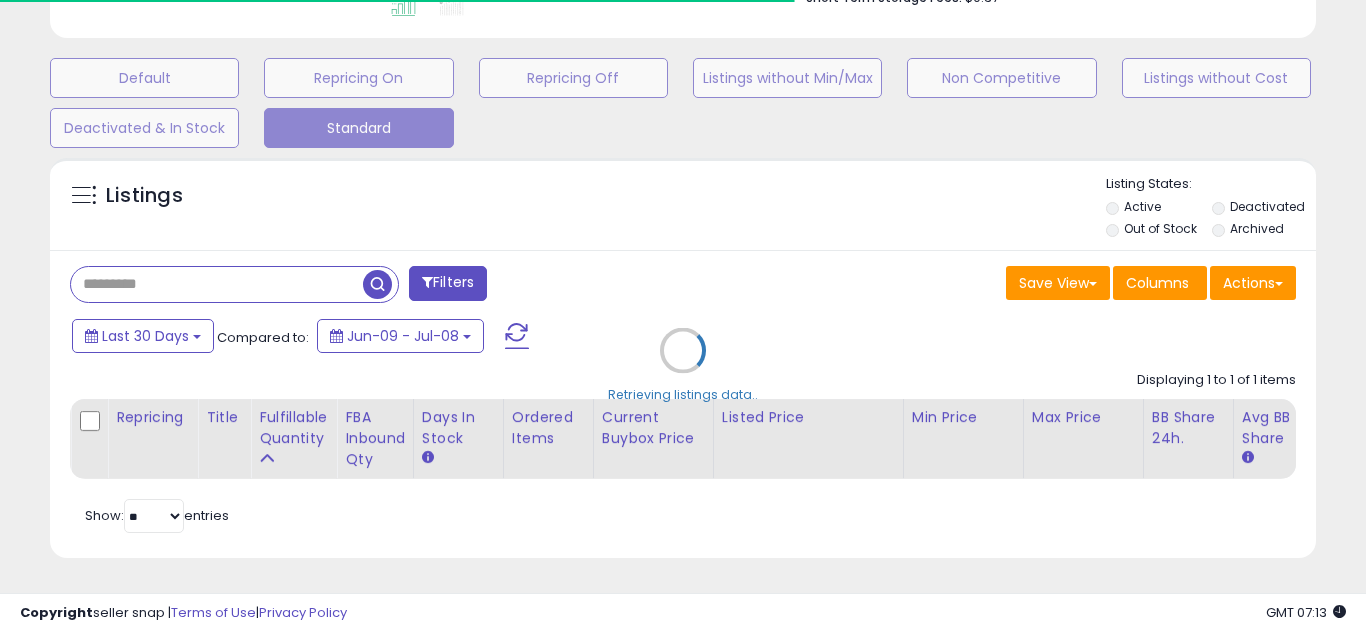 click on "**********" at bounding box center [683, 63] 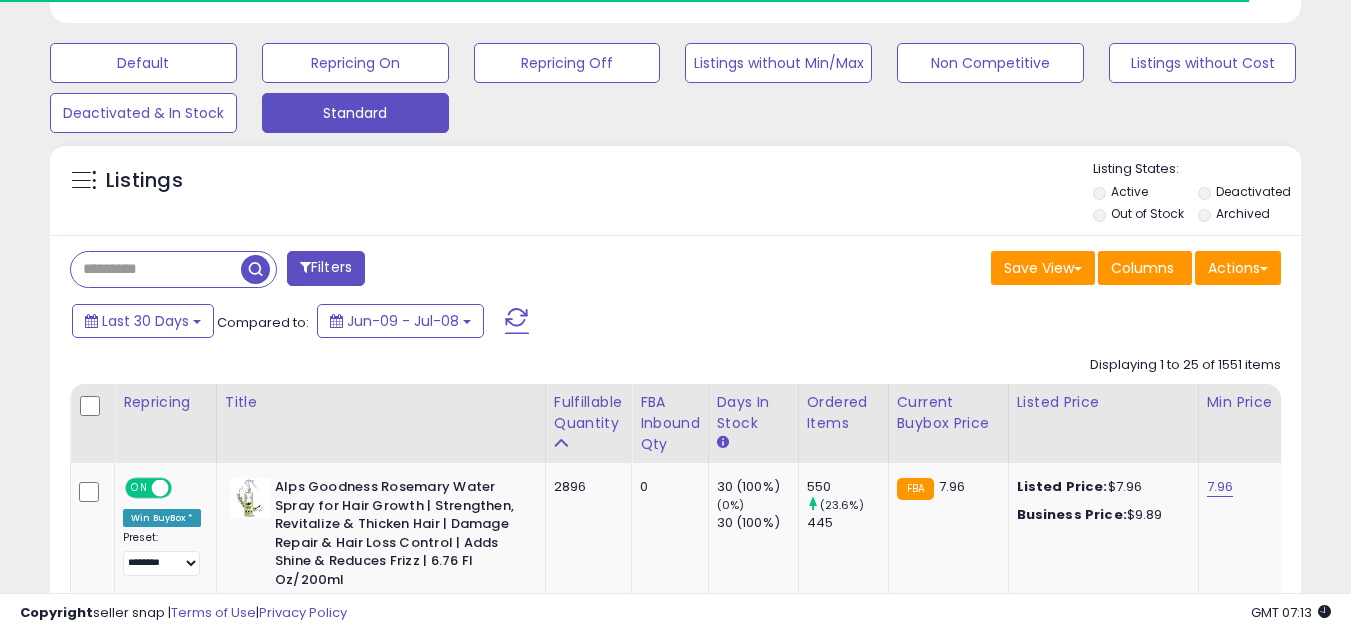 scroll, scrollTop: 410, scrollLeft: 724, axis: both 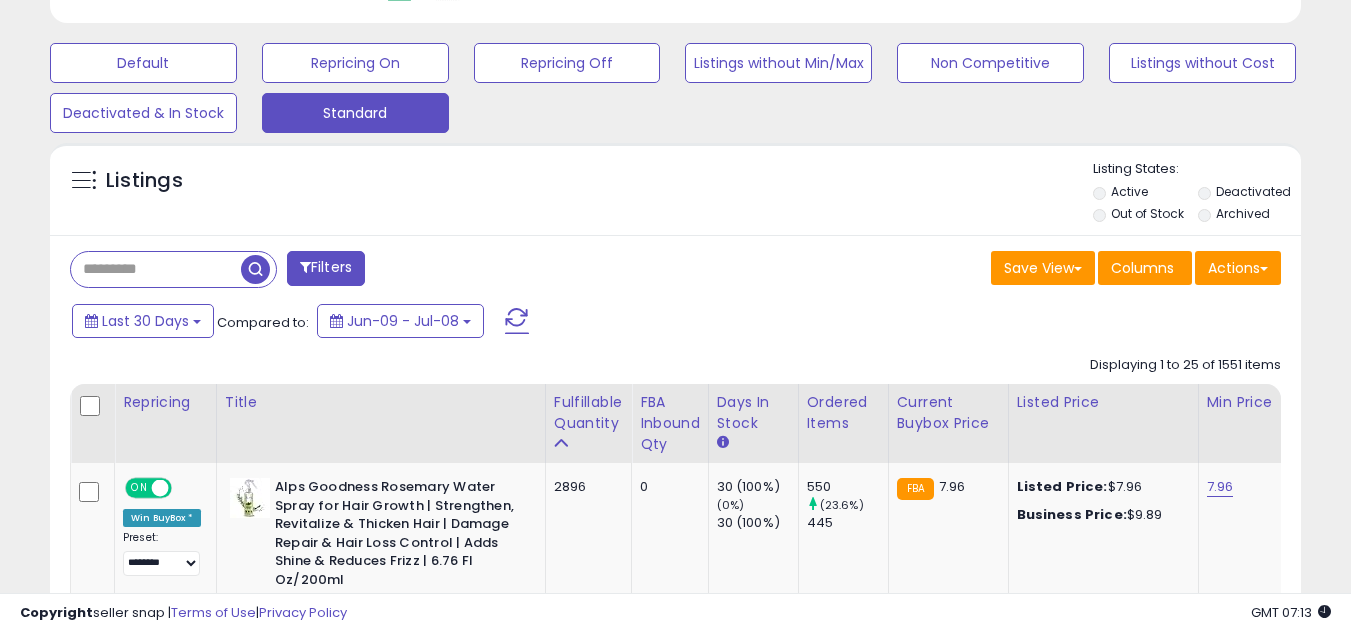 click on "Last 30 Days
Compared to:
Jun-09 - Jul-08" at bounding box center [521, 323] 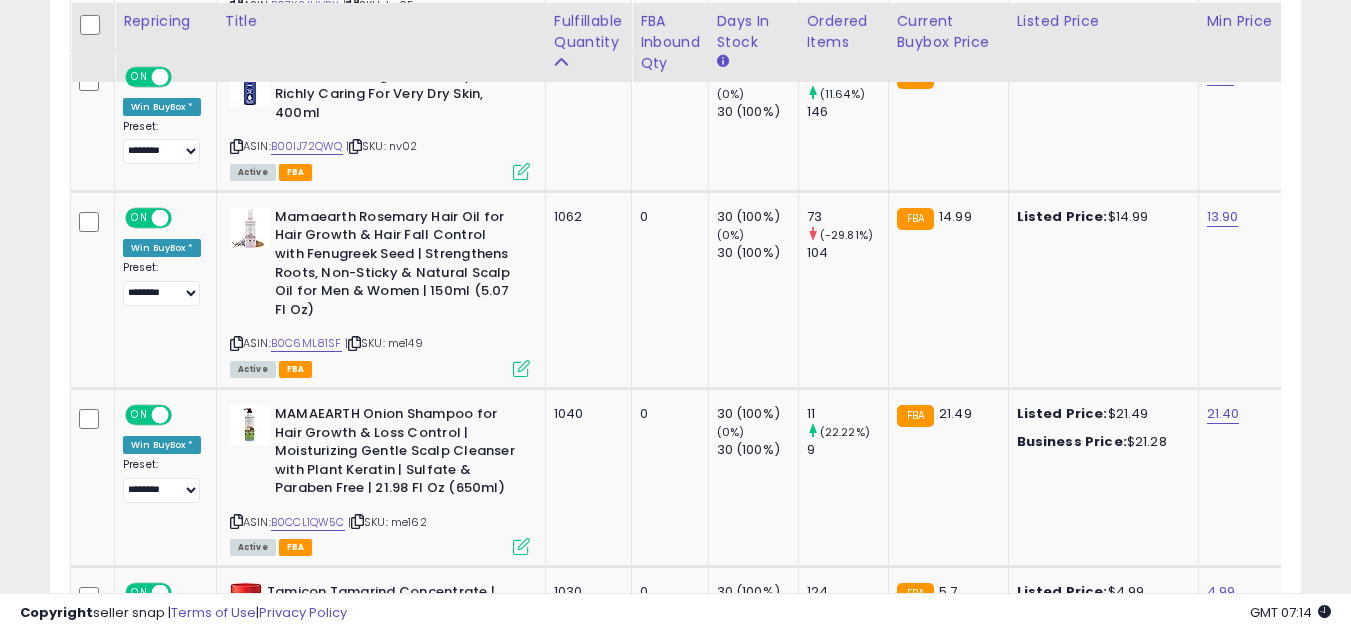 scroll, scrollTop: 2227, scrollLeft: 0, axis: vertical 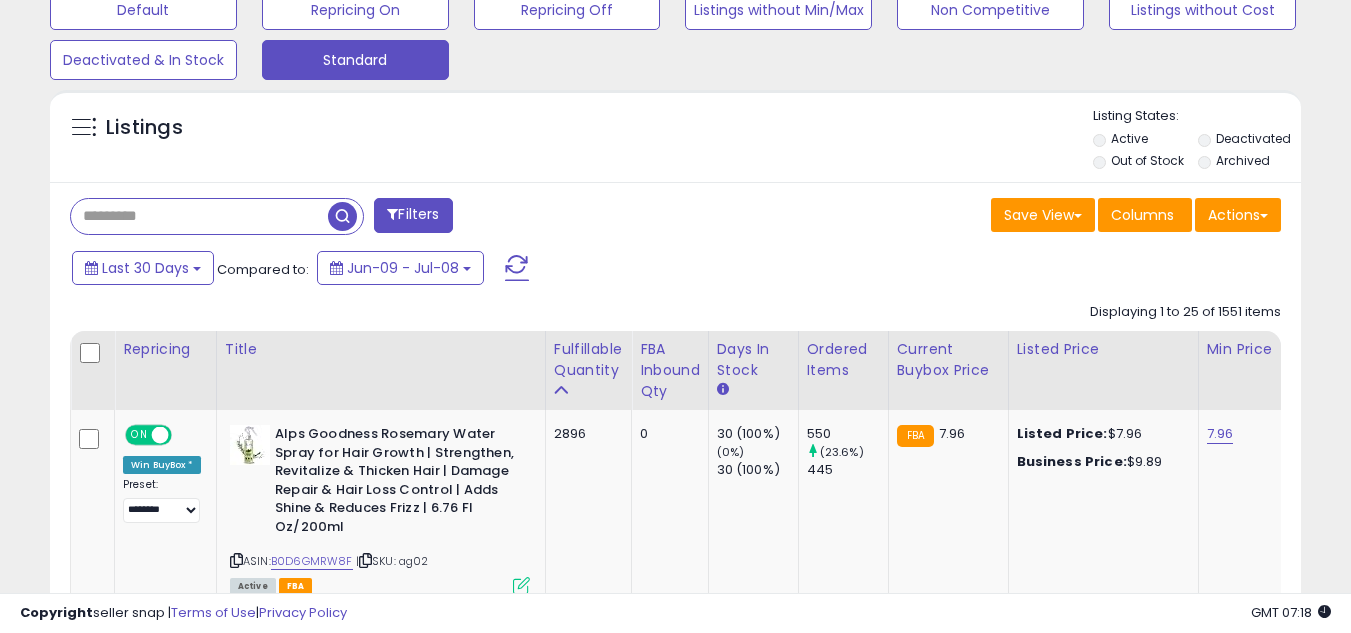 click at bounding box center (199, 216) 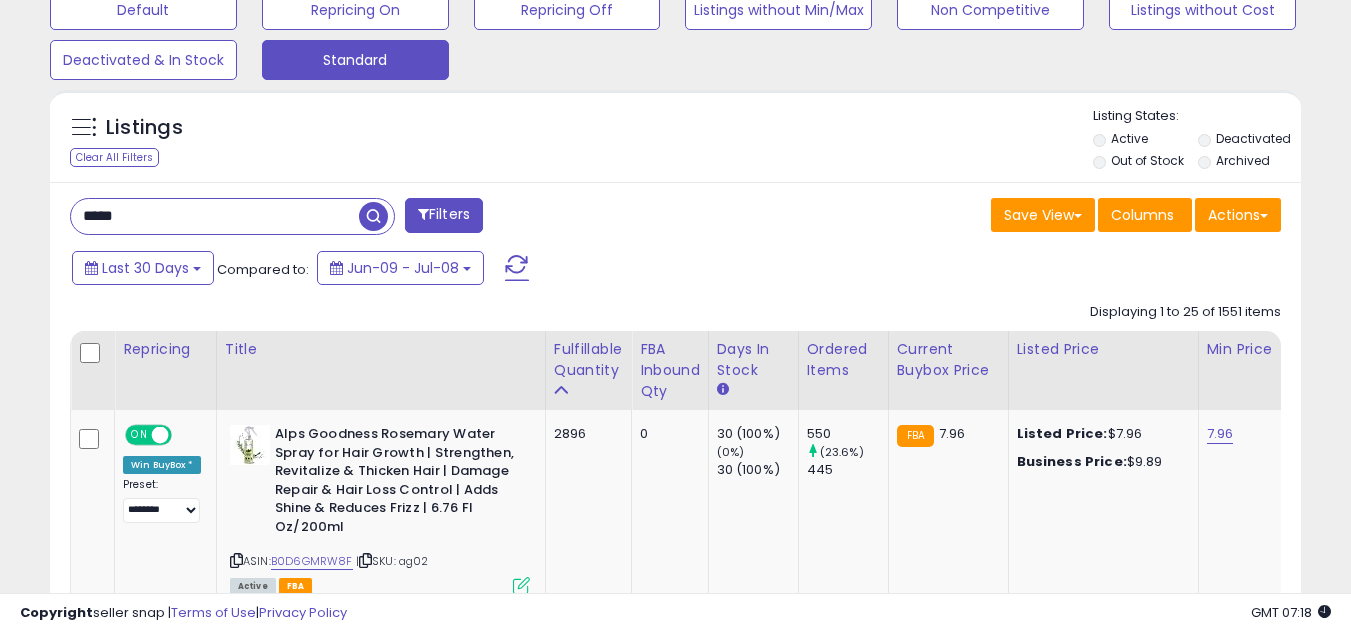 type on "*****" 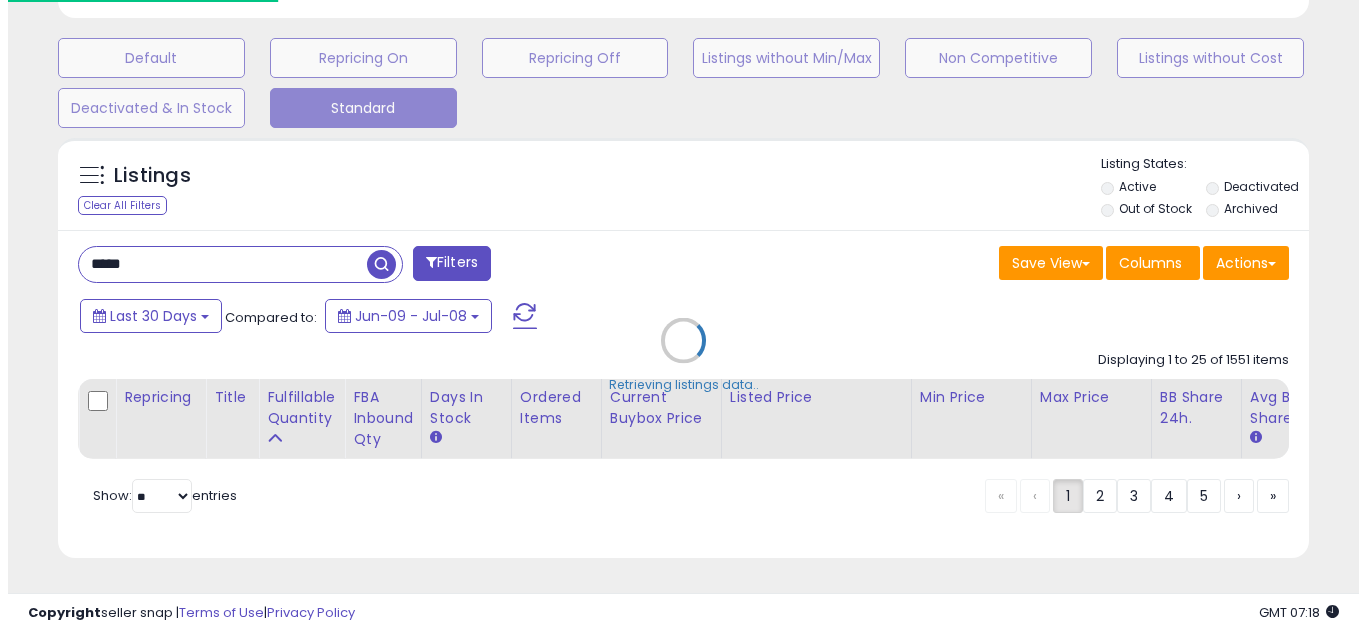 scroll, scrollTop: 607, scrollLeft: 0, axis: vertical 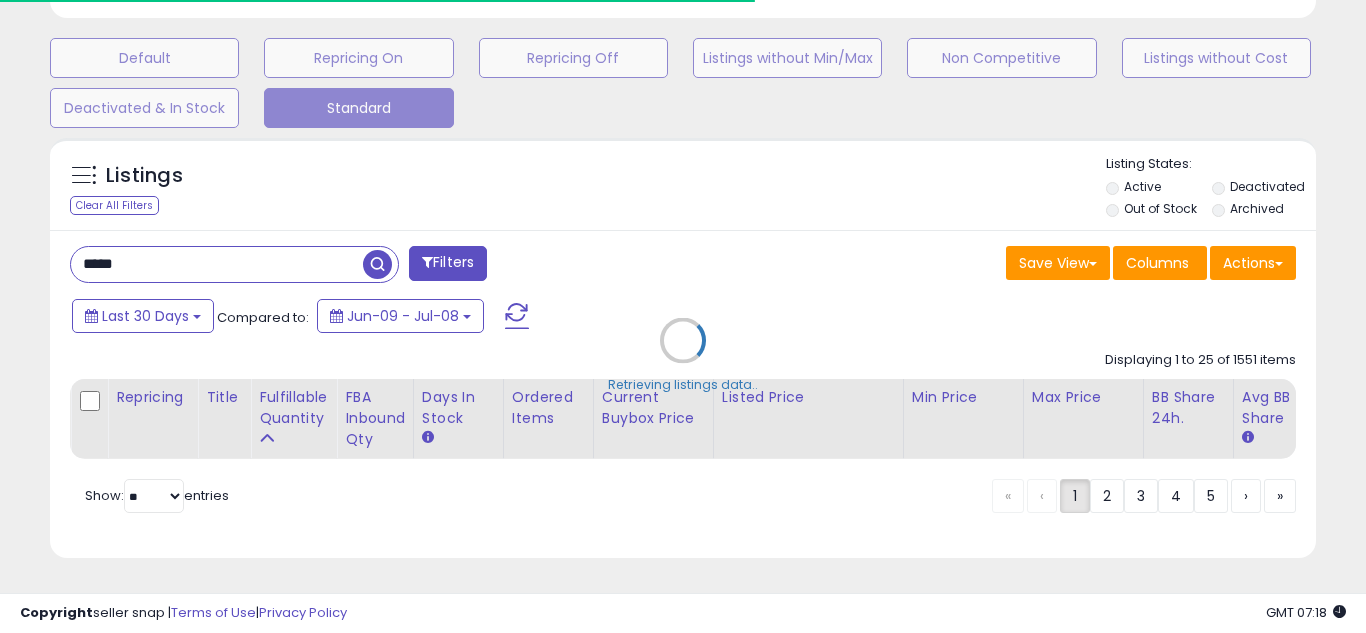 click on "Retrieving listings data.." at bounding box center (683, 355) 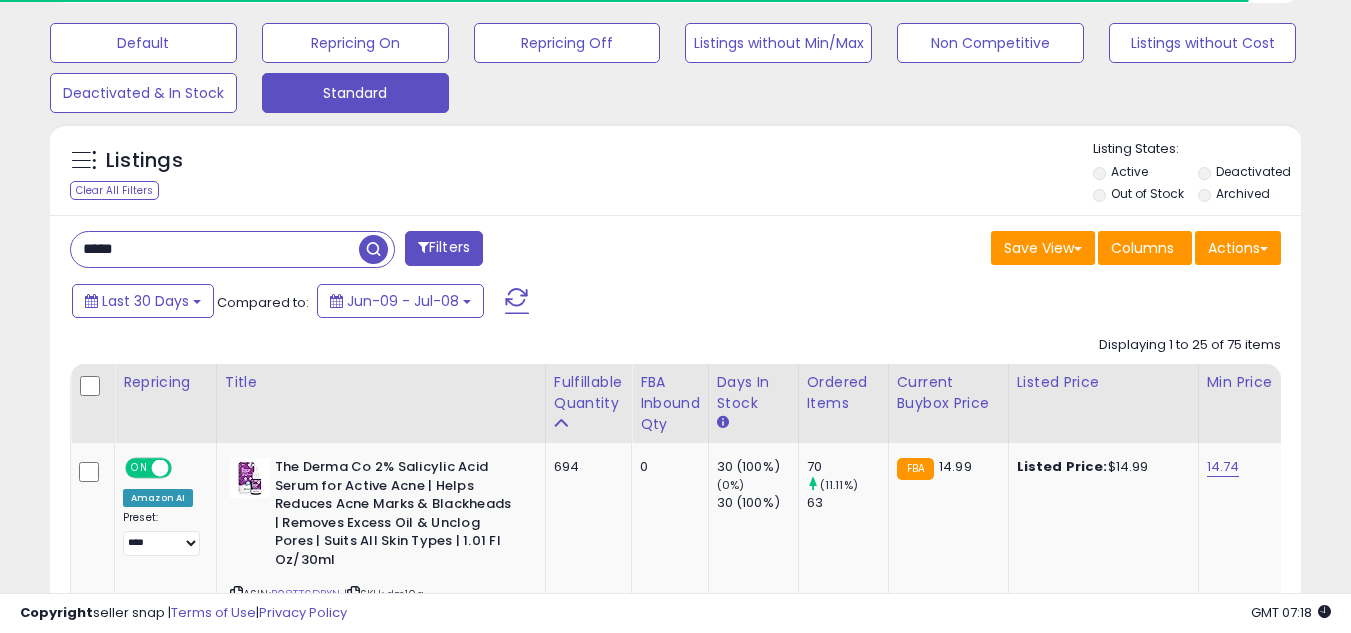 scroll, scrollTop: 410, scrollLeft: 724, axis: both 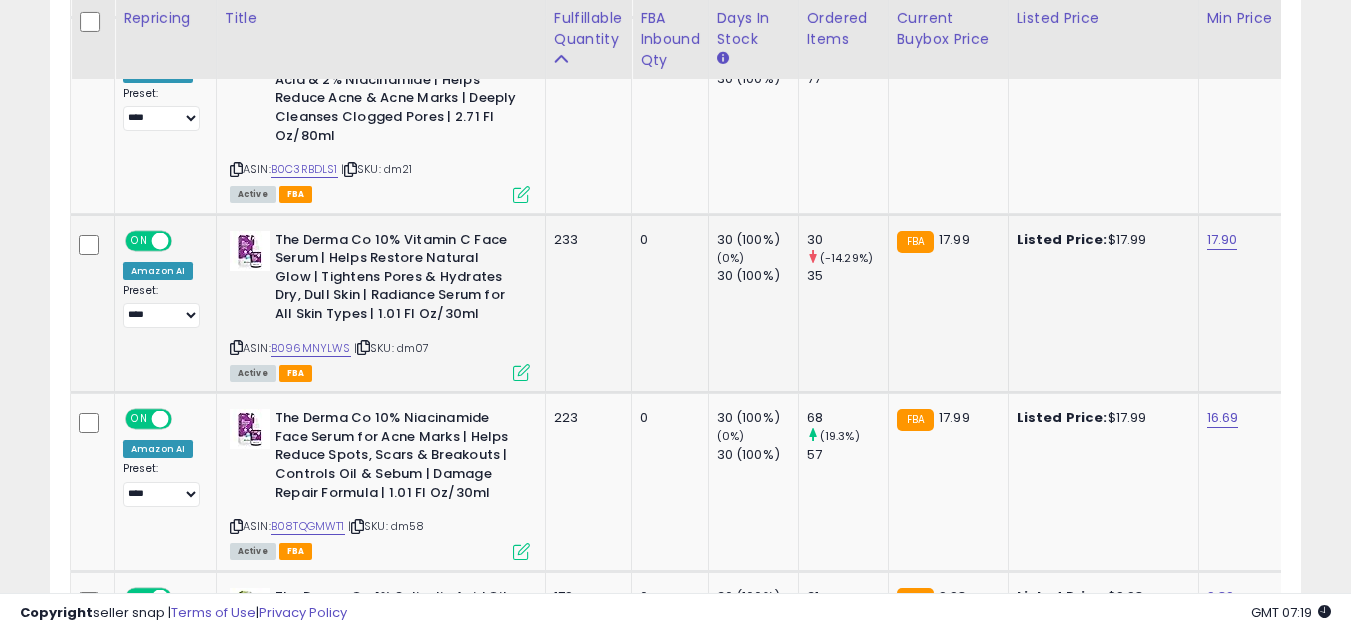 click at bounding box center (521, 372) 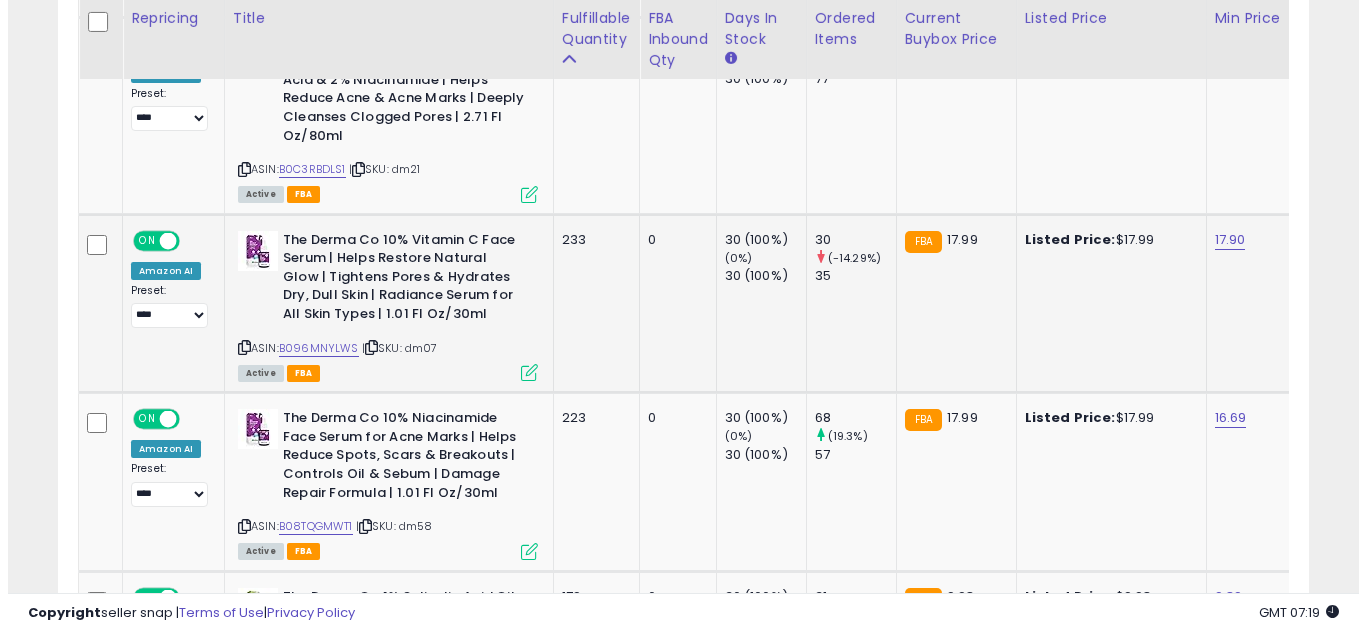 scroll, scrollTop: 999590, scrollLeft: 999267, axis: both 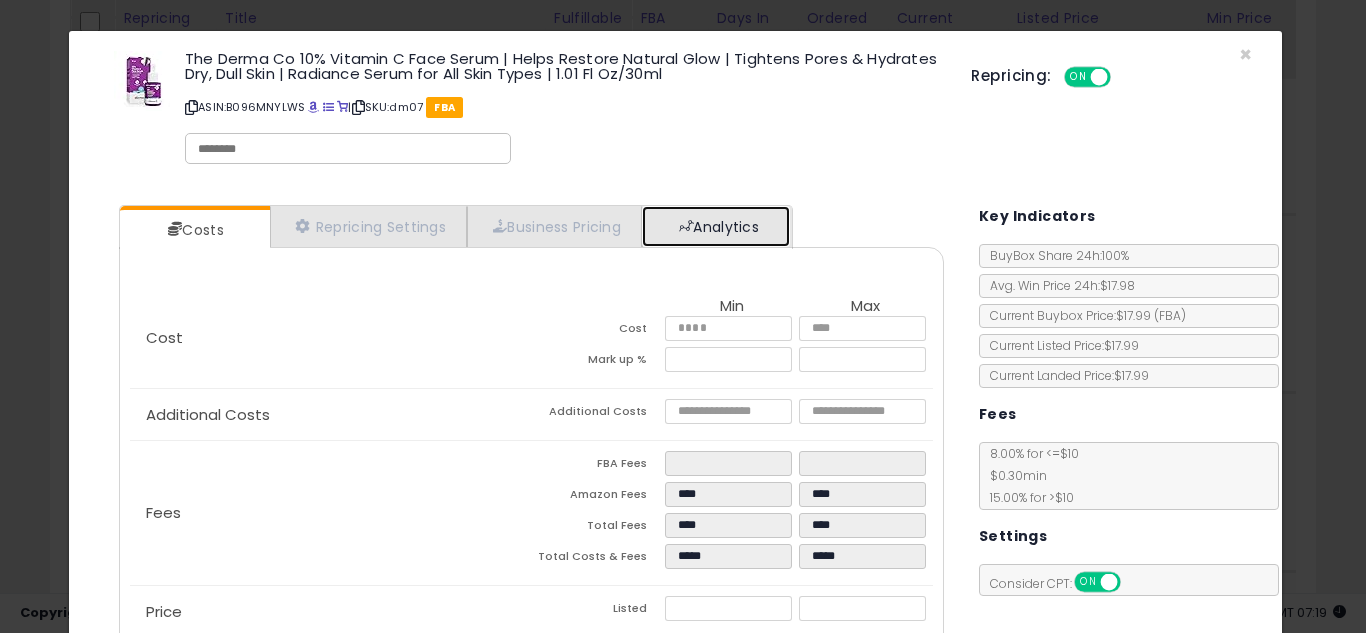 click on "Analytics" at bounding box center (716, 226) 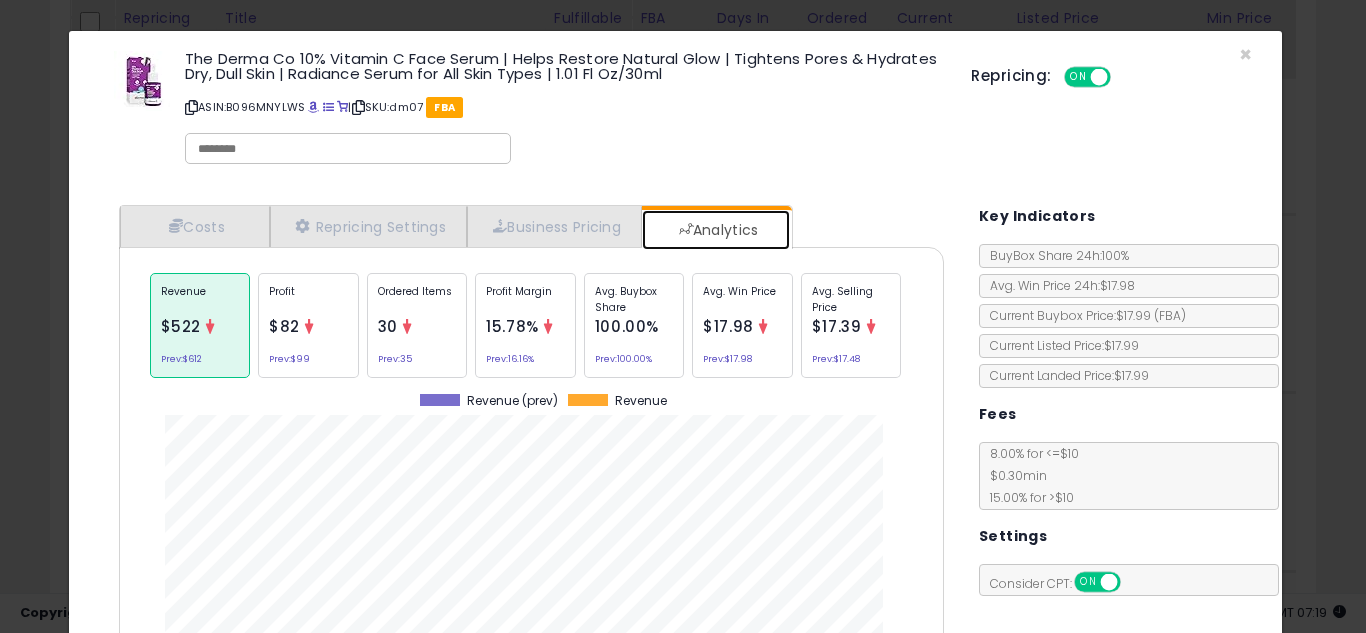 scroll, scrollTop: 999384, scrollLeft: 999145, axis: both 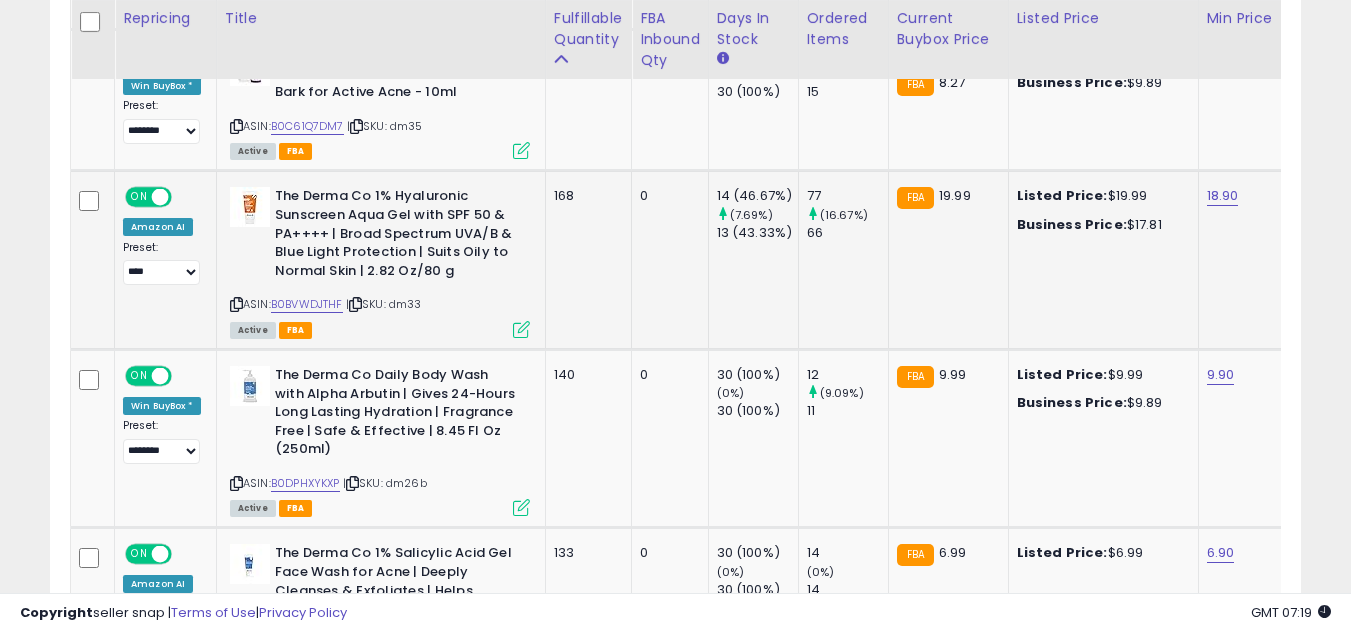 click at bounding box center [521, 329] 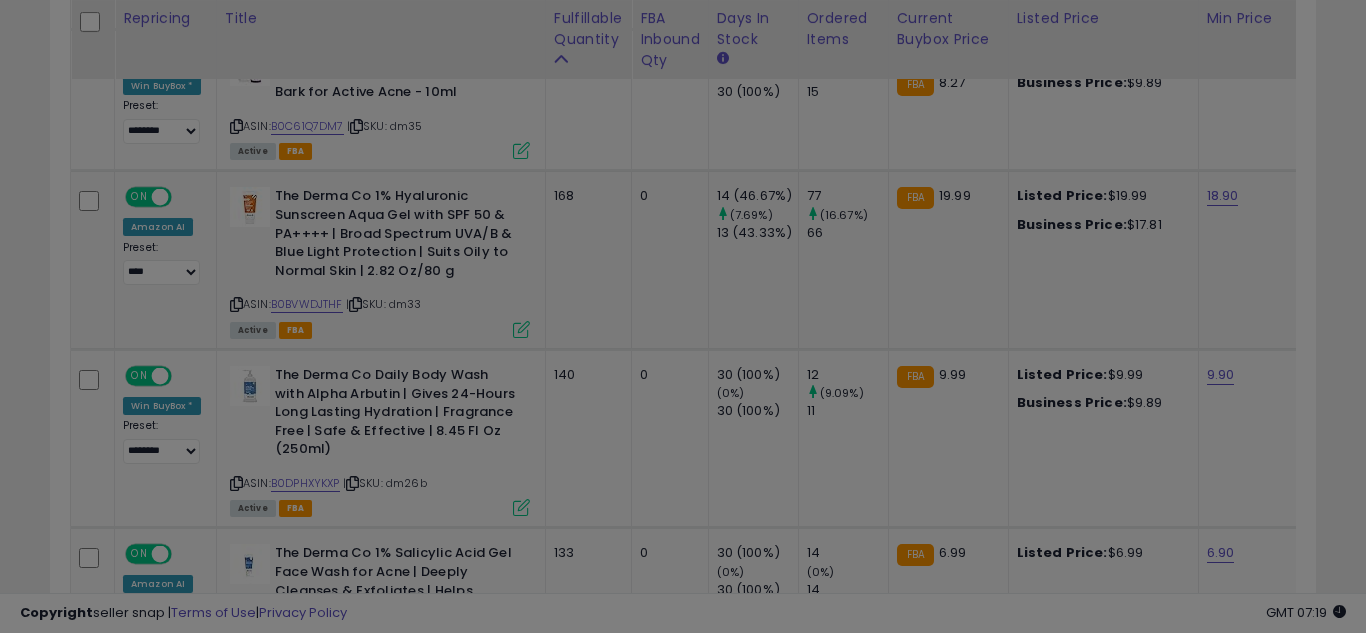 scroll, scrollTop: 999590, scrollLeft: 999267, axis: both 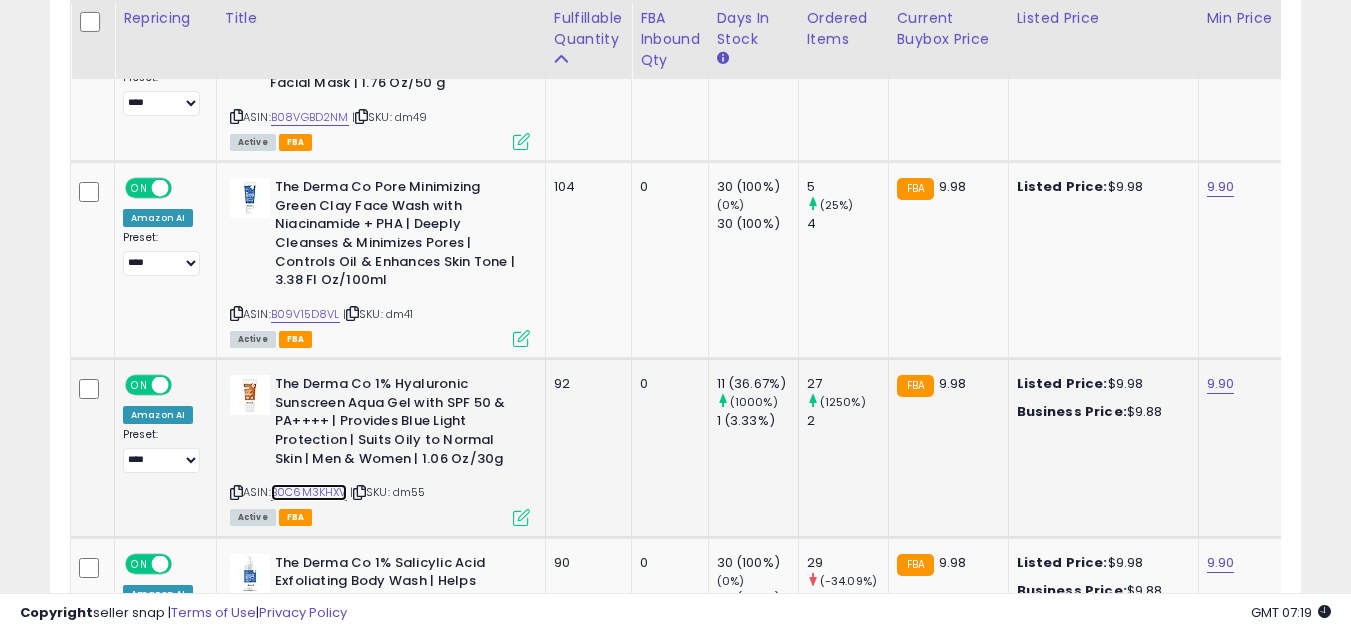 click on "B0C6M3KHXV" at bounding box center (309, 492) 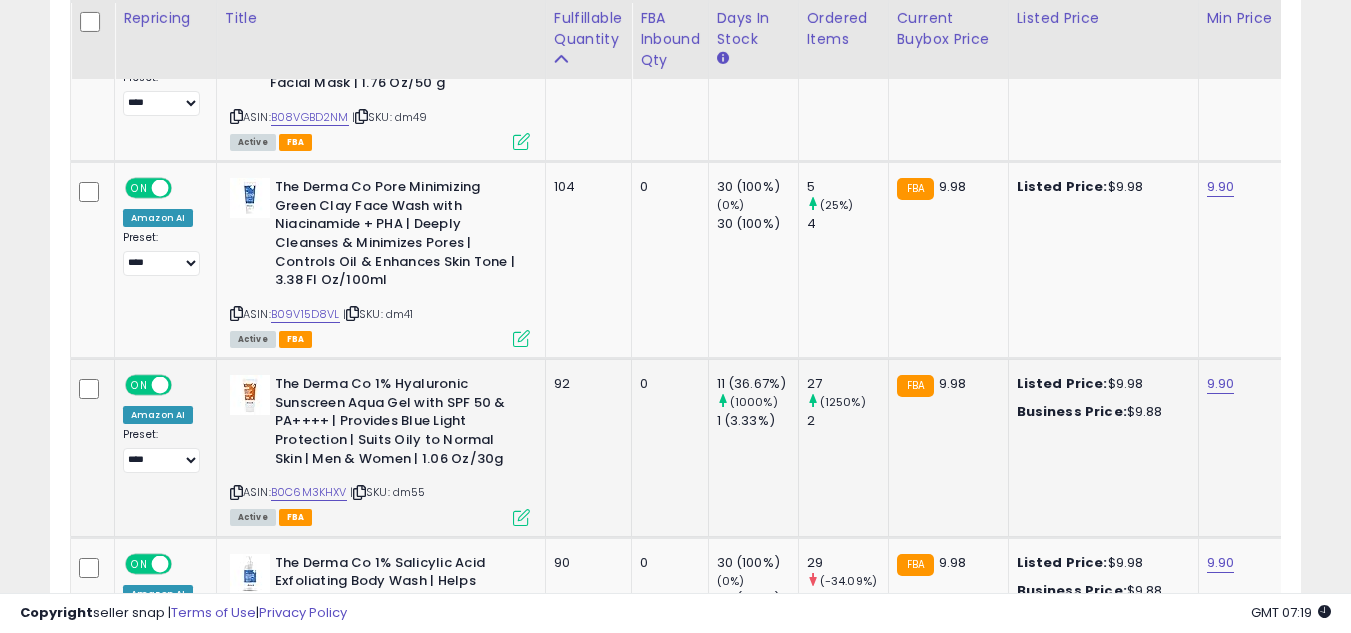 click at bounding box center [521, 517] 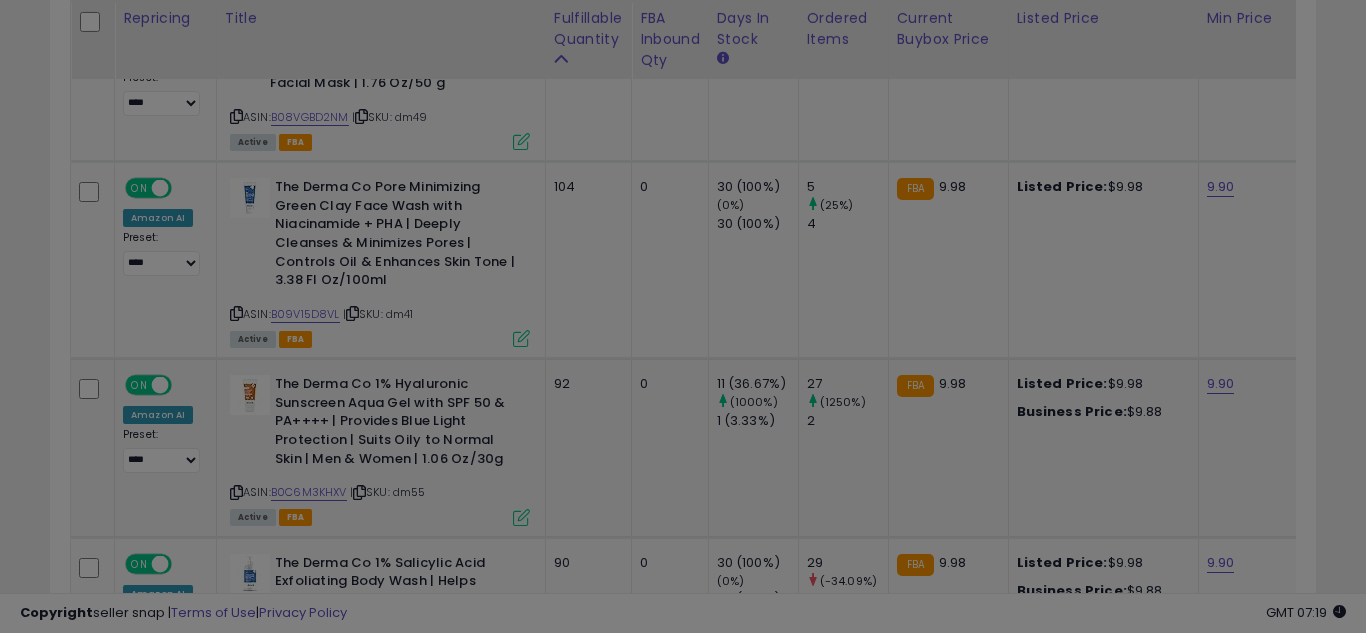 scroll, scrollTop: 999590, scrollLeft: 999267, axis: both 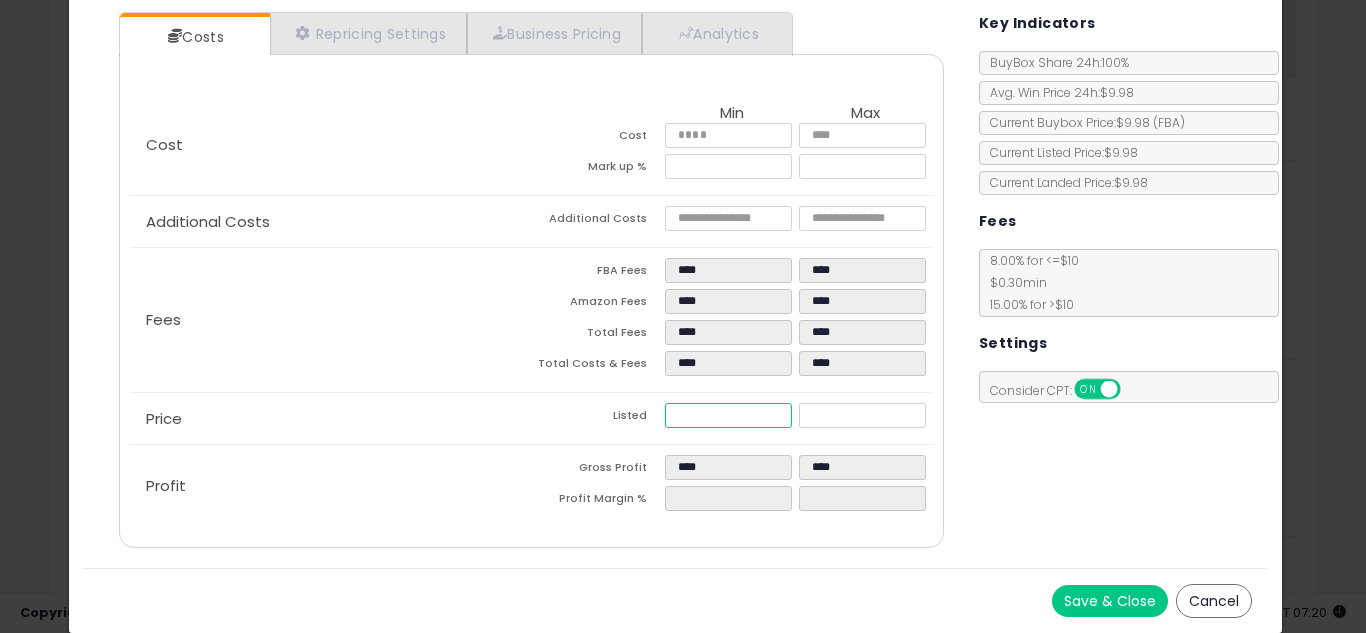 click on "****" at bounding box center (728, 415) 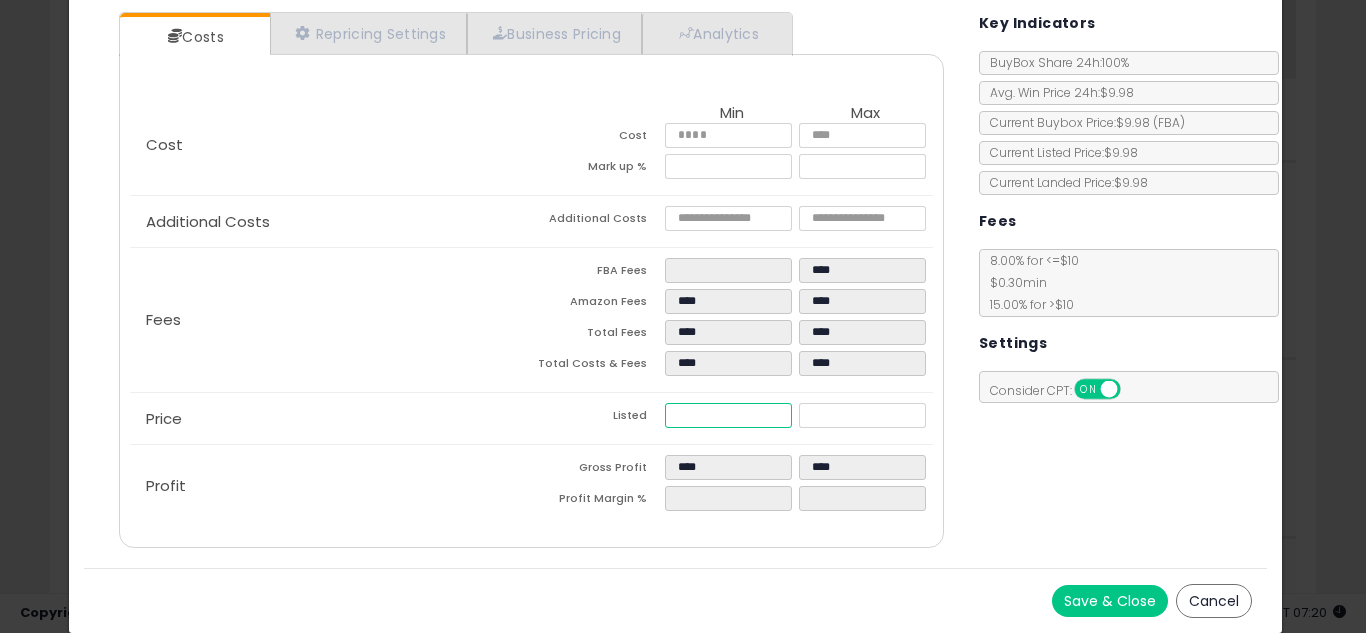 type on "**" 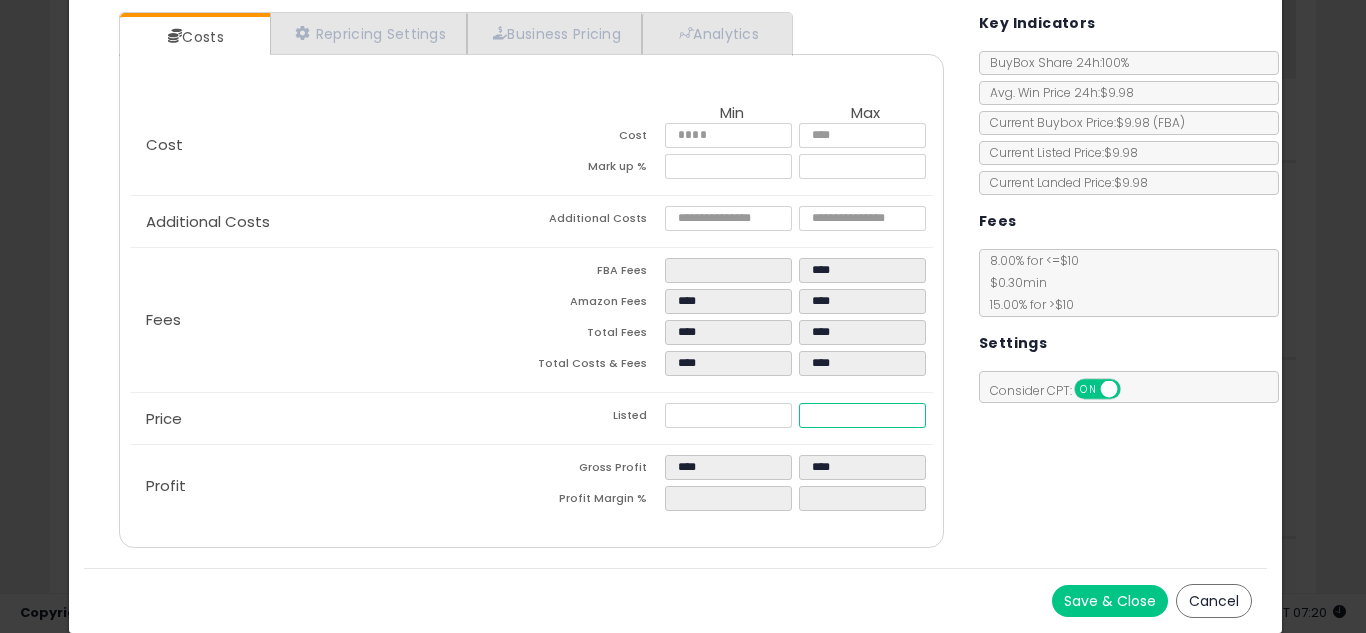 type on "*****" 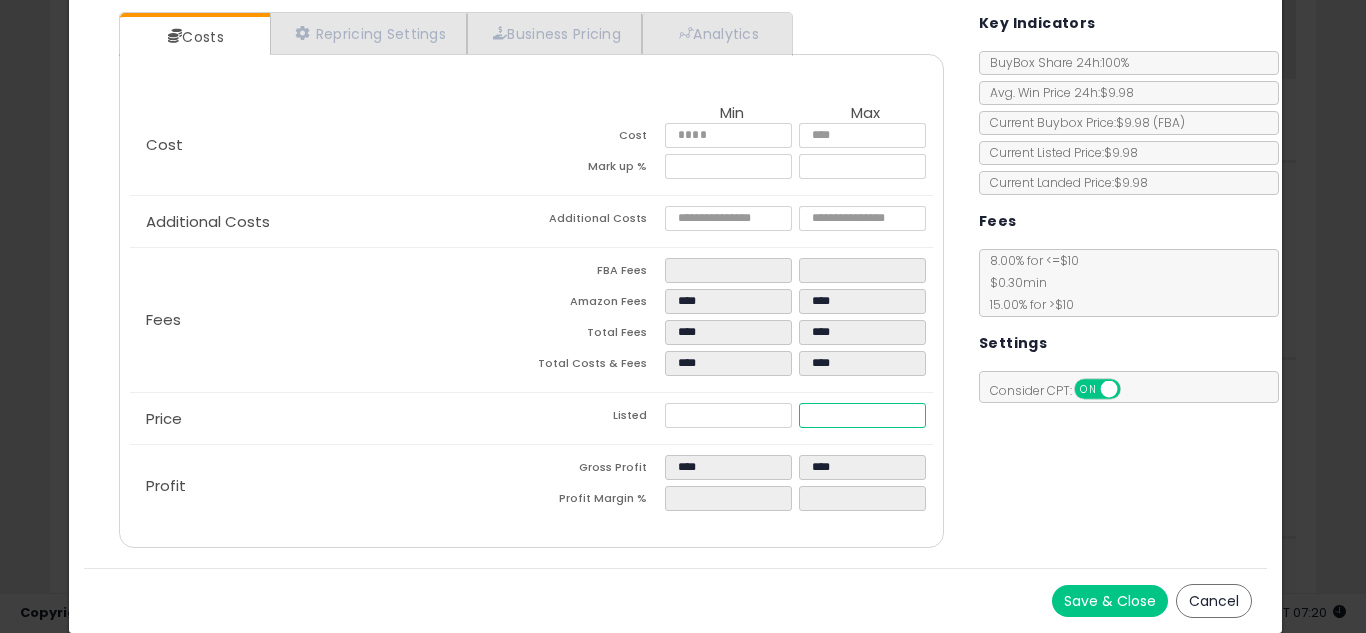 type on "****" 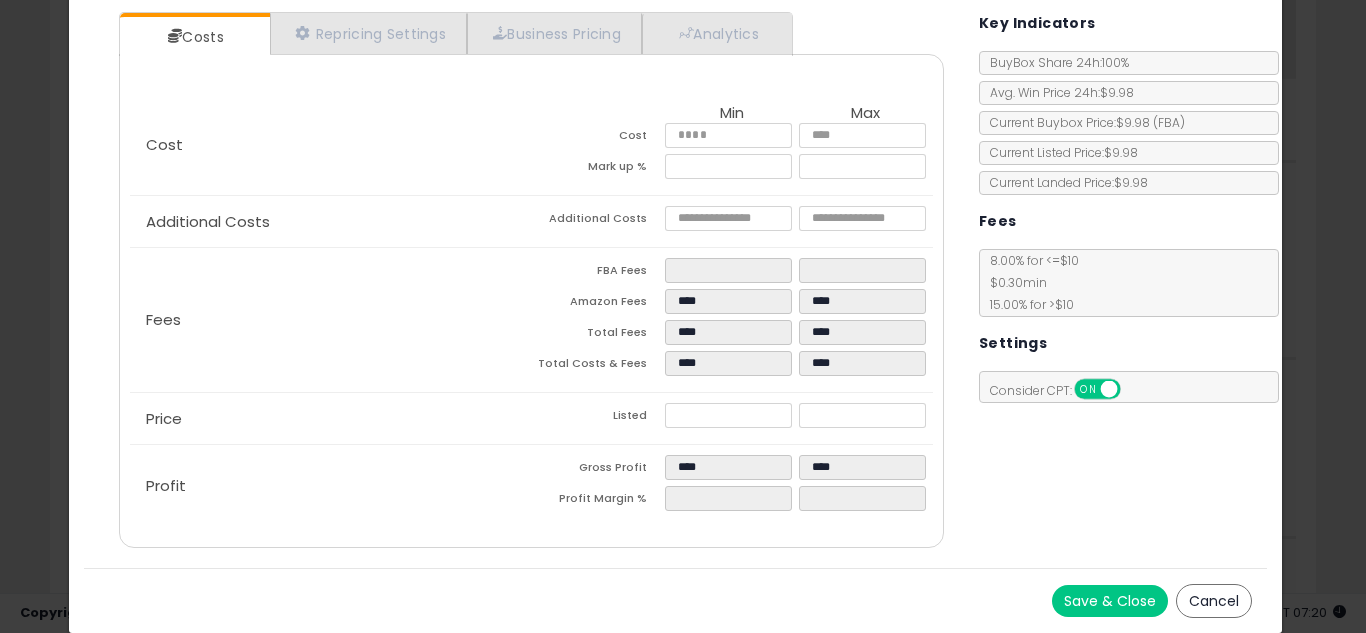 type on "******" 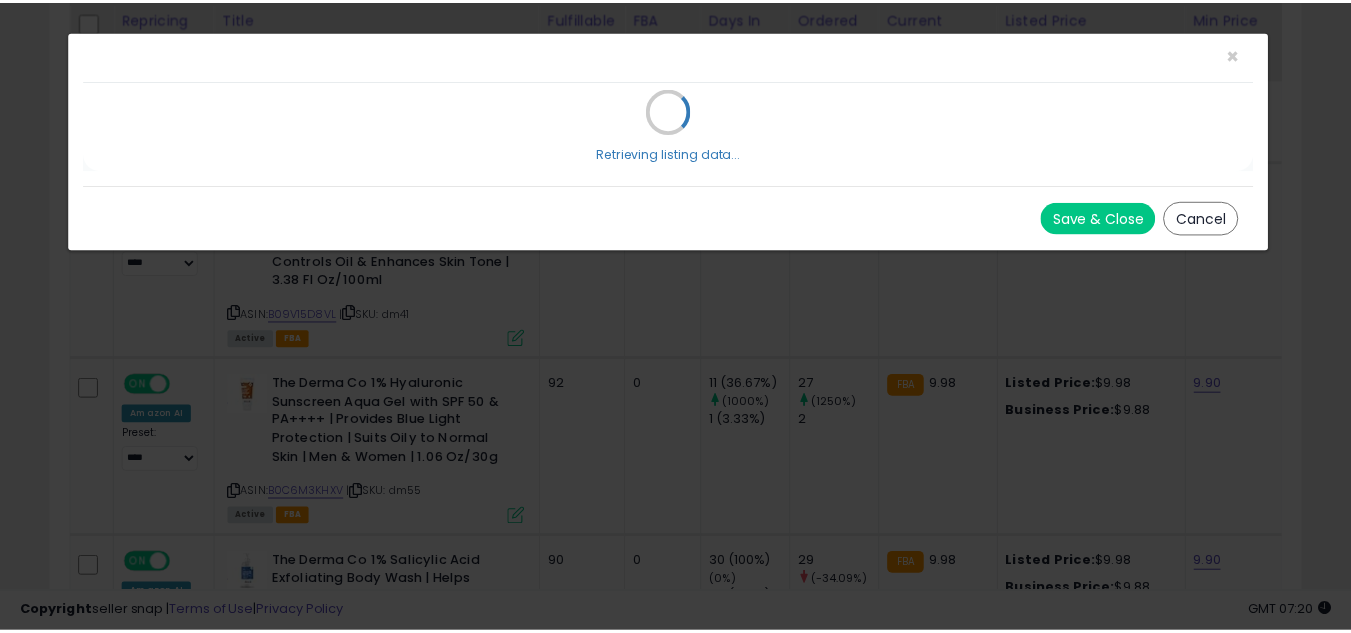 scroll, scrollTop: 0, scrollLeft: 0, axis: both 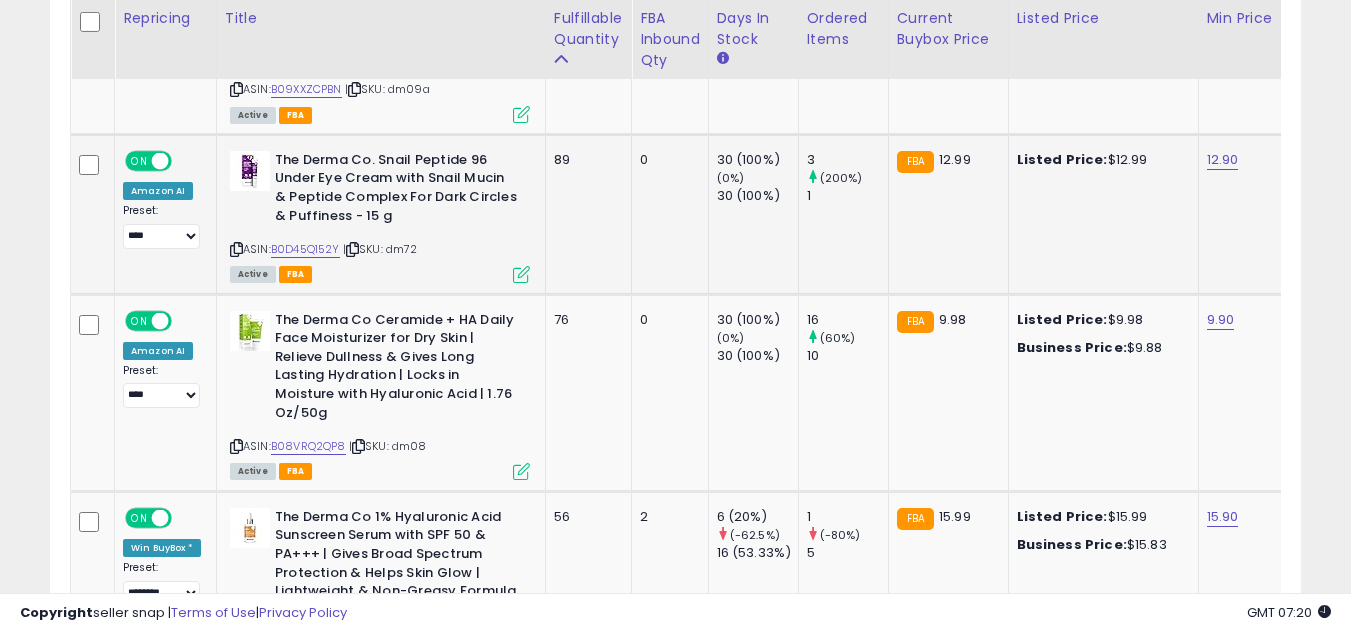 click at bounding box center (521, 274) 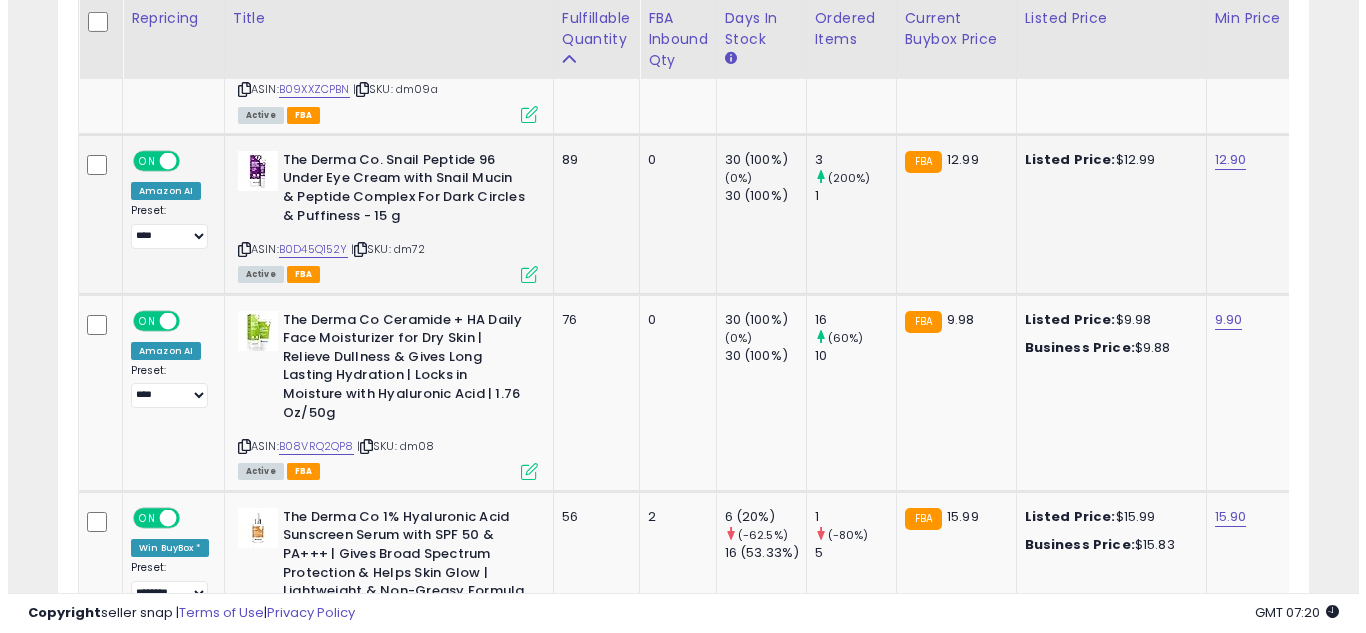 scroll, scrollTop: 999590, scrollLeft: 999267, axis: both 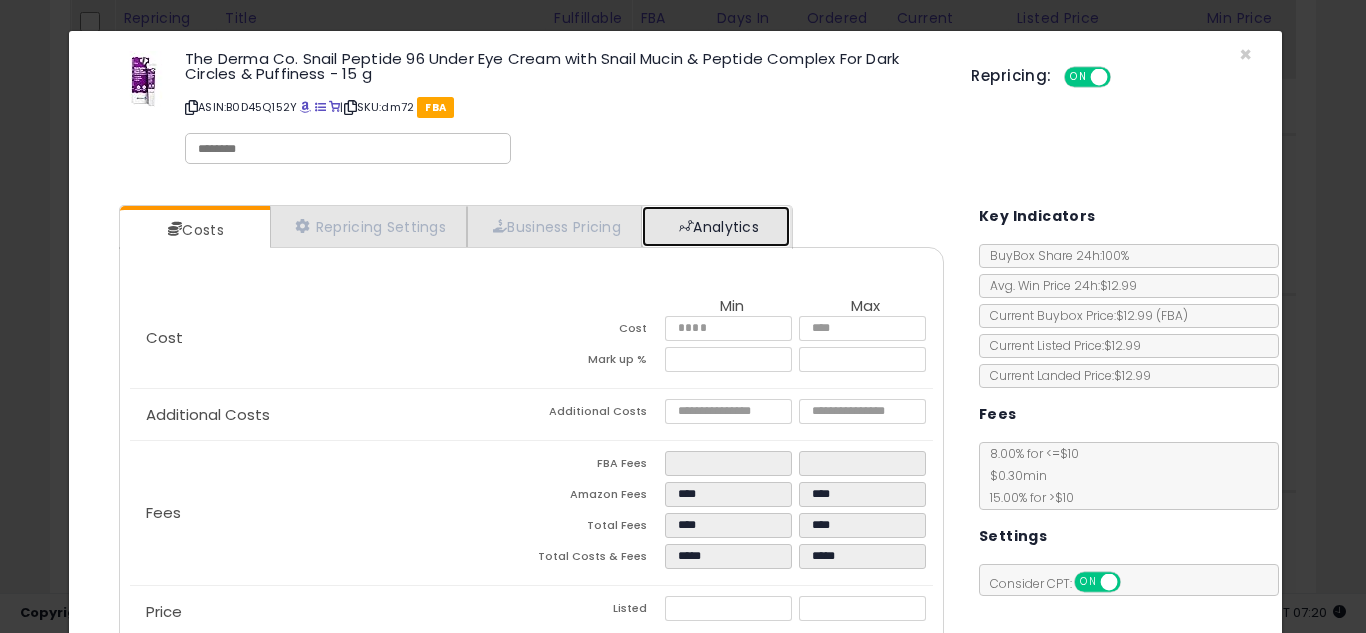 click on "Analytics" at bounding box center (716, 226) 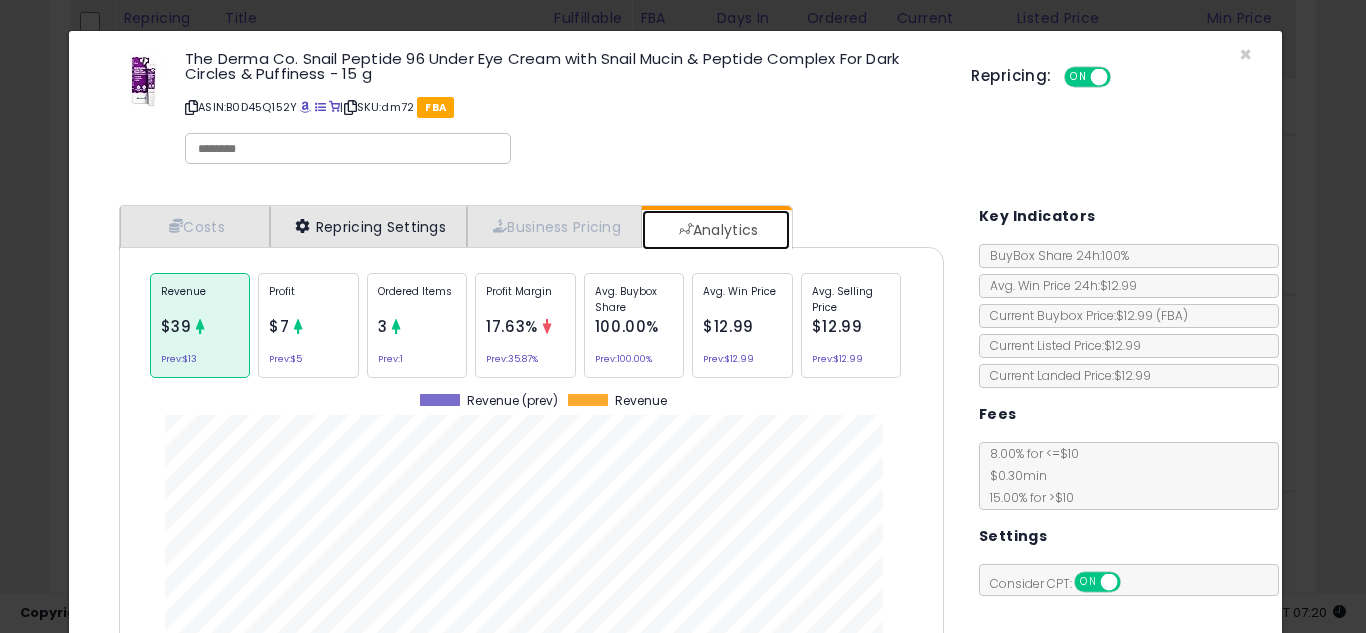 scroll, scrollTop: 999384, scrollLeft: 999145, axis: both 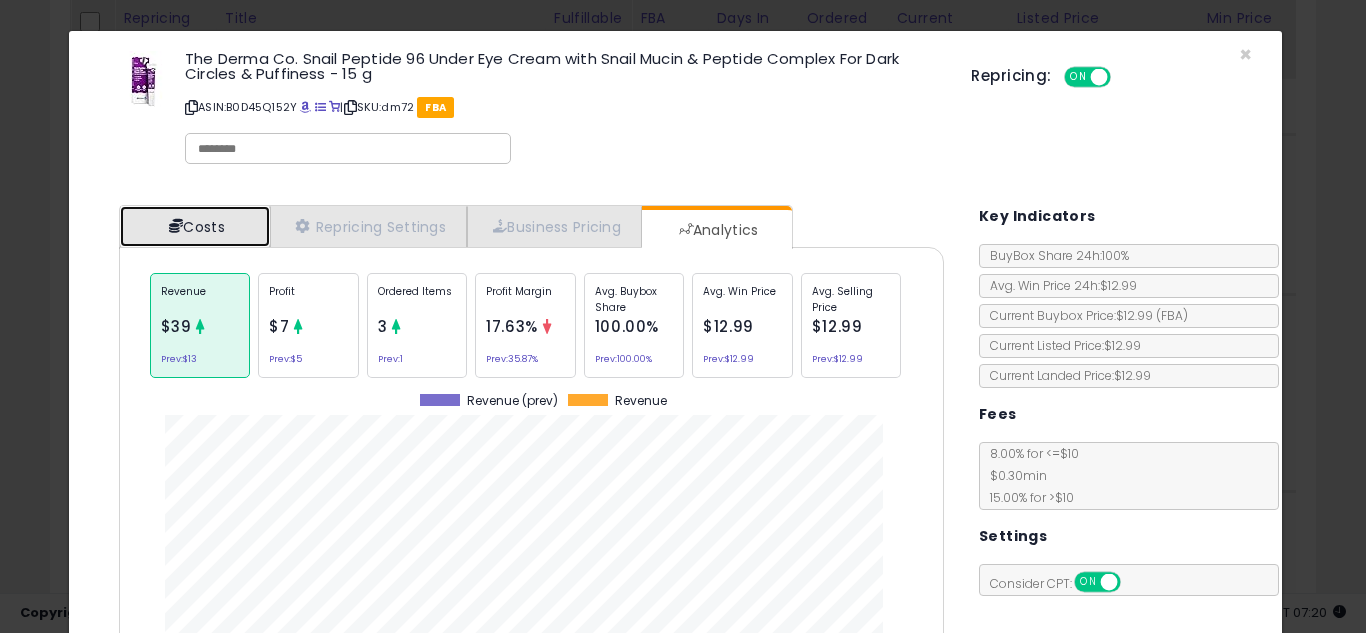 click on "Costs" at bounding box center (195, 226) 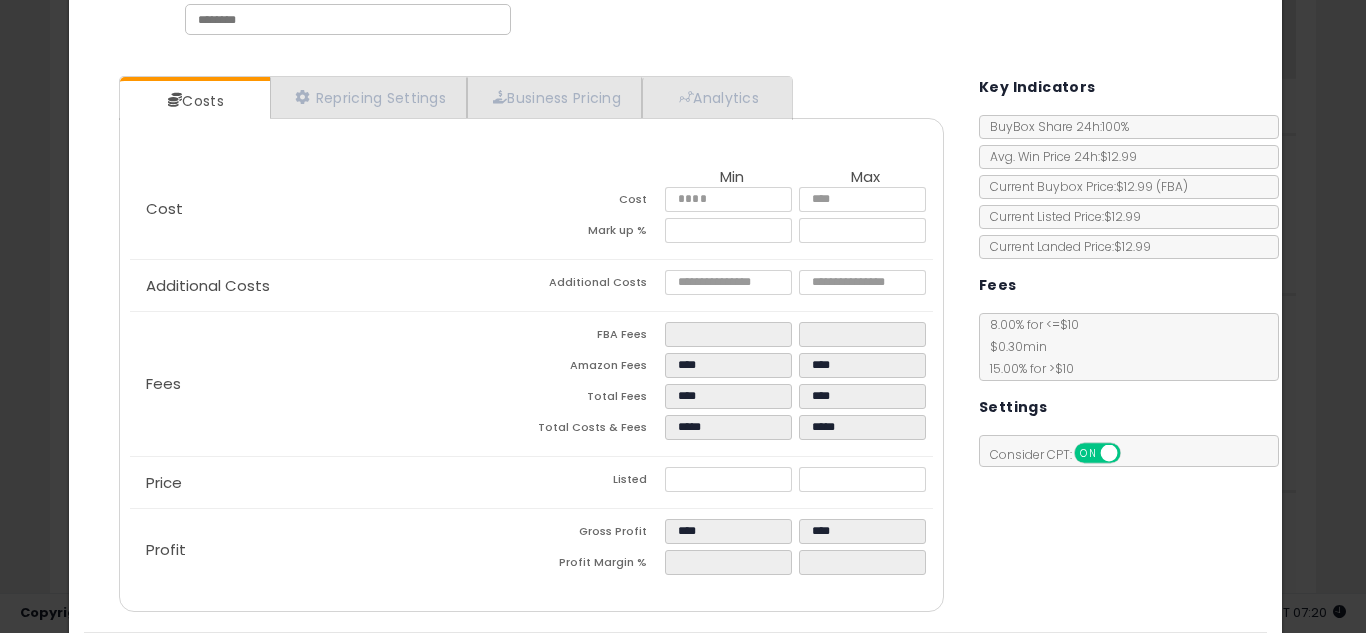 scroll, scrollTop: 193, scrollLeft: 0, axis: vertical 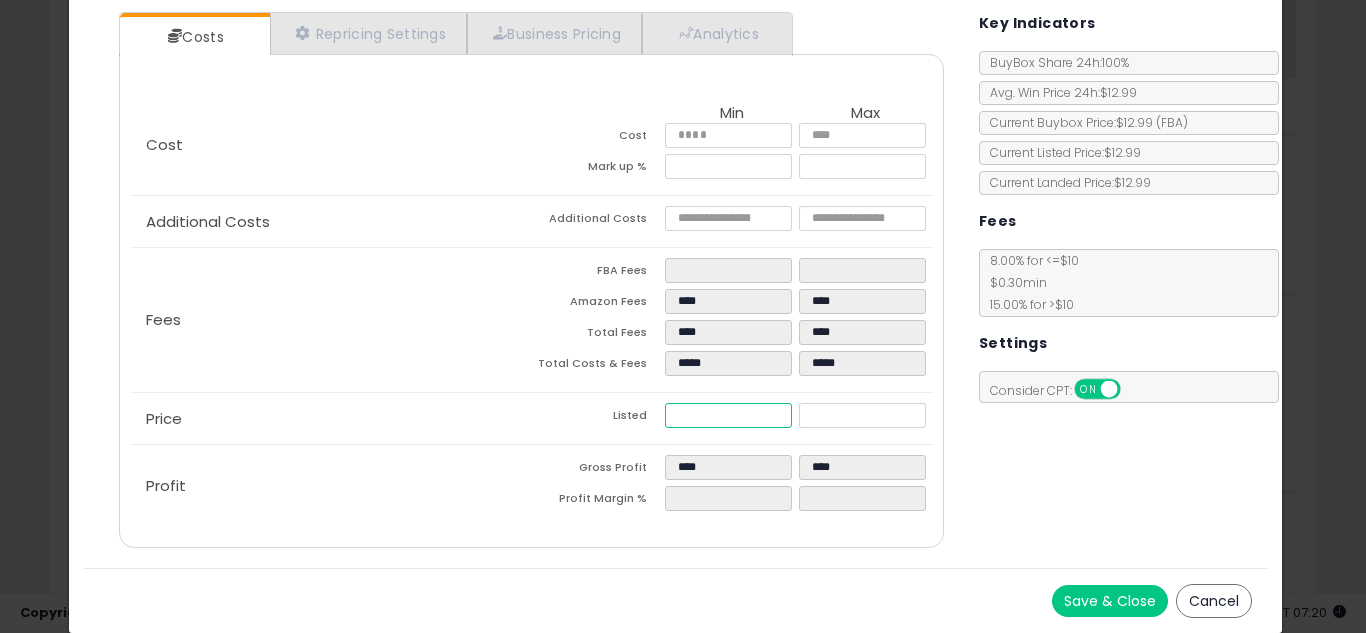 click on "*****" at bounding box center [728, 415] 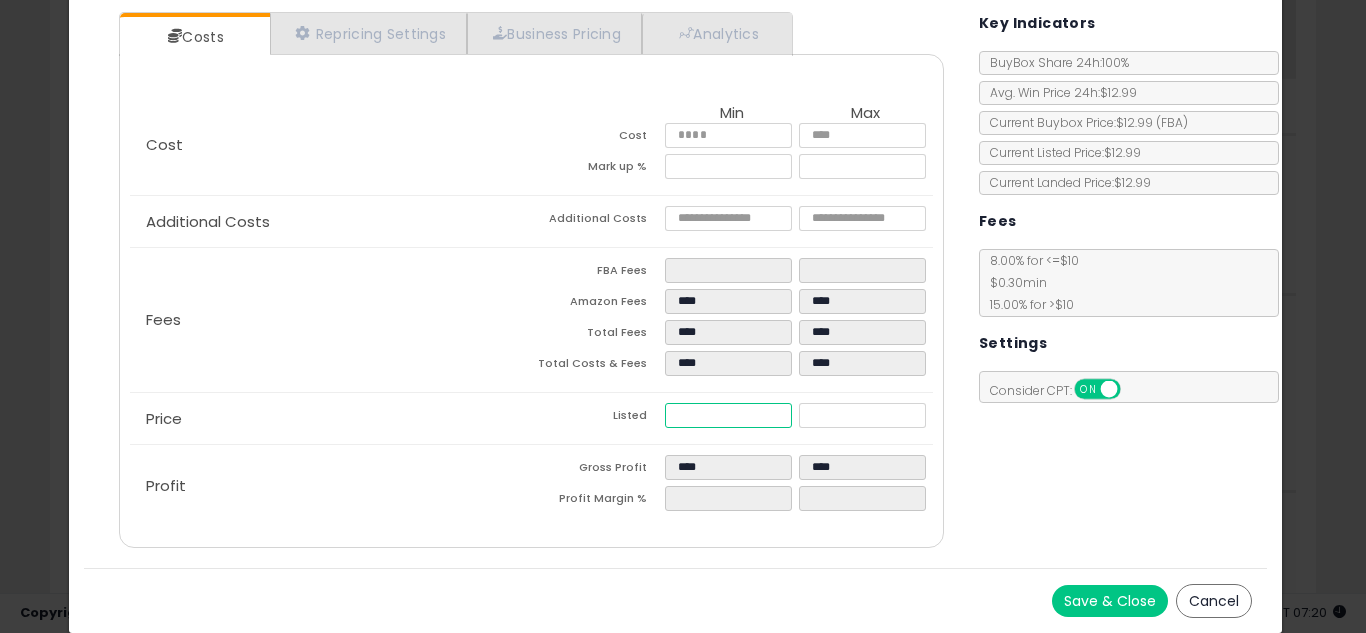 type on "****" 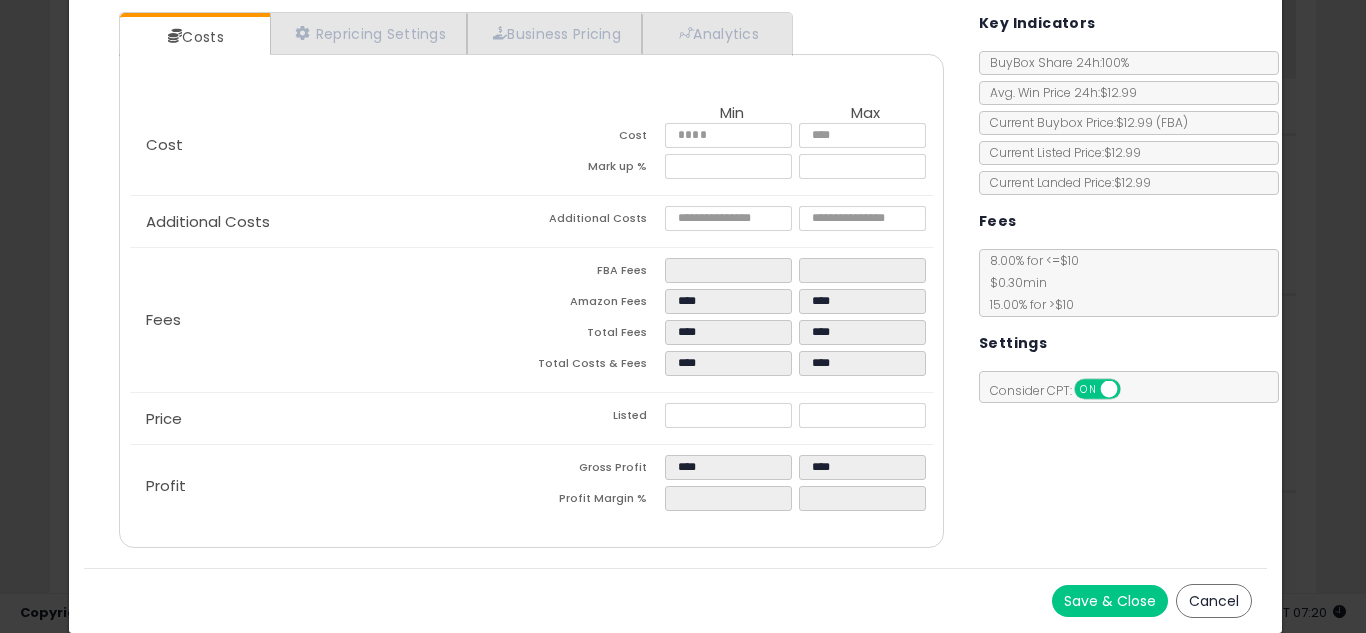 type on "*****" 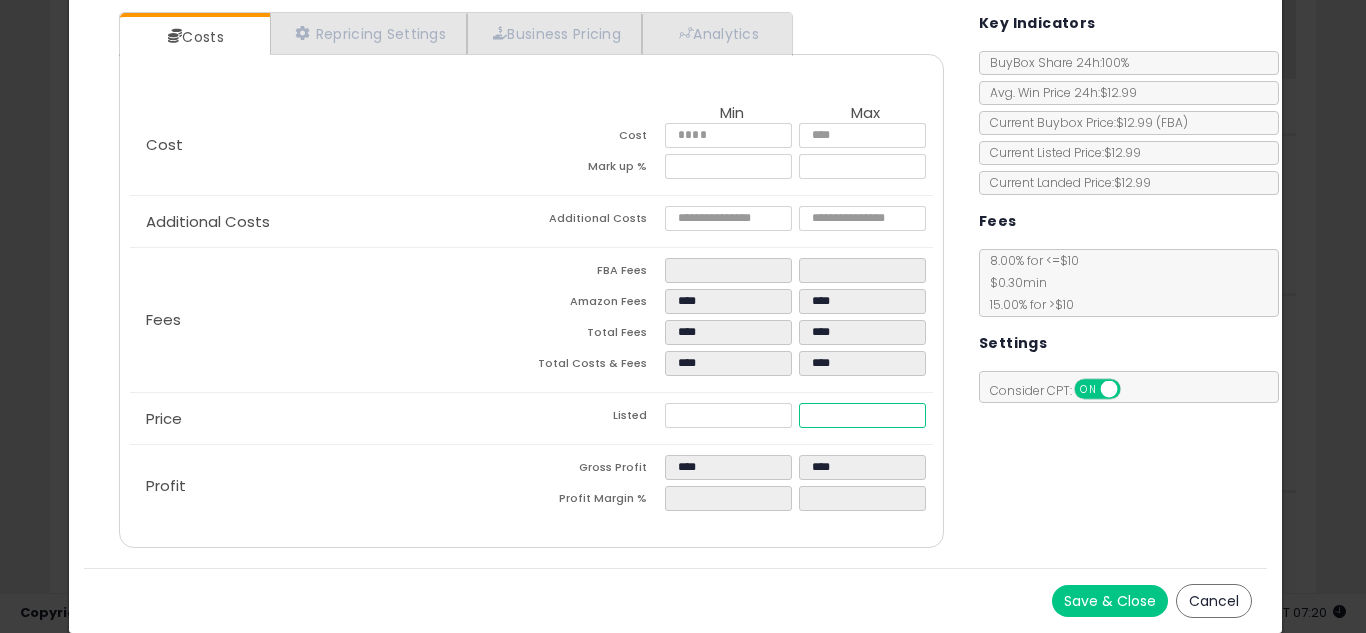 type on "*****" 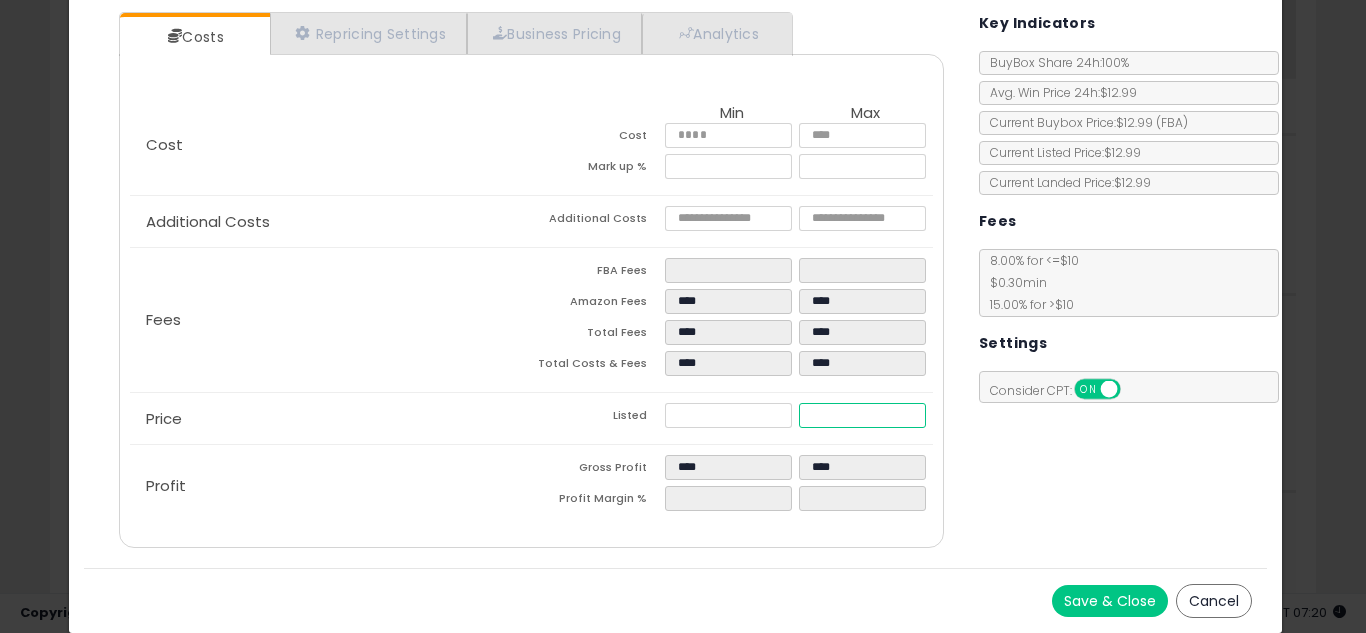 click on "*****" at bounding box center [862, 415] 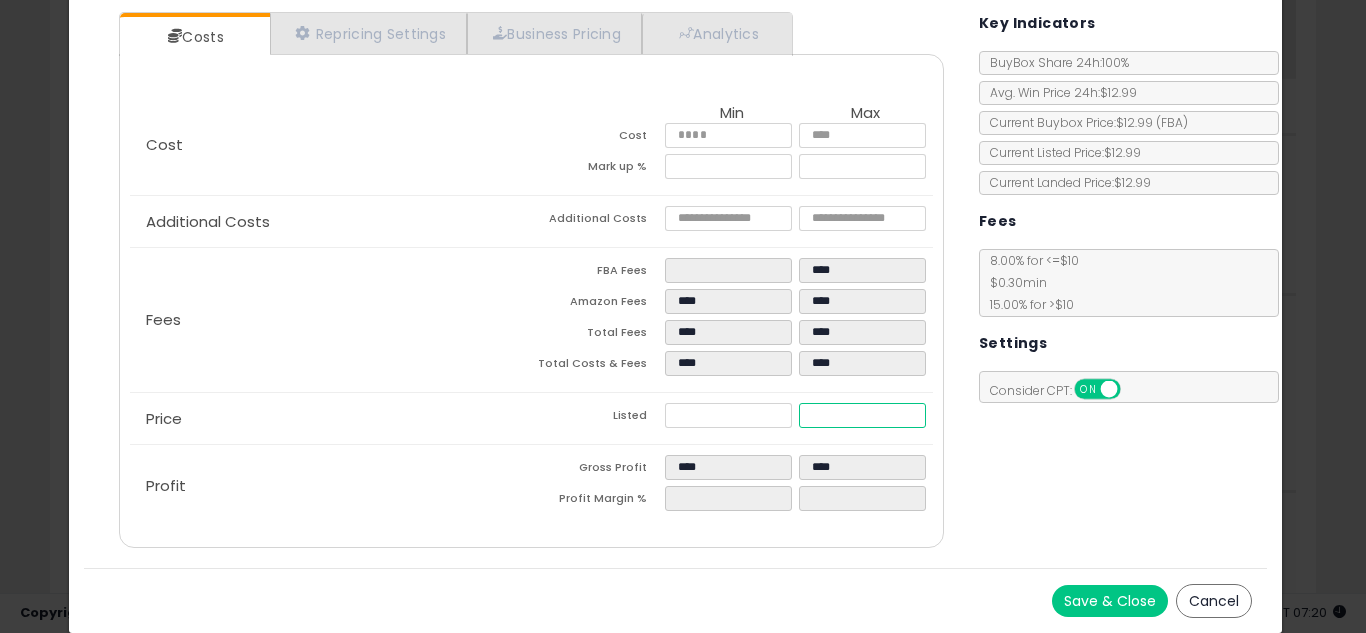 type on "****" 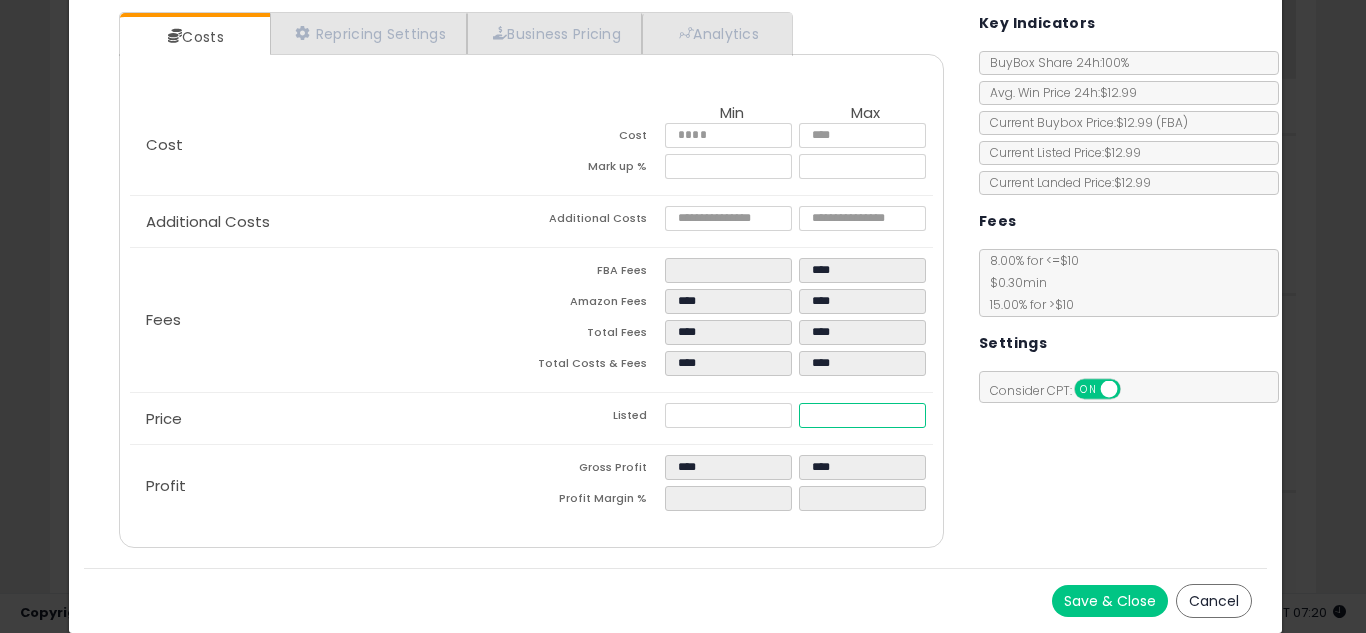 type on "****" 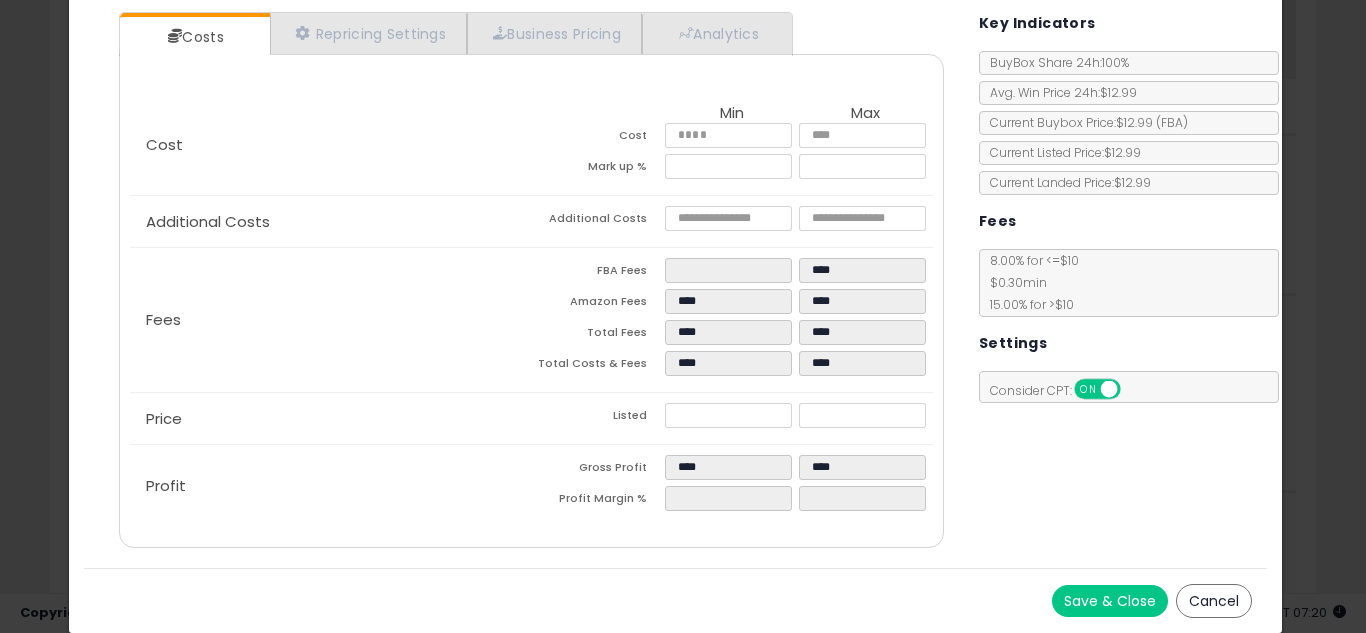 type on "*****" 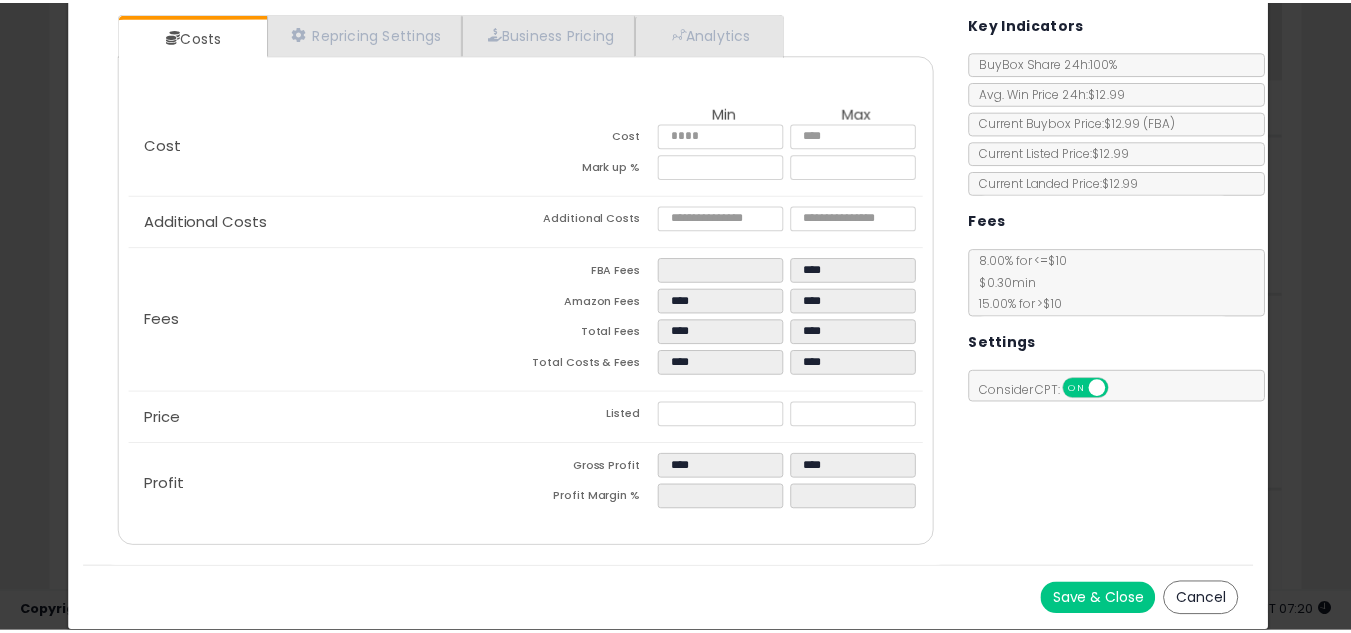 scroll, scrollTop: 0, scrollLeft: 0, axis: both 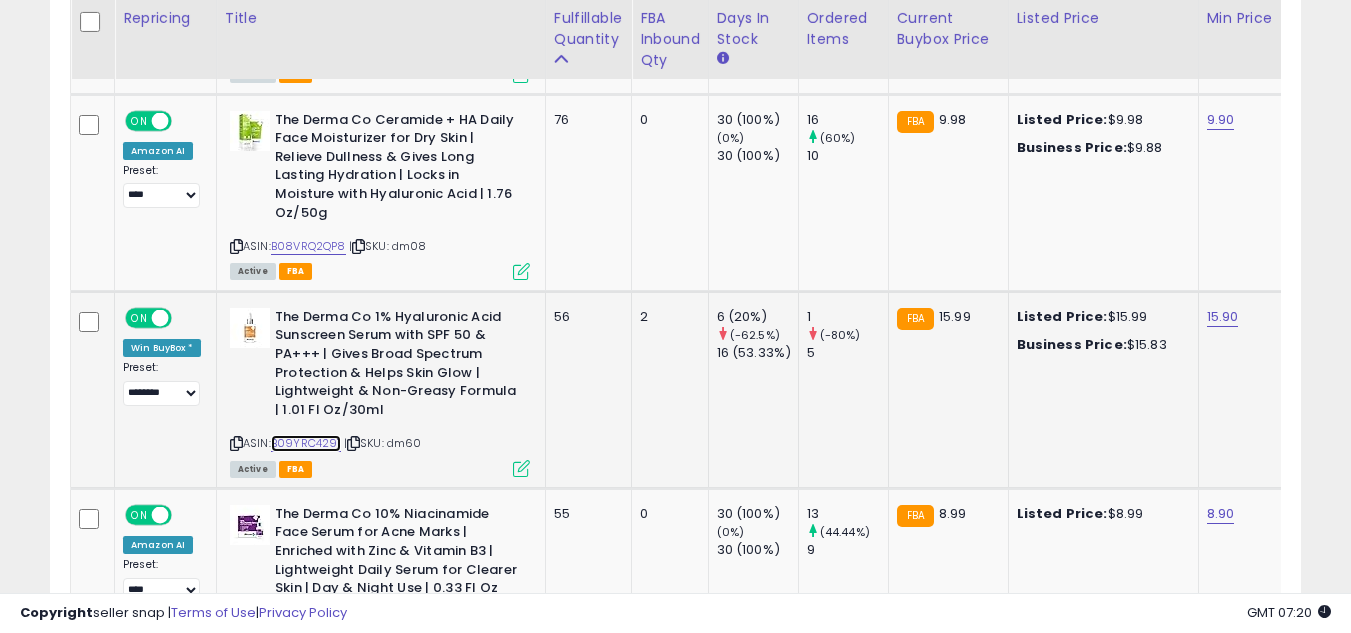 click on "B09YRC4291" at bounding box center (306, 443) 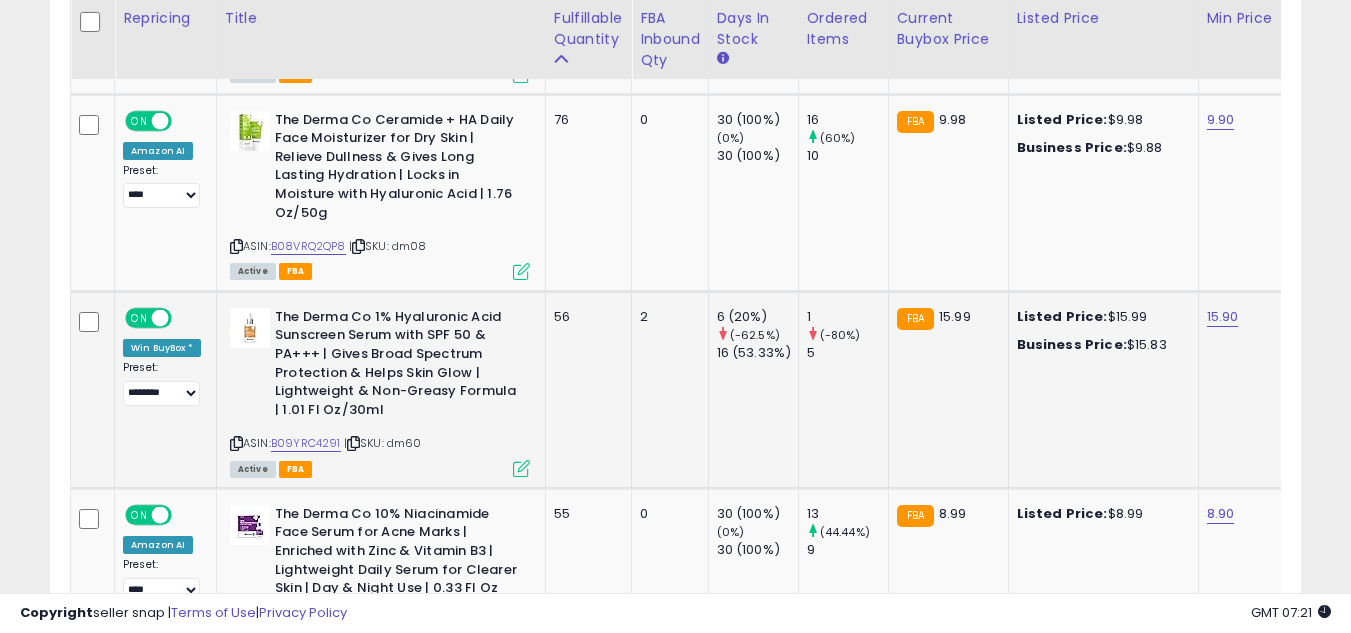 click at bounding box center (521, 468) 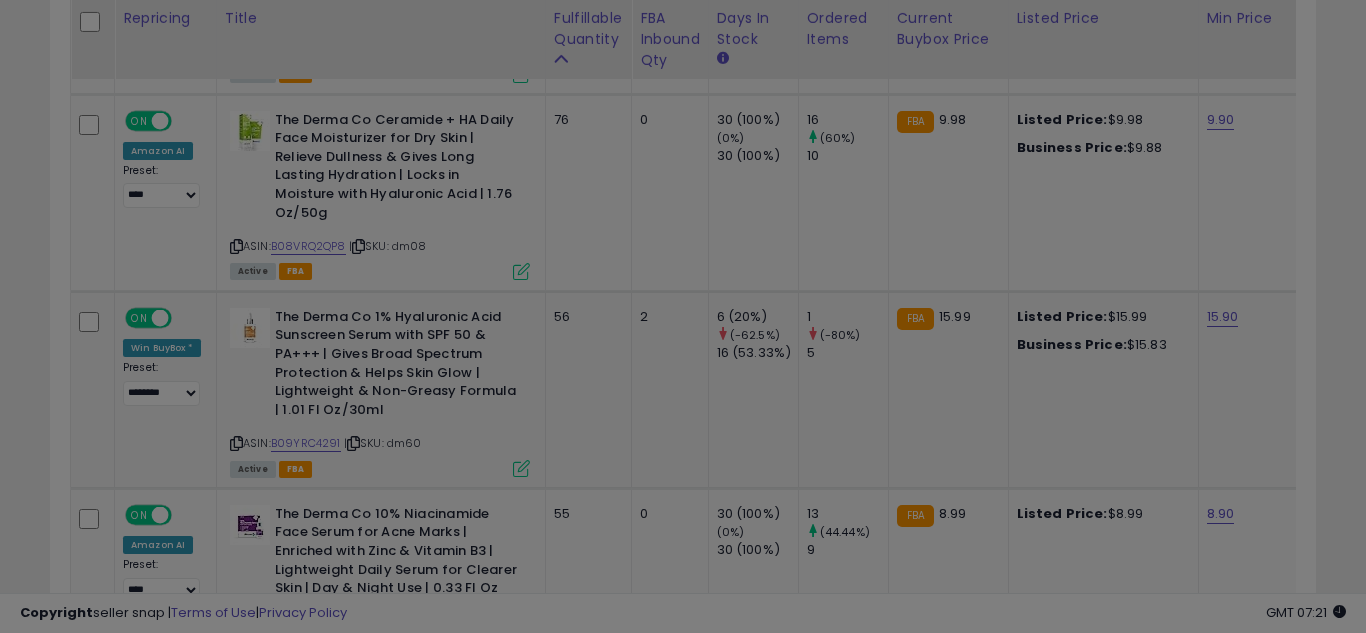 scroll, scrollTop: 999590, scrollLeft: 999267, axis: both 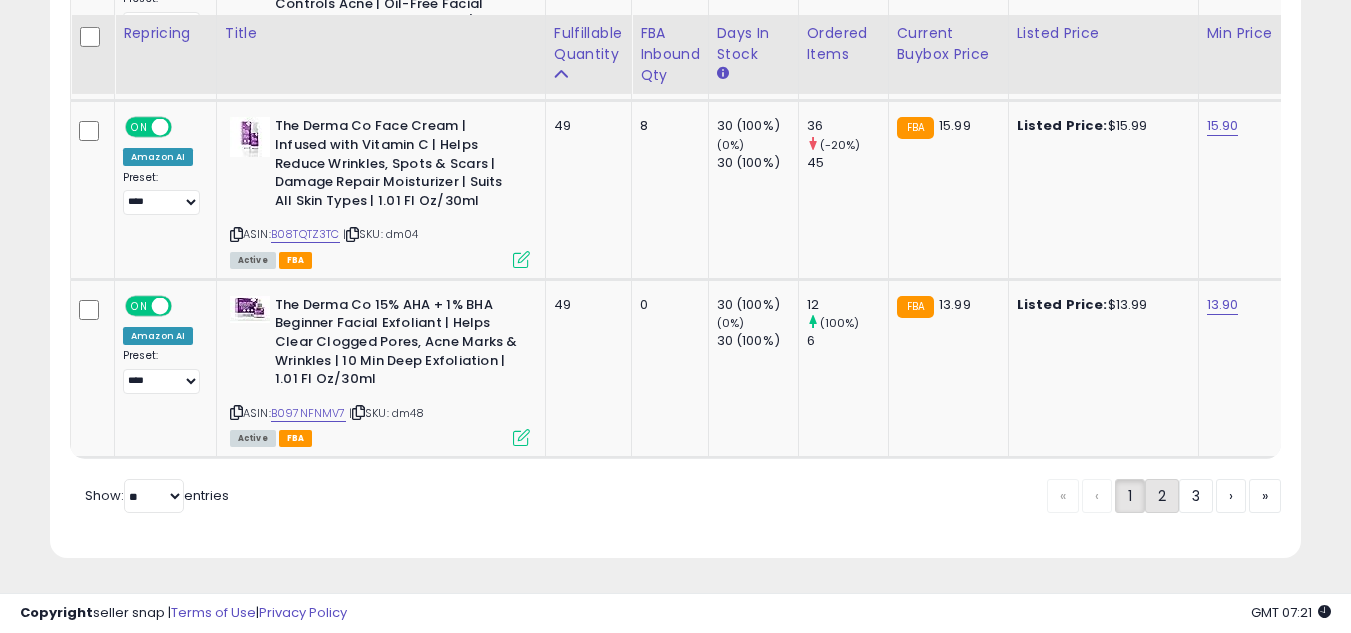 click on "2" 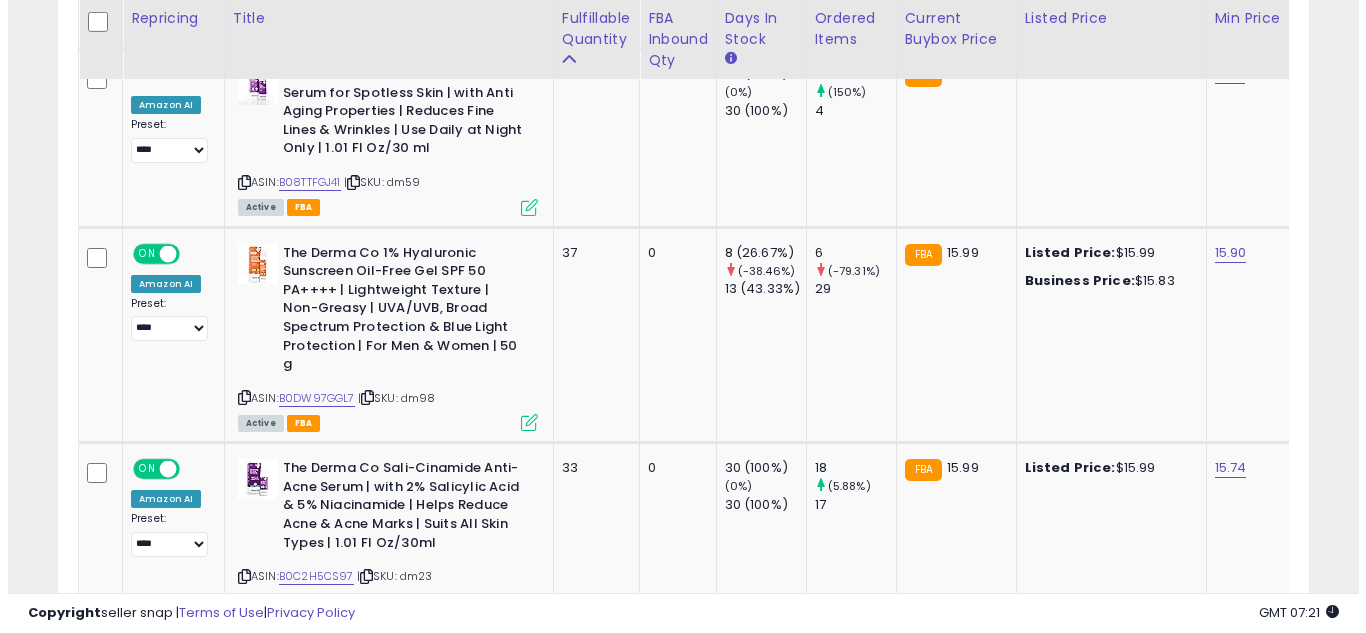 scroll, scrollTop: 1927, scrollLeft: 0, axis: vertical 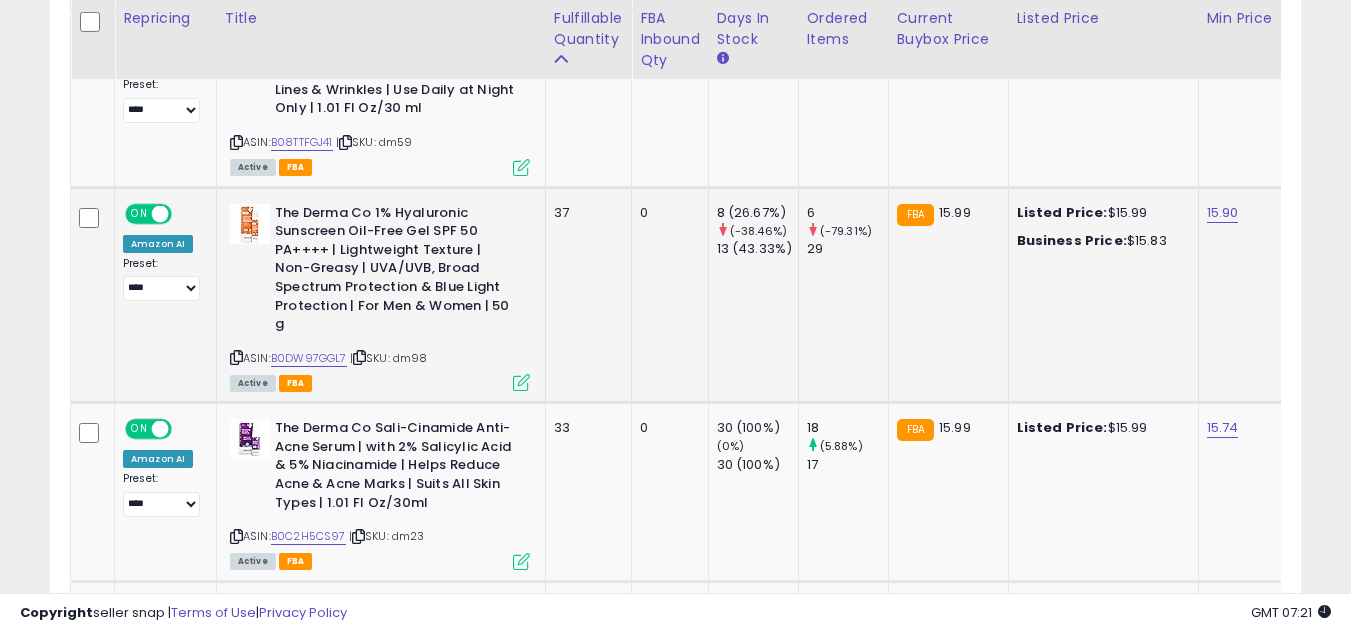 click at bounding box center (521, 382) 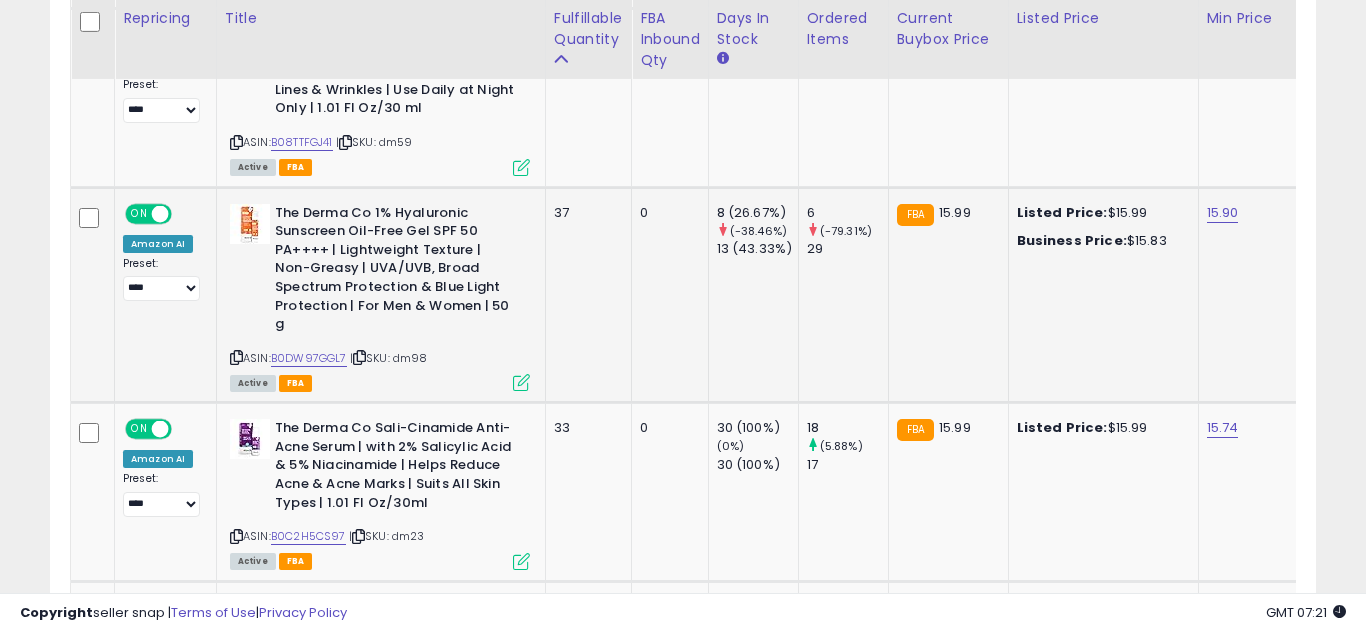 scroll, scrollTop: 999590, scrollLeft: 999267, axis: both 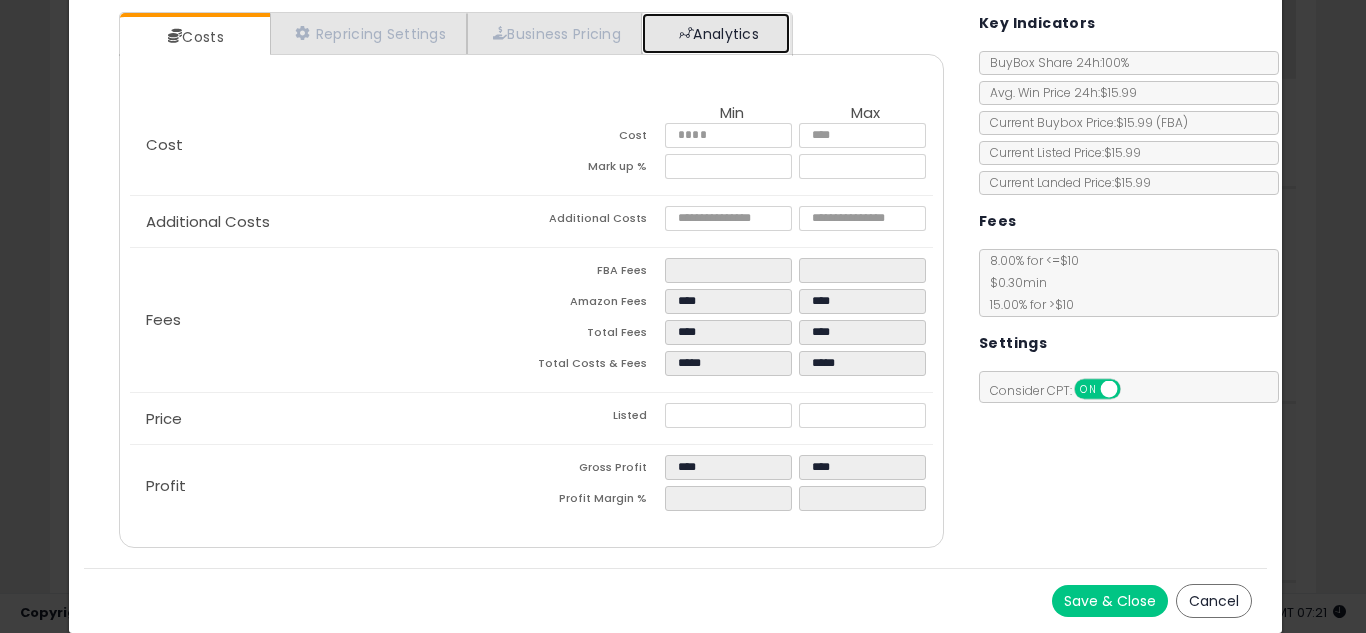 click on "Analytics" at bounding box center (716, 33) 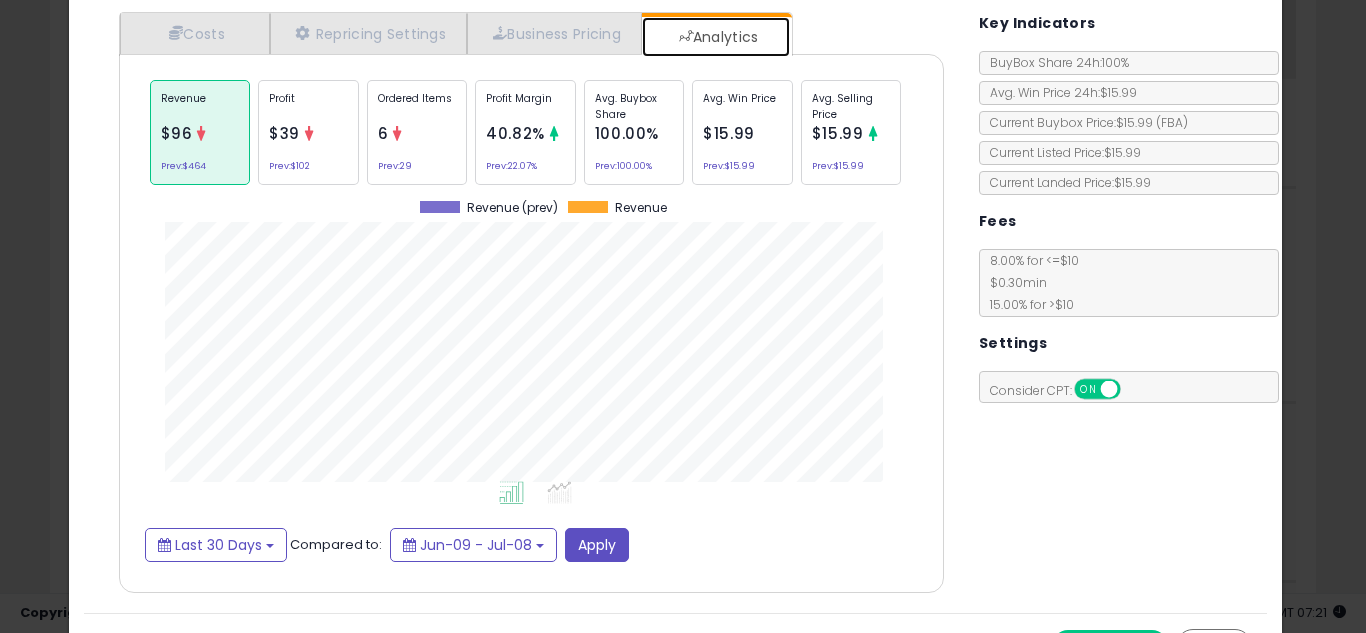 scroll, scrollTop: 999384, scrollLeft: 999145, axis: both 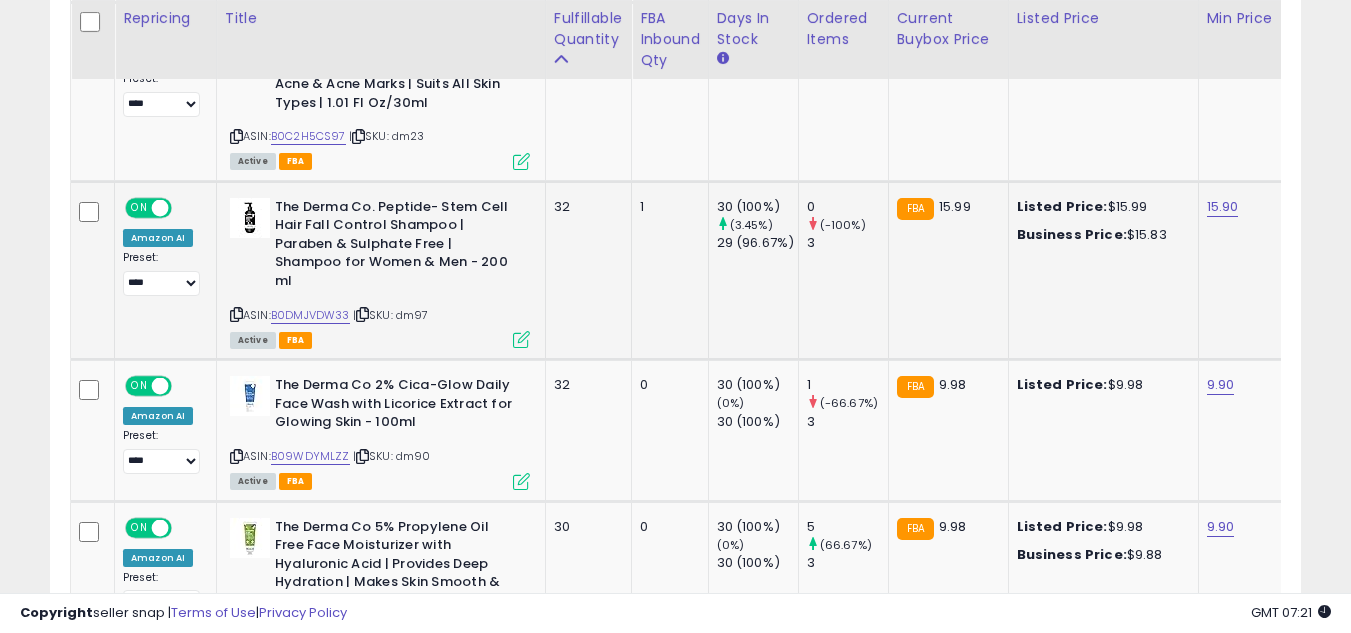 click at bounding box center [521, 339] 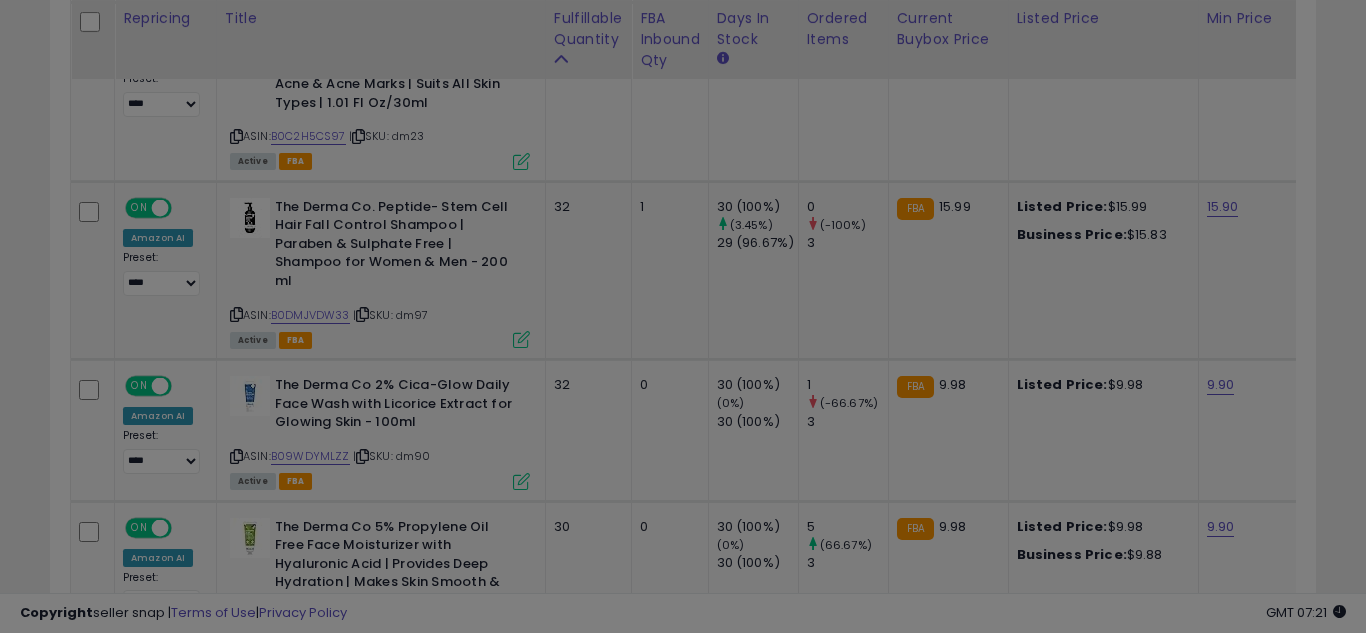 scroll, scrollTop: 999590, scrollLeft: 999267, axis: both 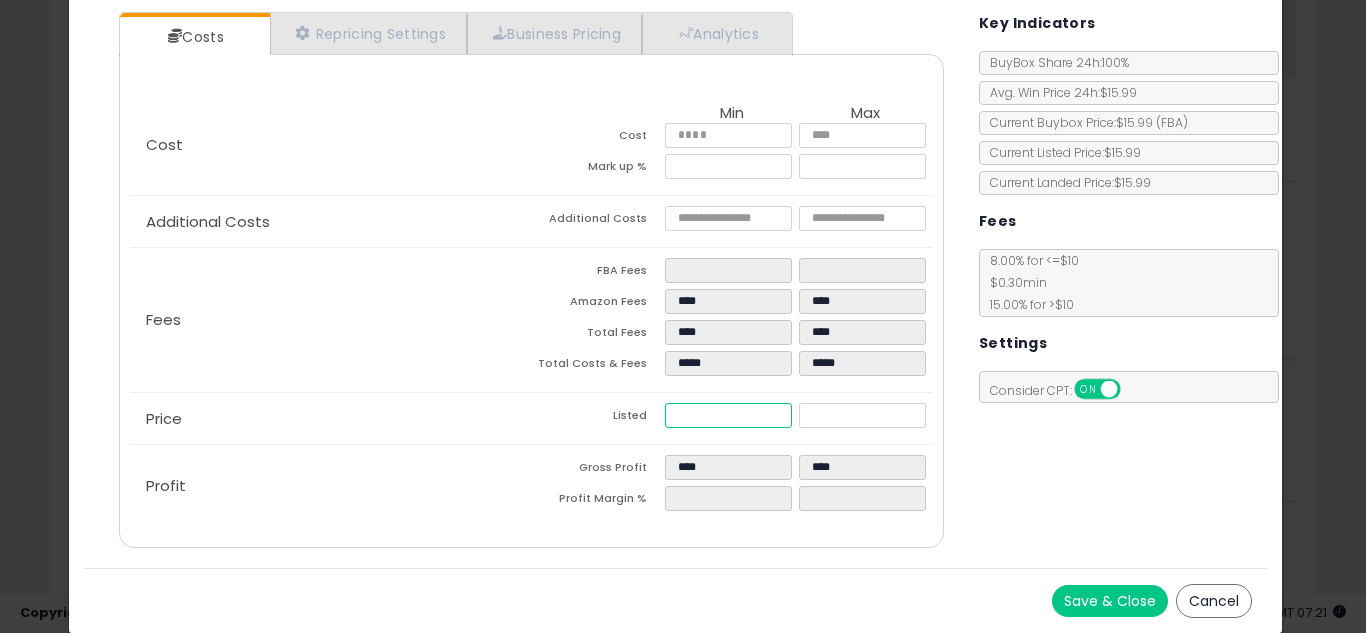 click on "*****" at bounding box center (728, 415) 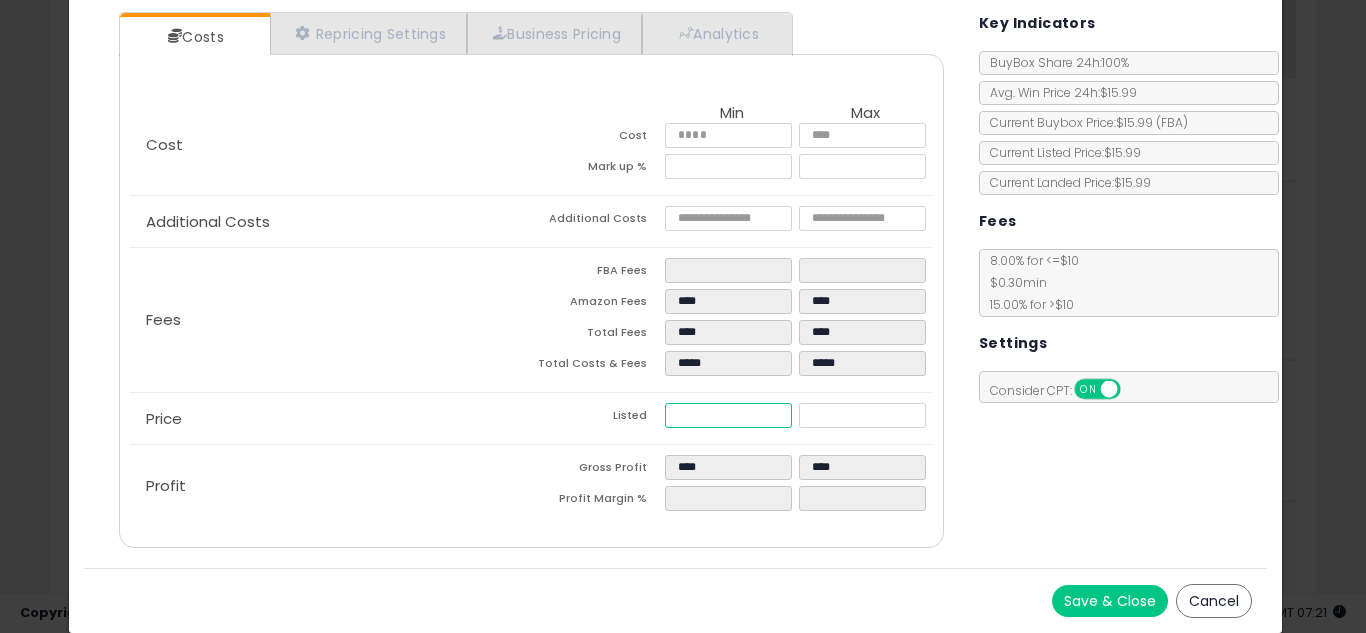 type on "****" 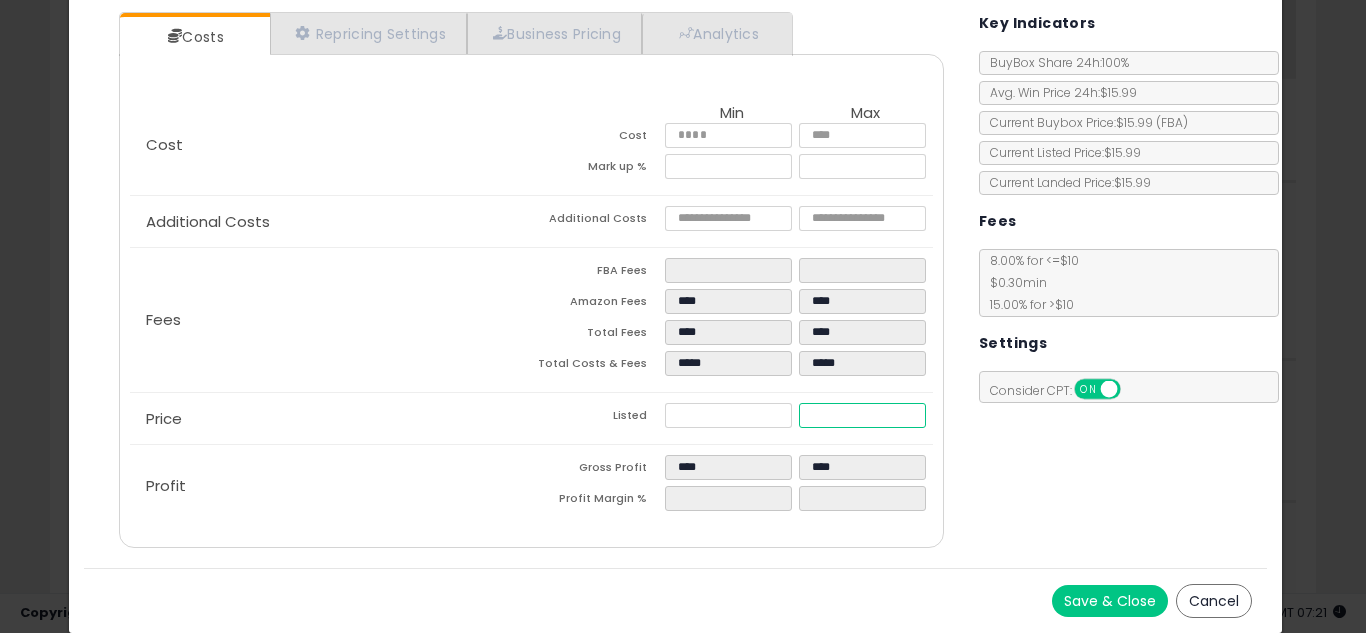 type on "*****" 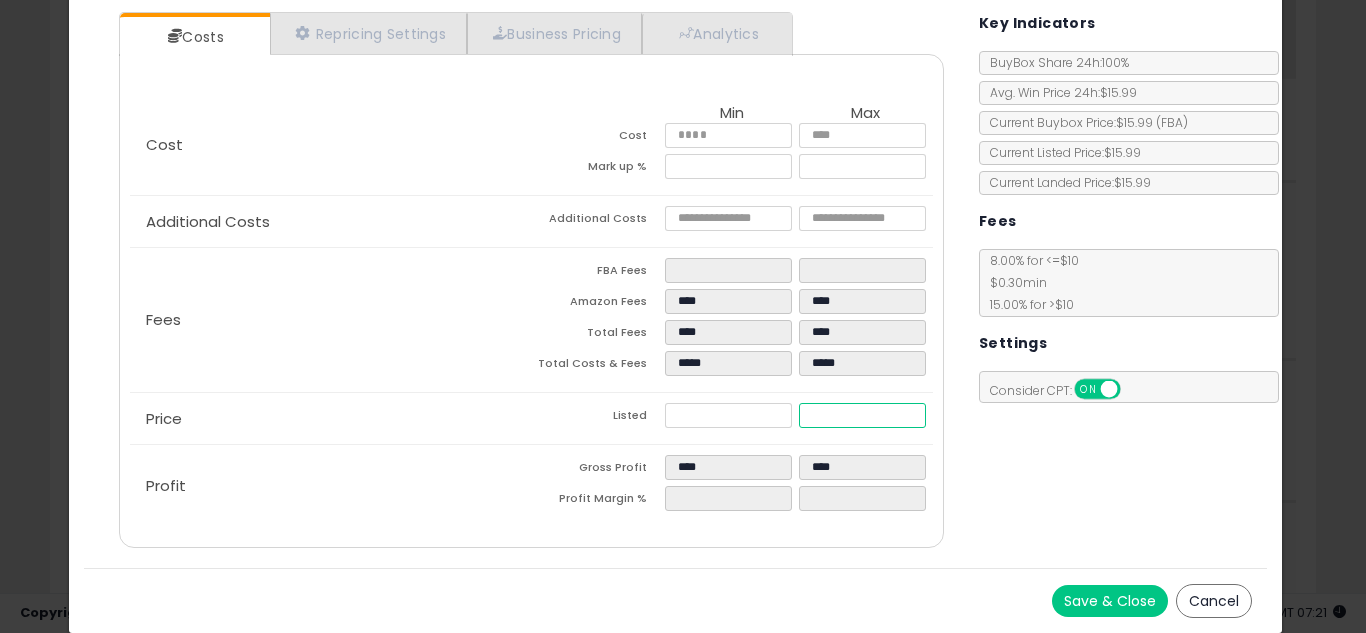 type on "****" 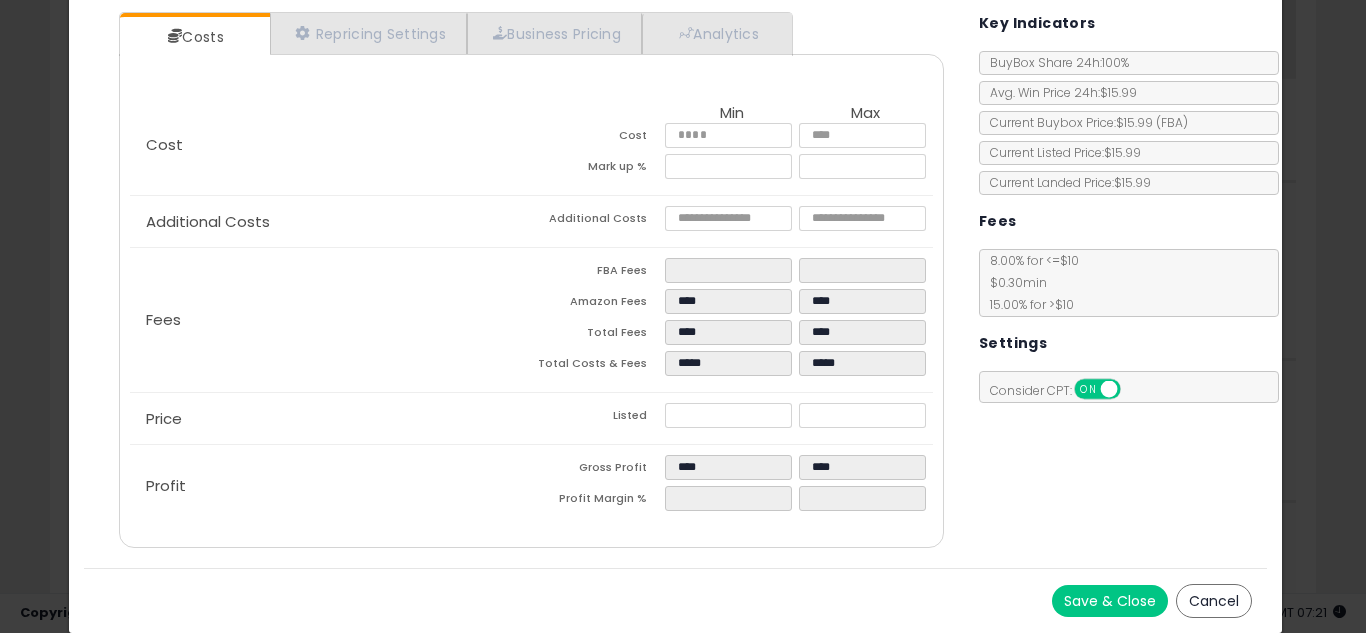 type on "*****" 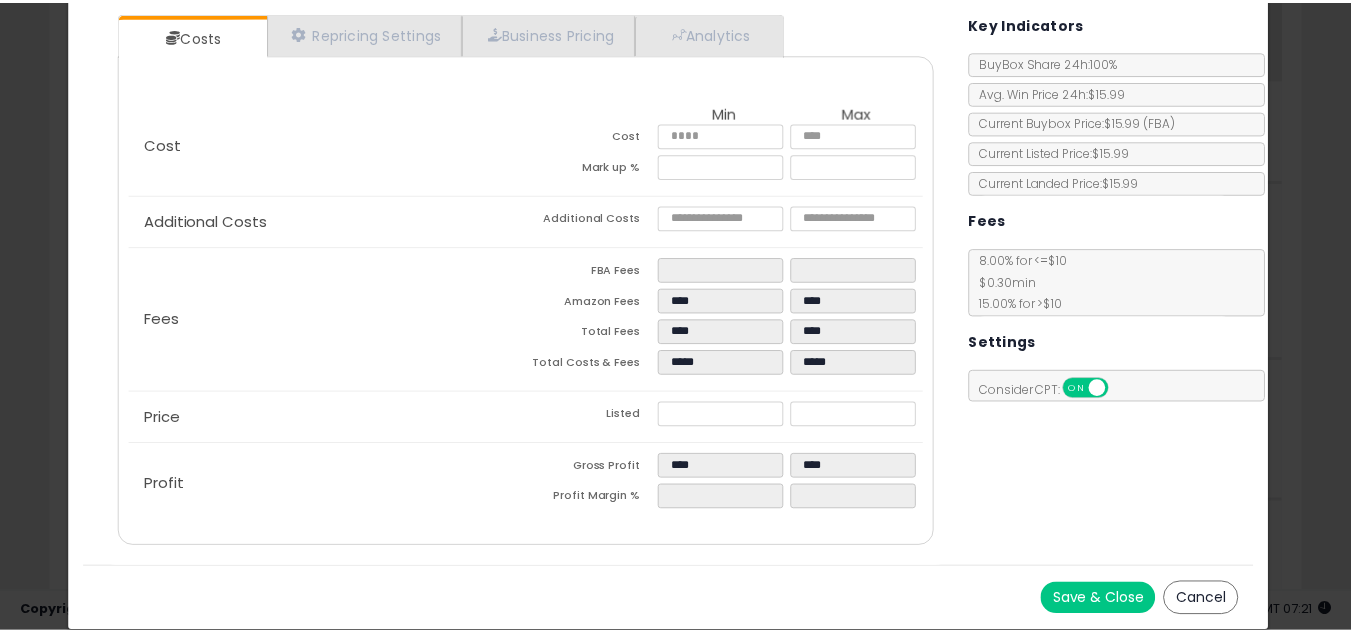 scroll, scrollTop: 0, scrollLeft: 0, axis: both 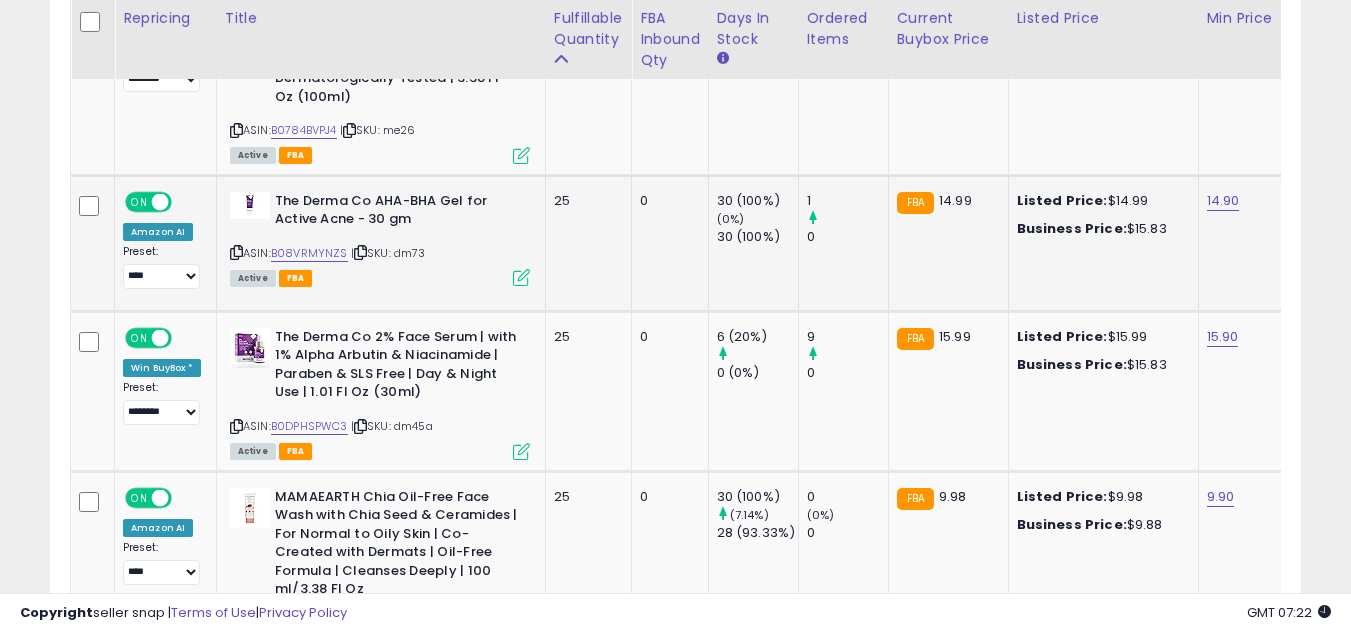 click on "ASIN:  [ASIN]    |   SKU: dm73 Active FBA" at bounding box center (380, 238) 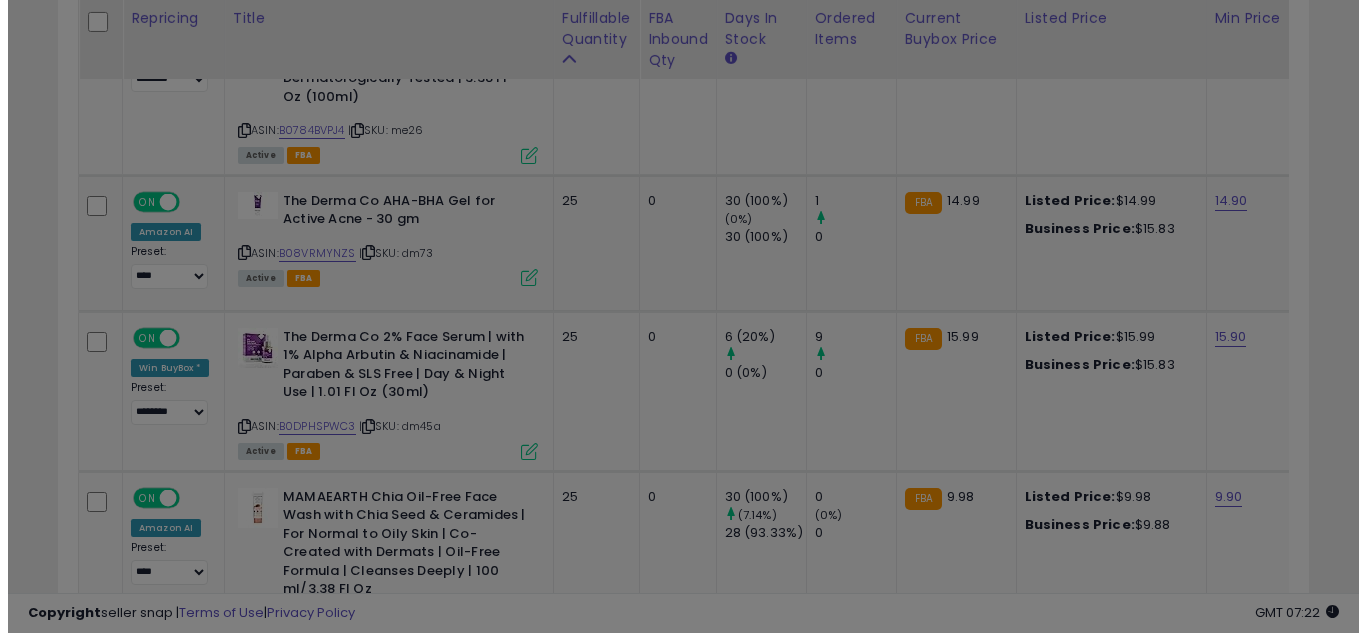 scroll, scrollTop: 999590, scrollLeft: 999267, axis: both 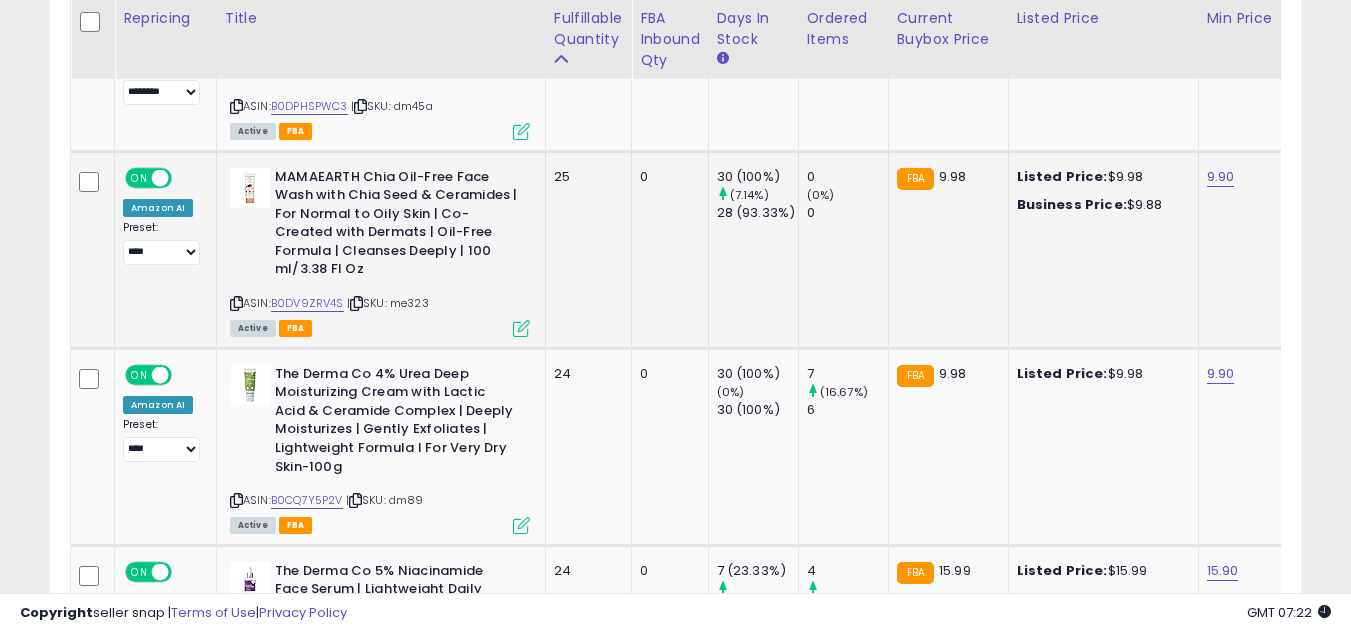 click at bounding box center [521, 328] 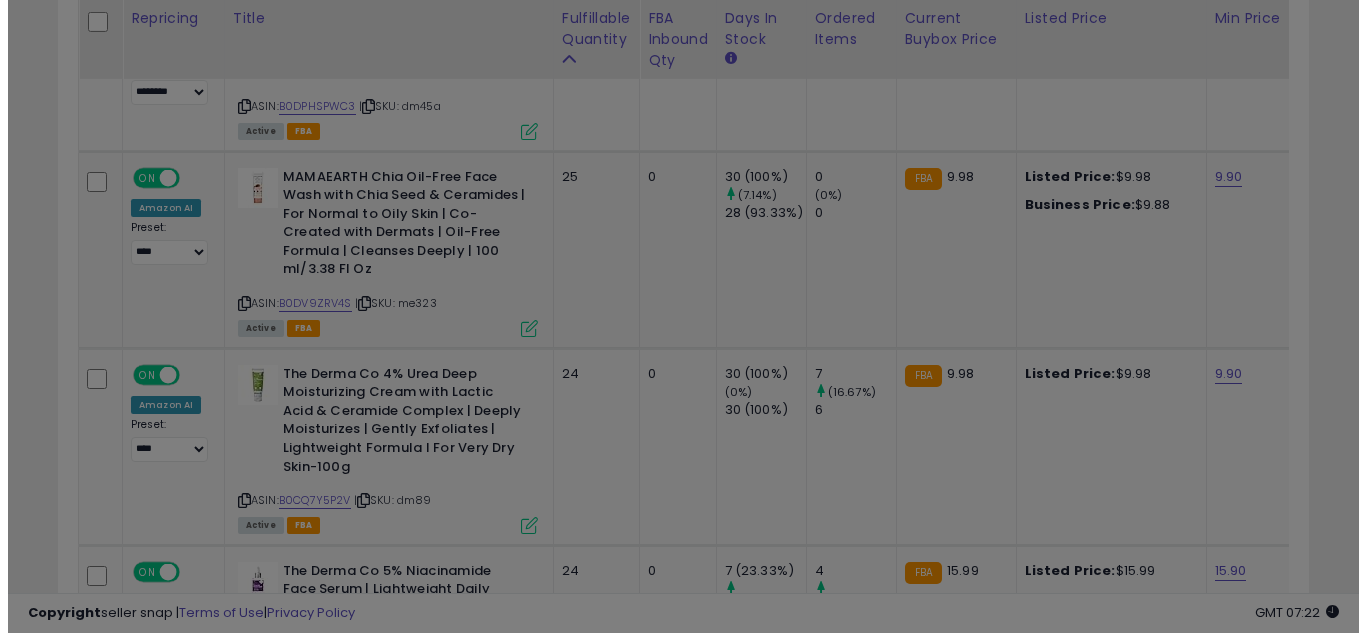 scroll, scrollTop: 999590, scrollLeft: 999267, axis: both 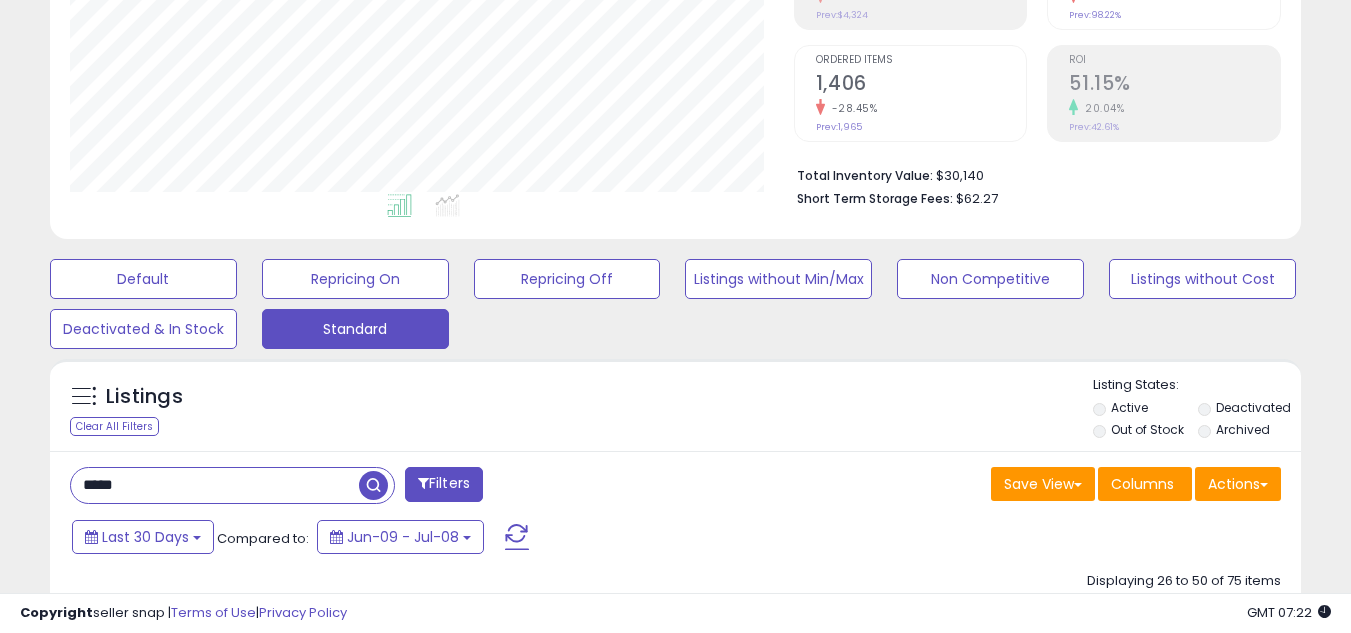 click on "*****" at bounding box center [215, 485] 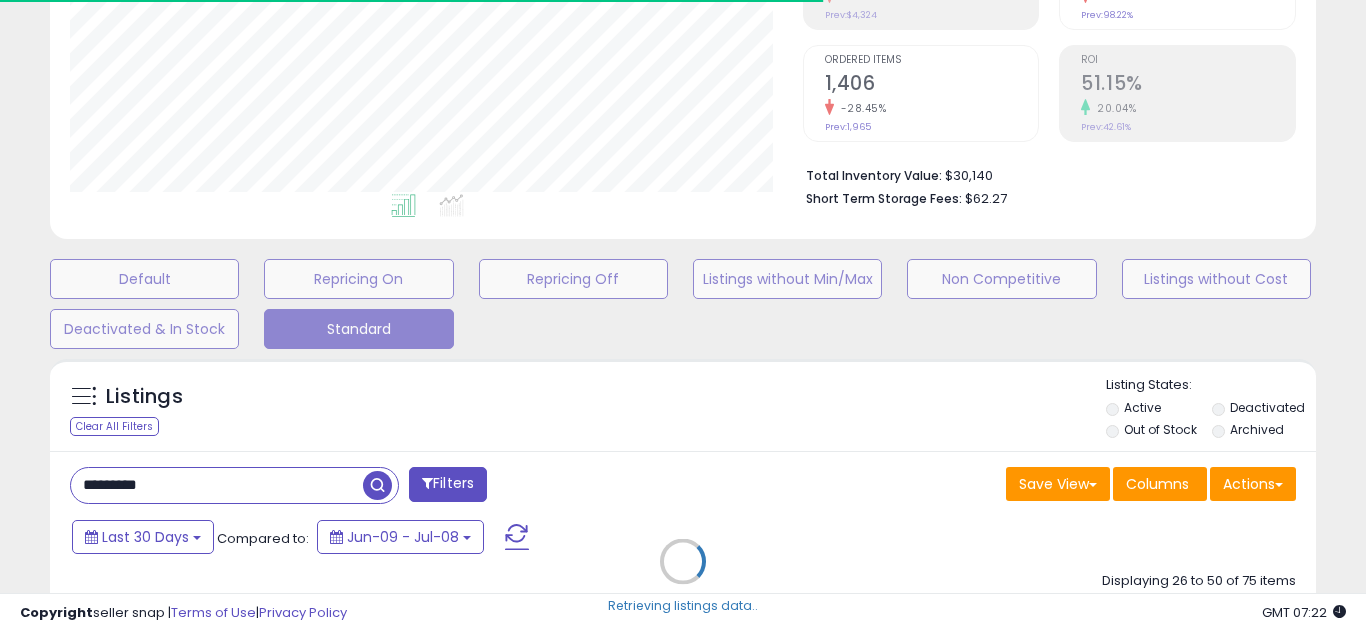 click on "Retrieving listings data.." at bounding box center [683, 576] 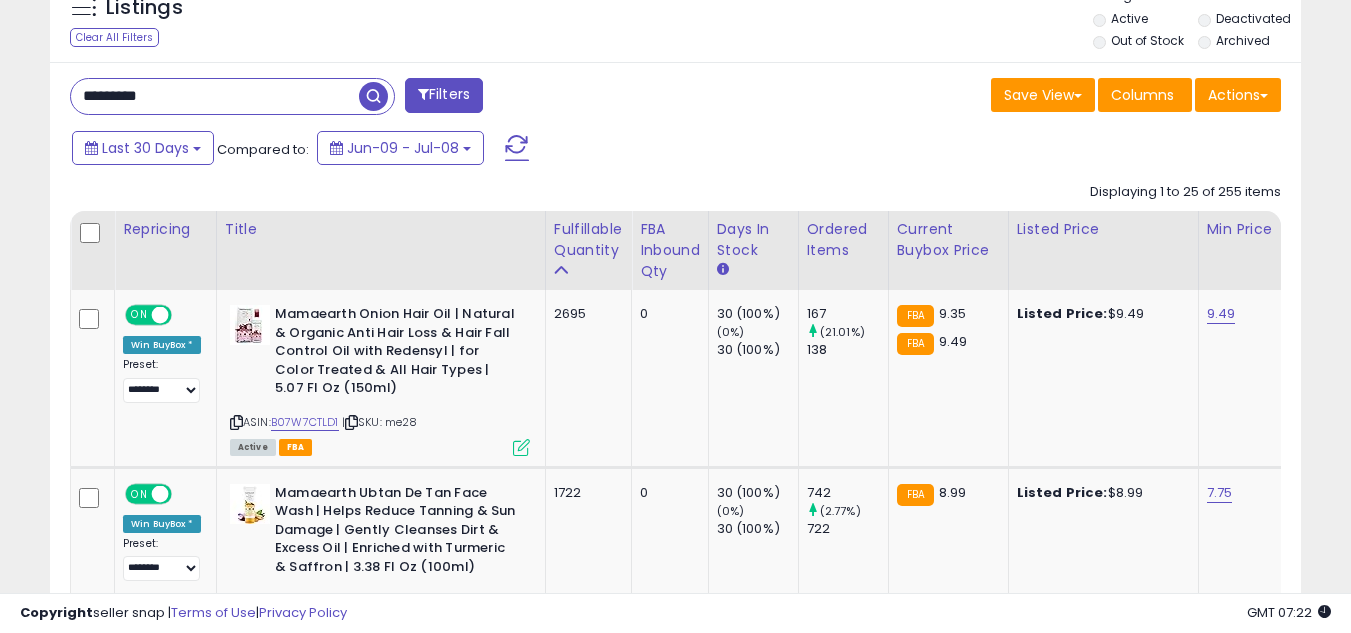 click on "*********" at bounding box center (215, 96) 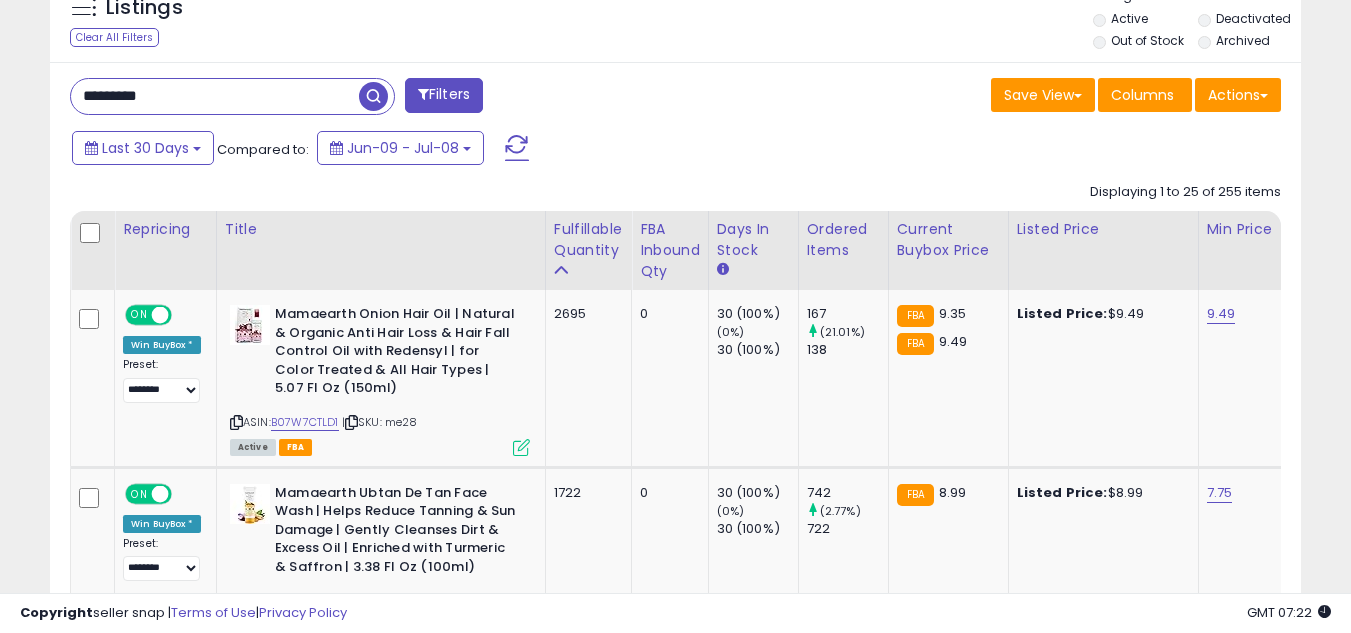 click on "*********" at bounding box center [215, 96] 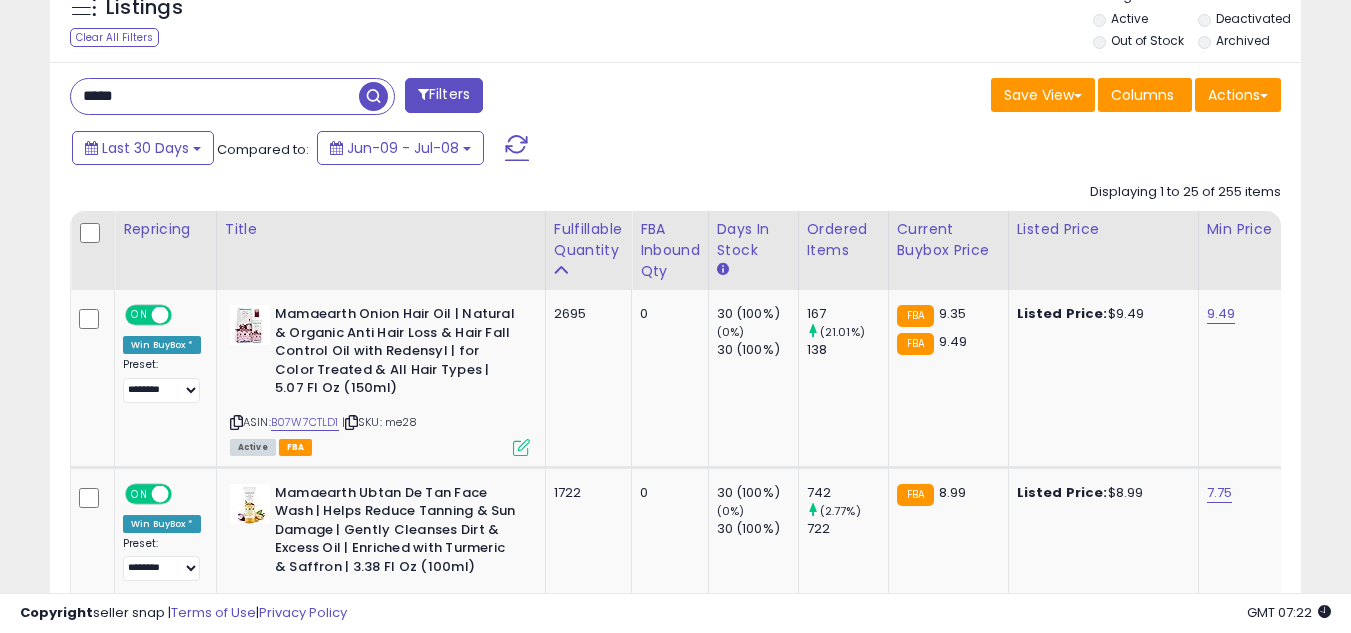 type on "*****" 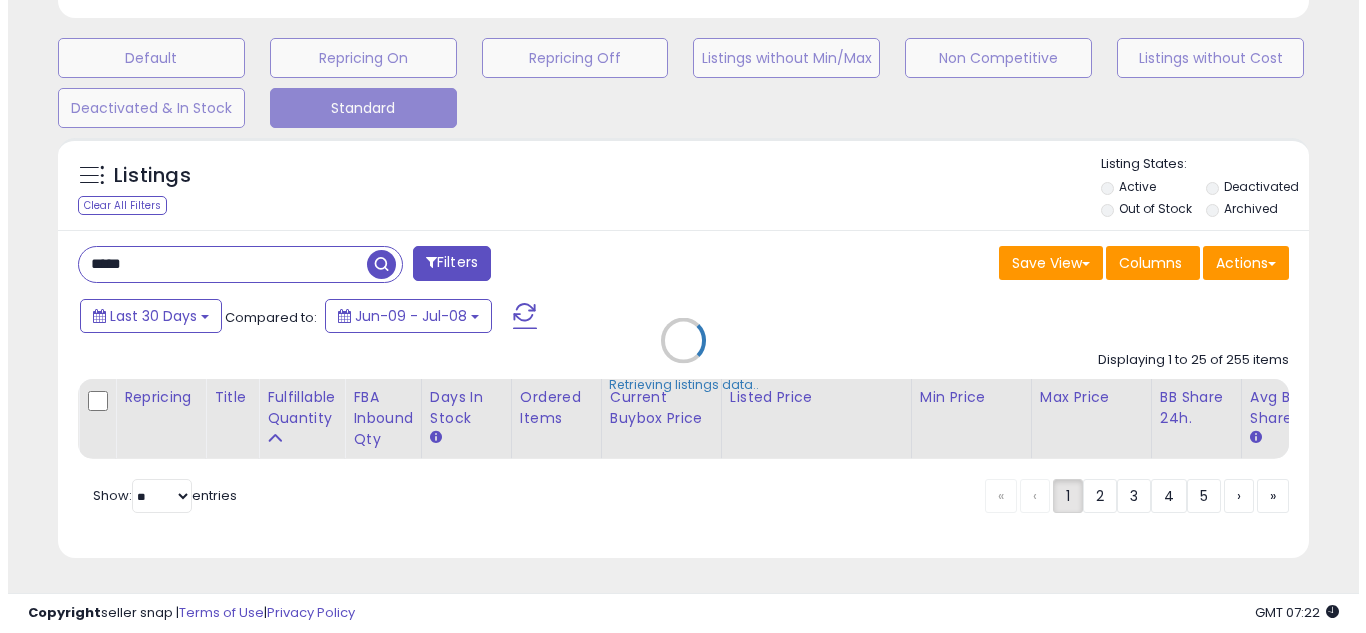 scroll, scrollTop: 607, scrollLeft: 0, axis: vertical 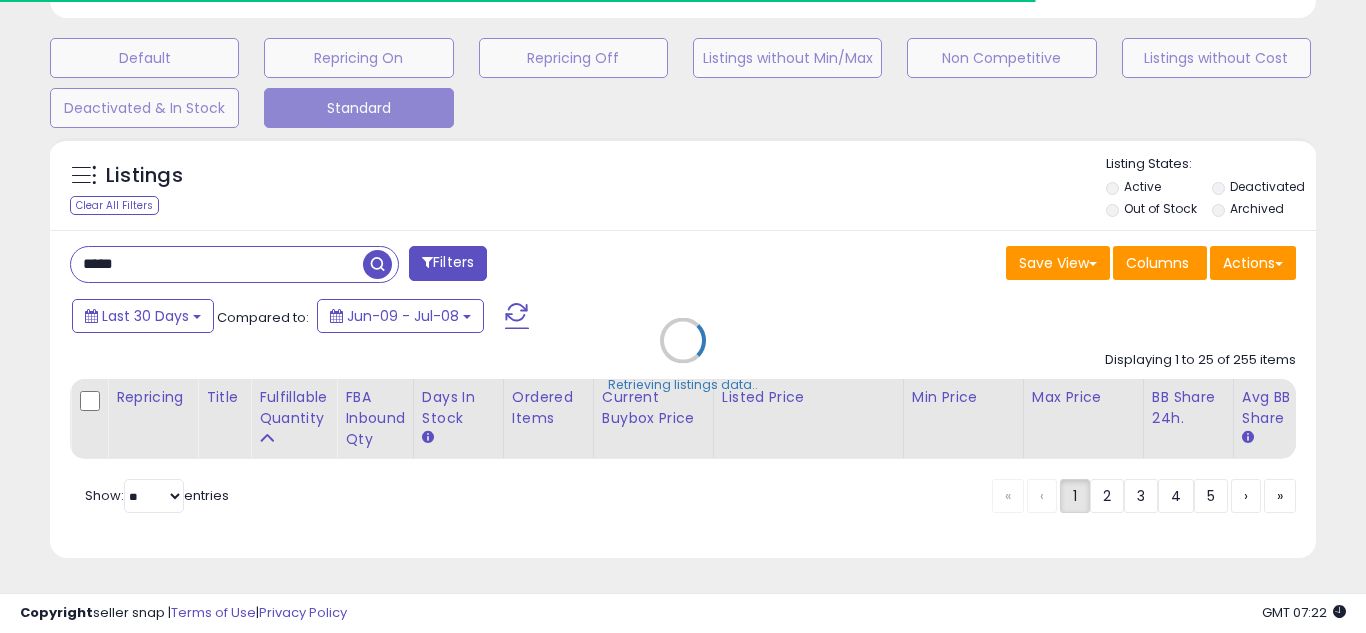 click on "Retrieving listings data.." at bounding box center (683, 355) 